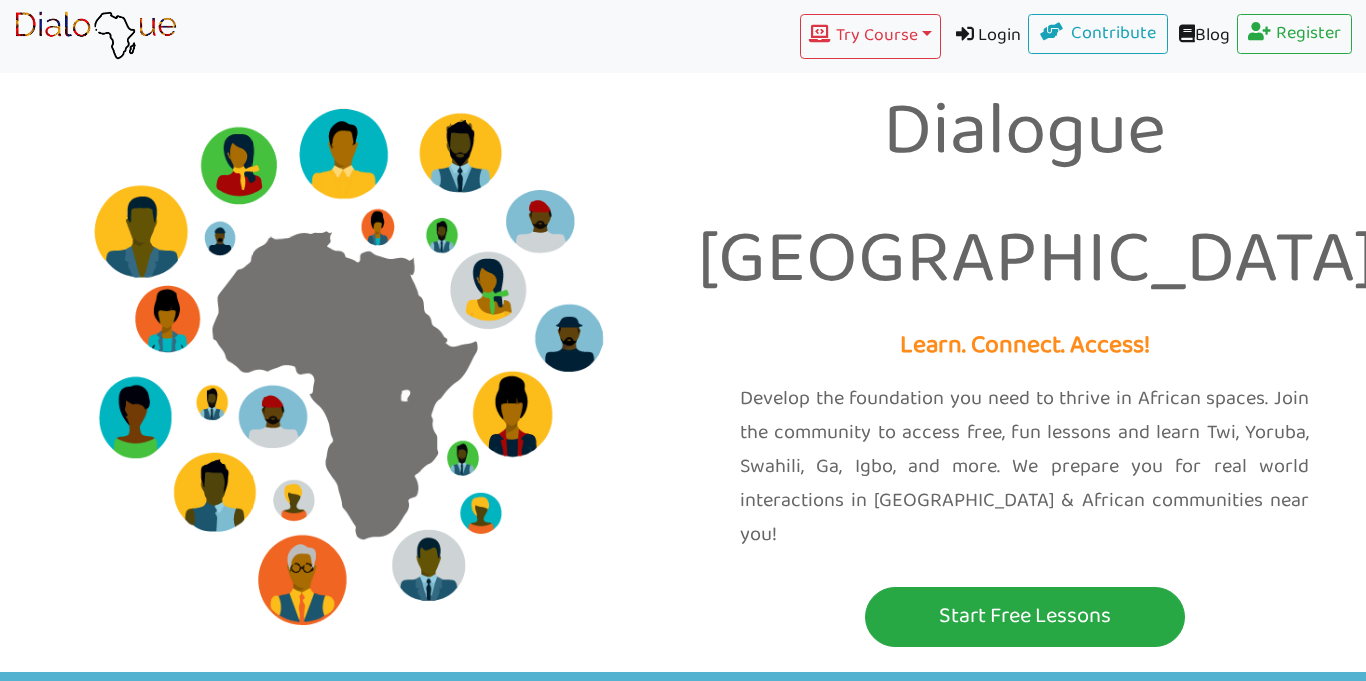 click on "Start Free Lessons" at bounding box center (1025, 617) 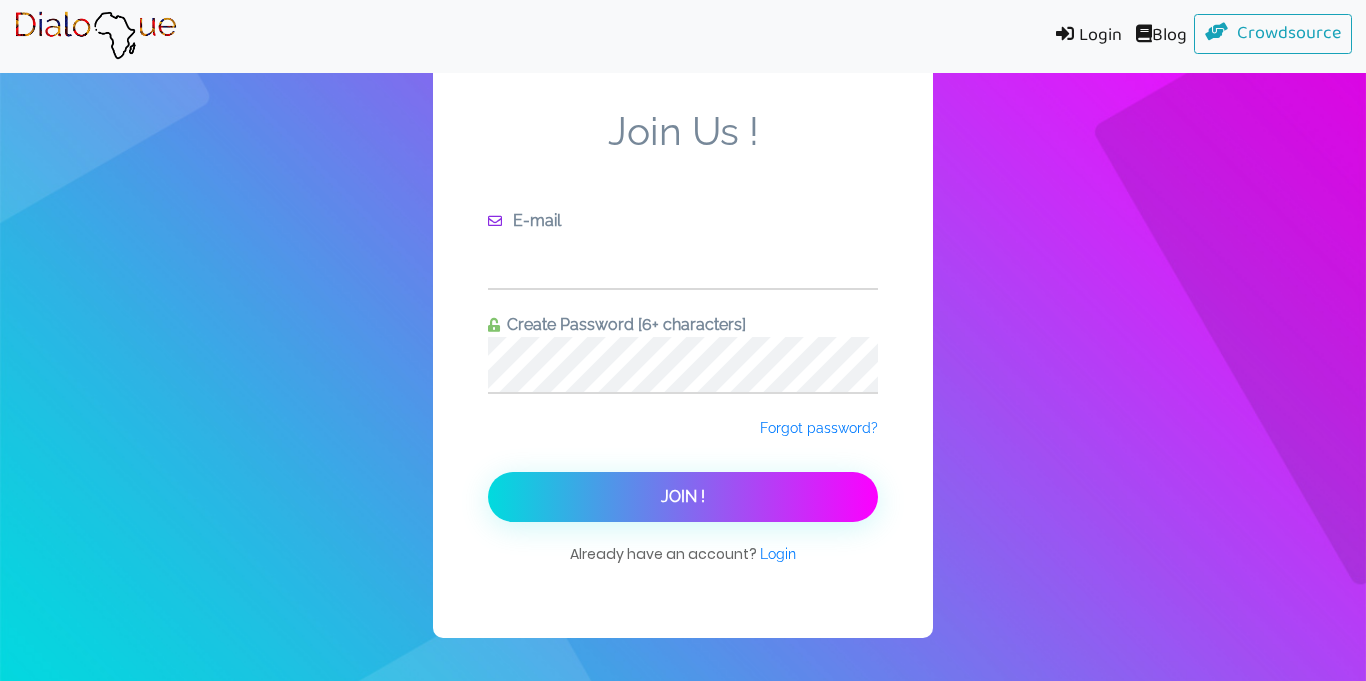 click at bounding box center [683, 260] 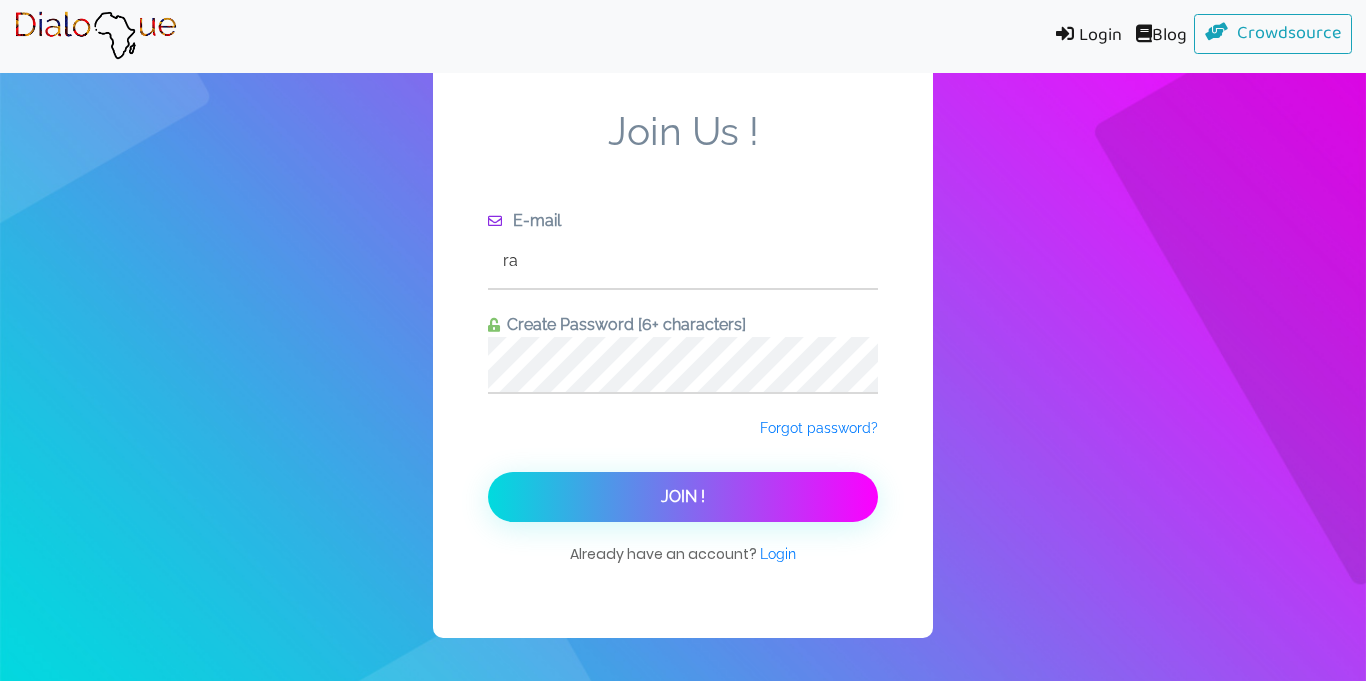 type on "ra232764@misdmail.net" 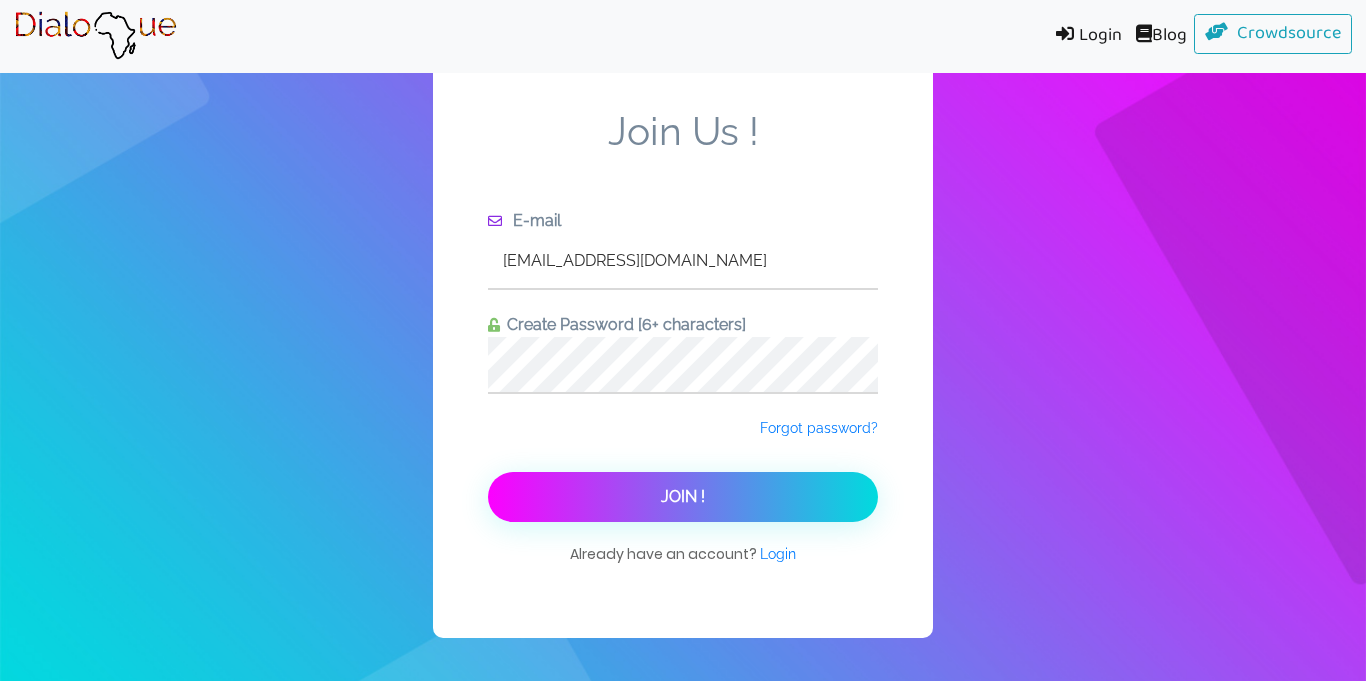 click on "Join !" at bounding box center (683, 496) 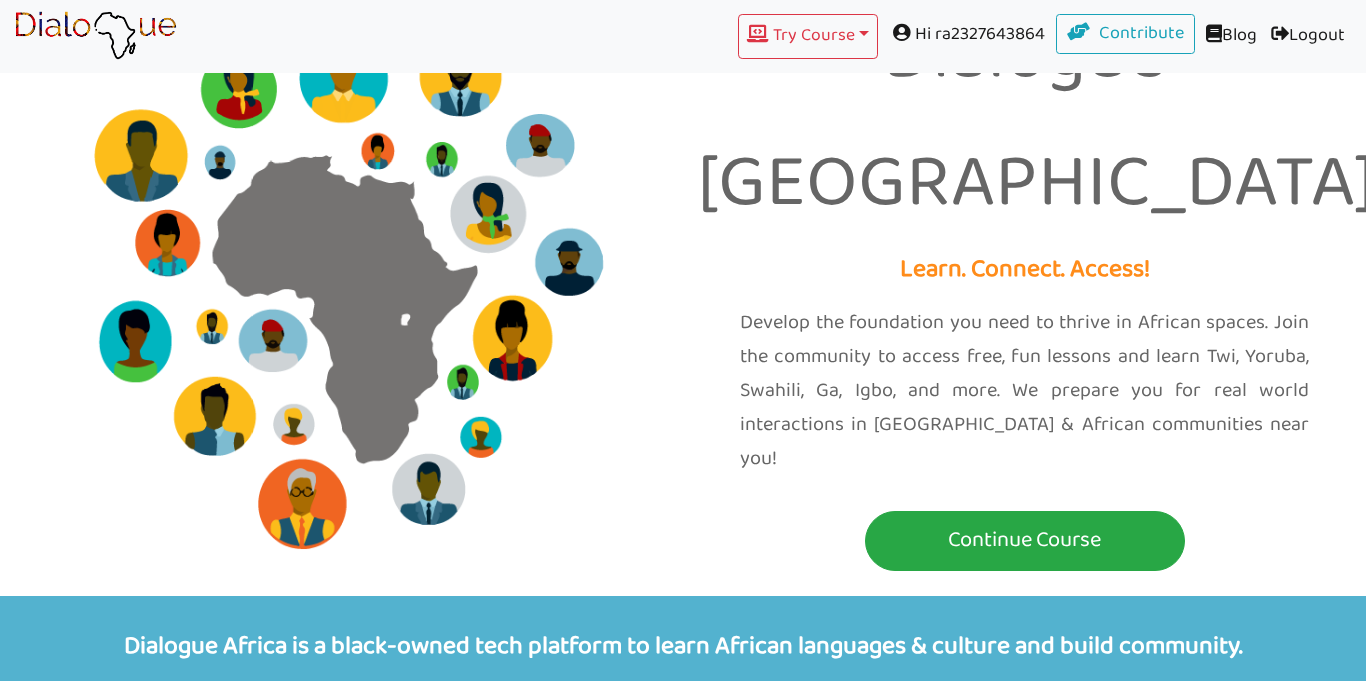 scroll, scrollTop: 74, scrollLeft: 0, axis: vertical 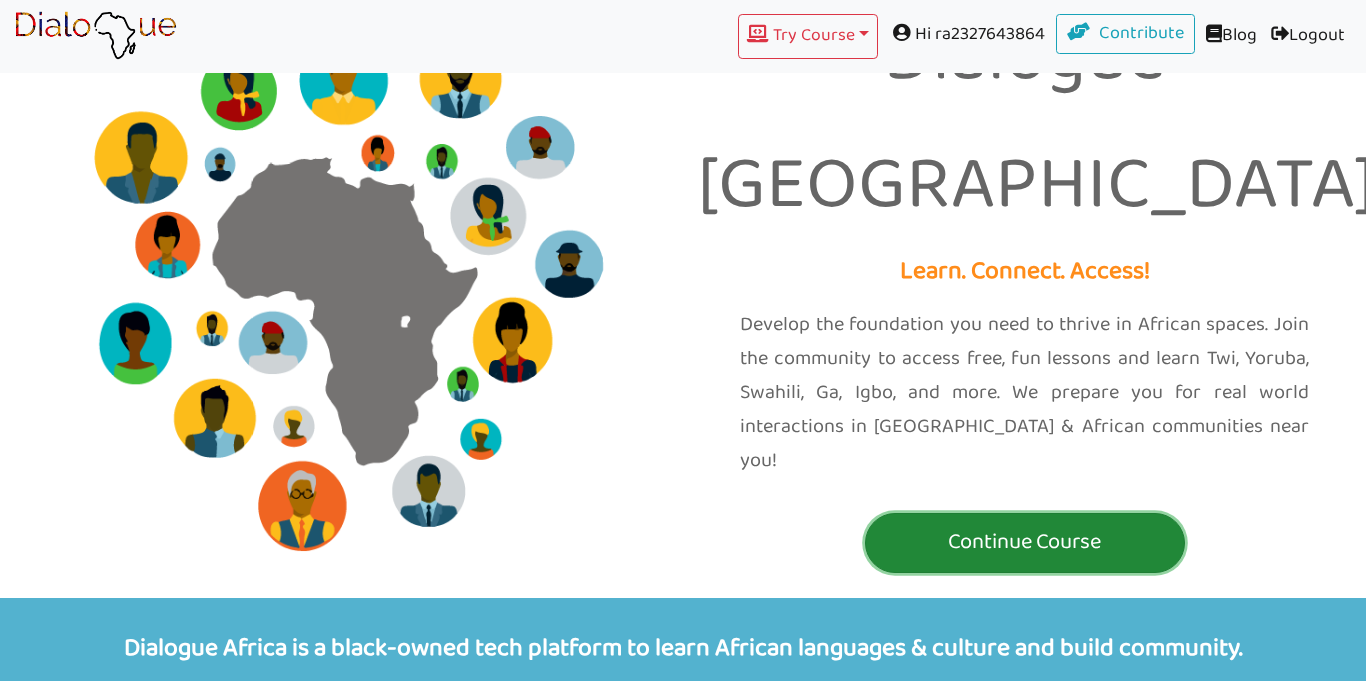 click on "Continue Course" at bounding box center [1025, 542] 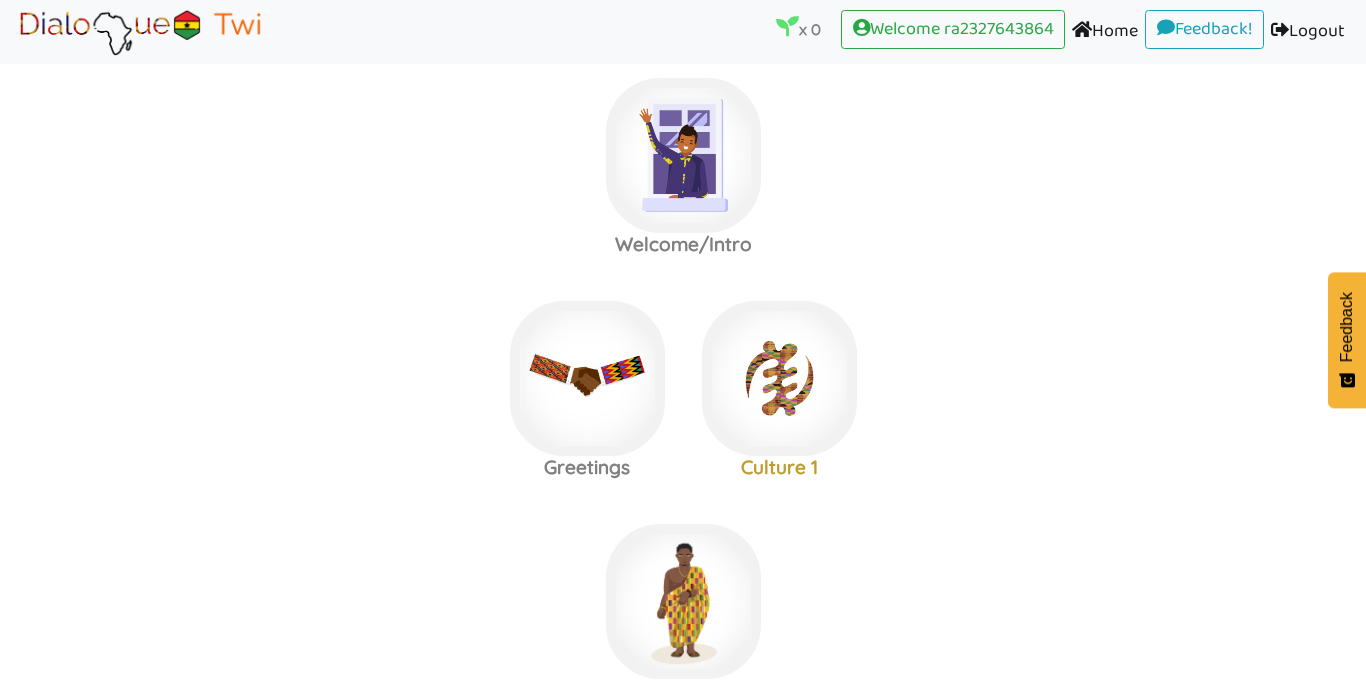 scroll, scrollTop: 25, scrollLeft: 0, axis: vertical 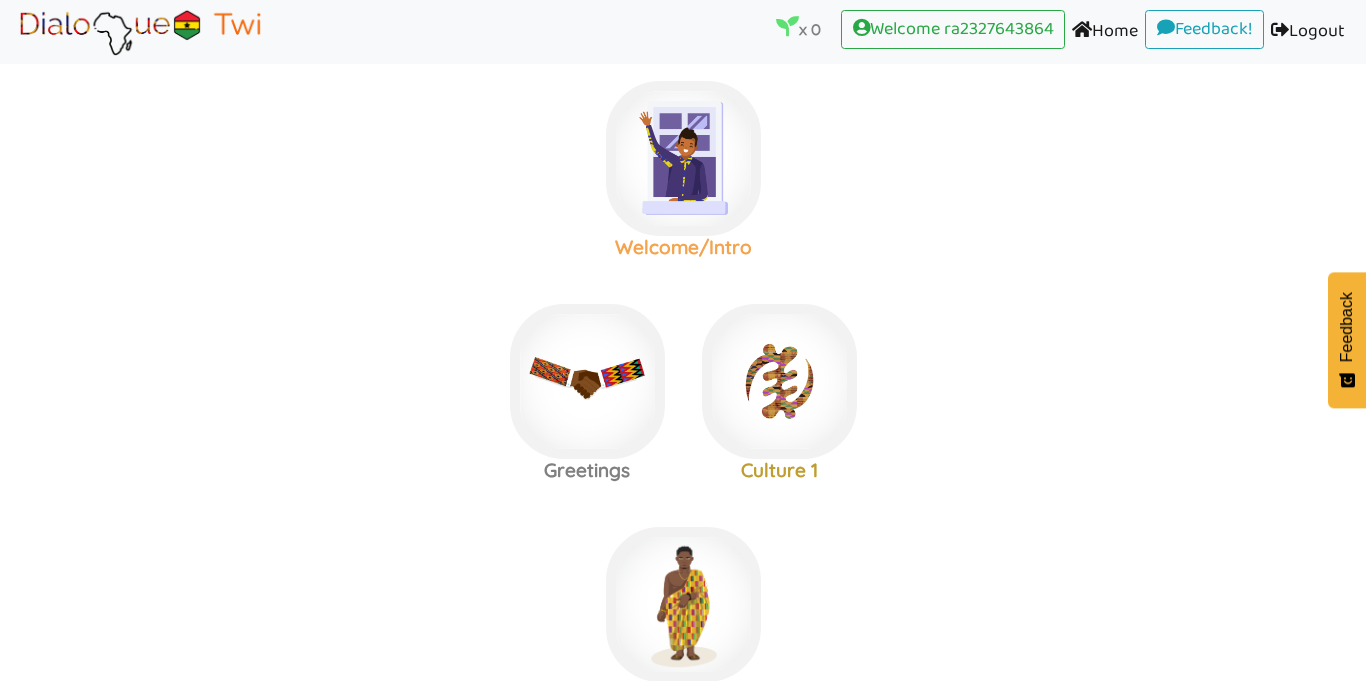 click at bounding box center [683, 158] 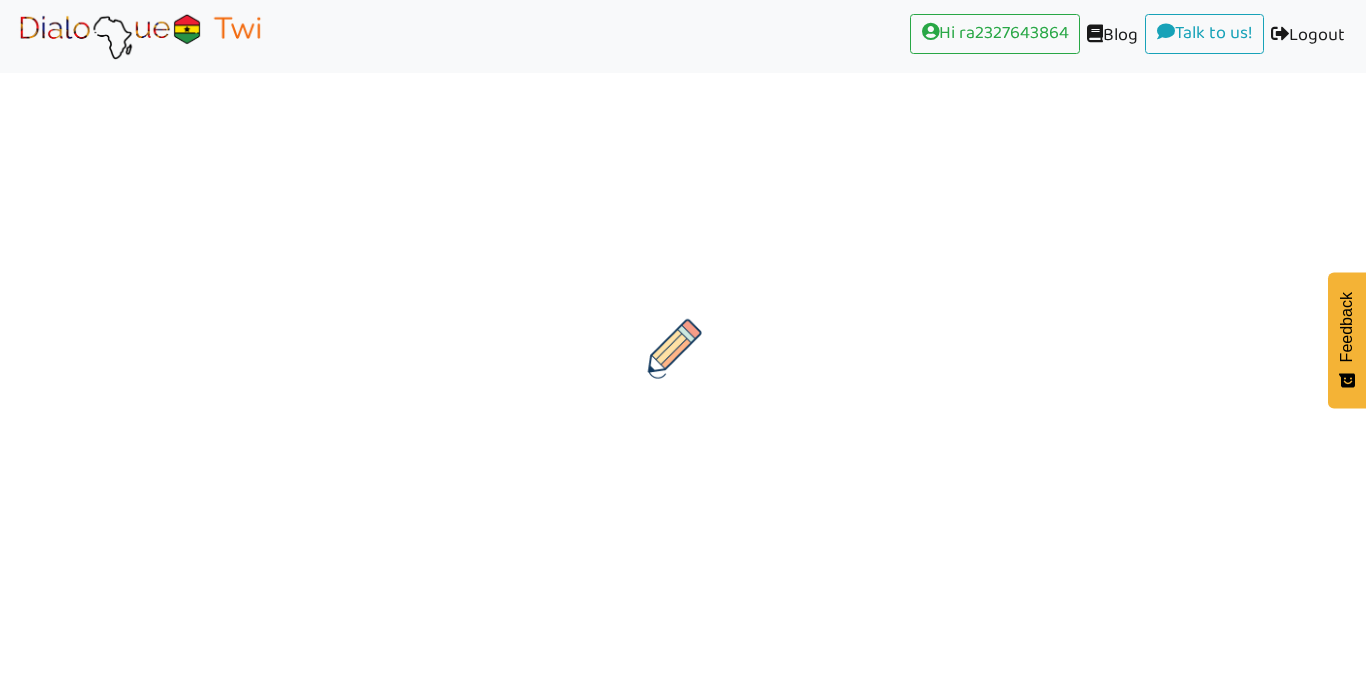 scroll, scrollTop: 0, scrollLeft: 0, axis: both 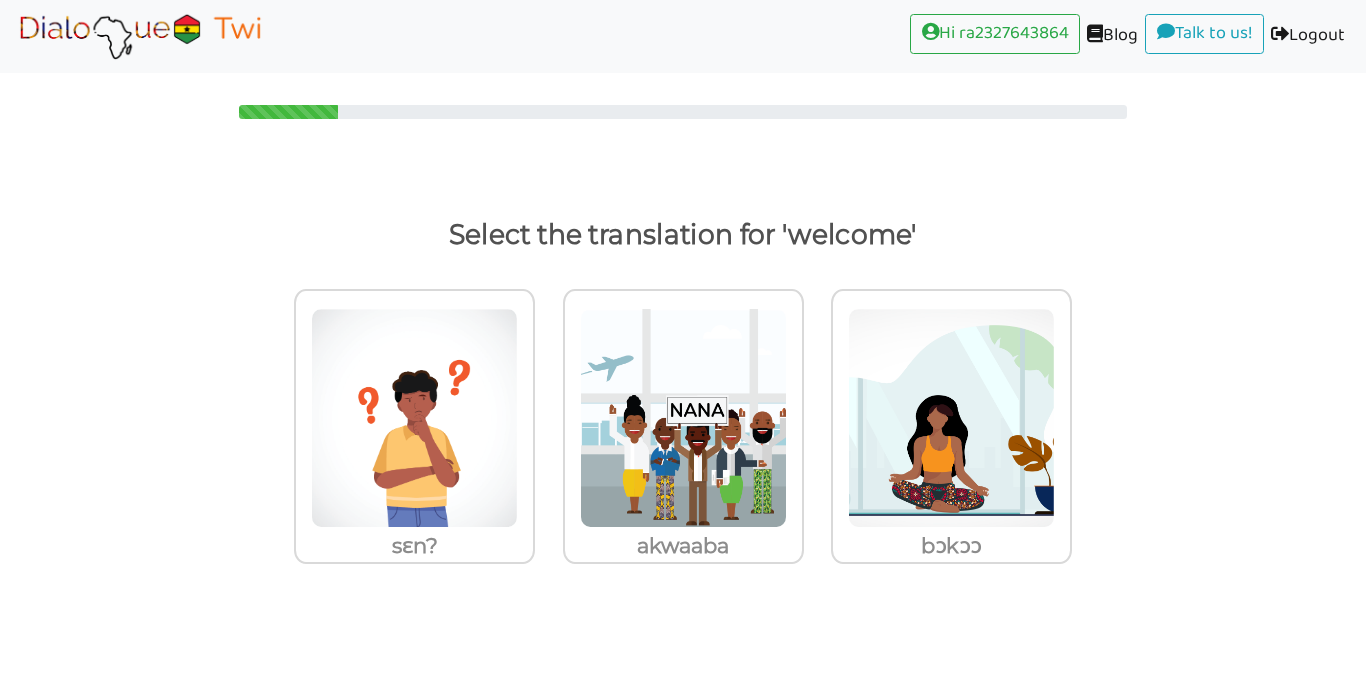 click at bounding box center [140, 36] 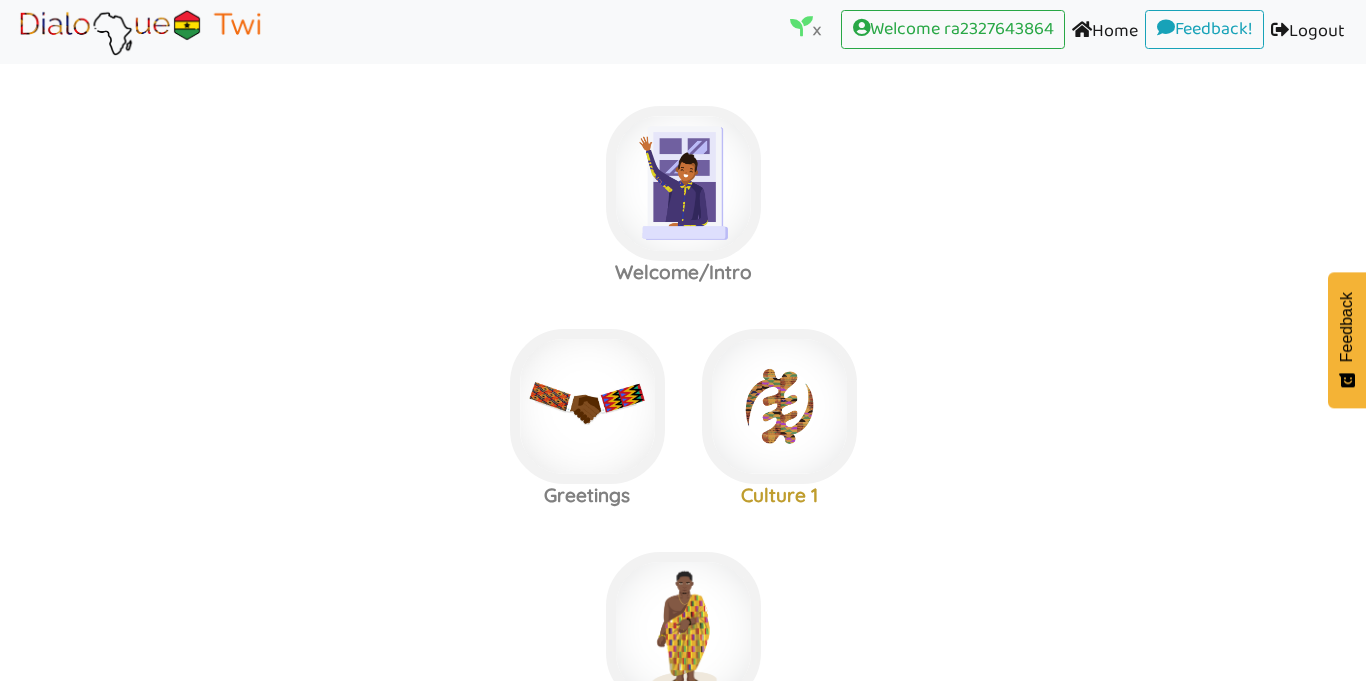 click at bounding box center [14, 57] 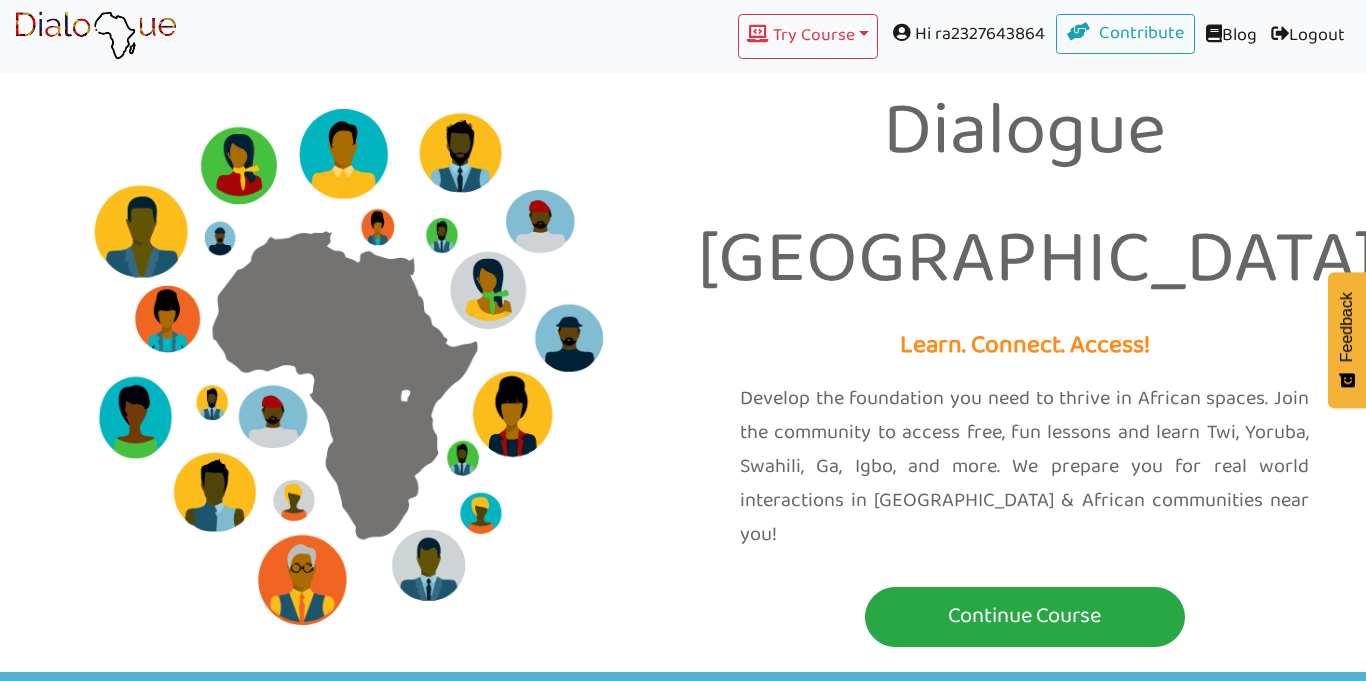 click at bounding box center [95, 36] 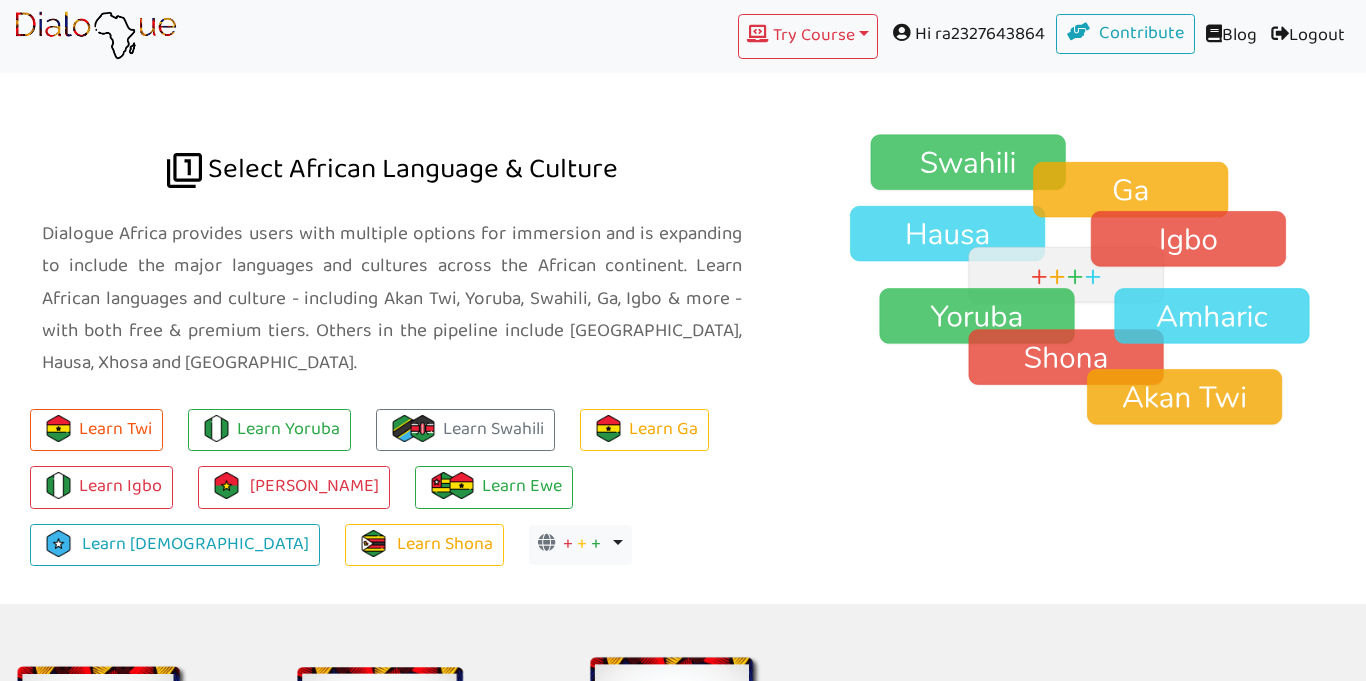 scroll, scrollTop: 1347, scrollLeft: 0, axis: vertical 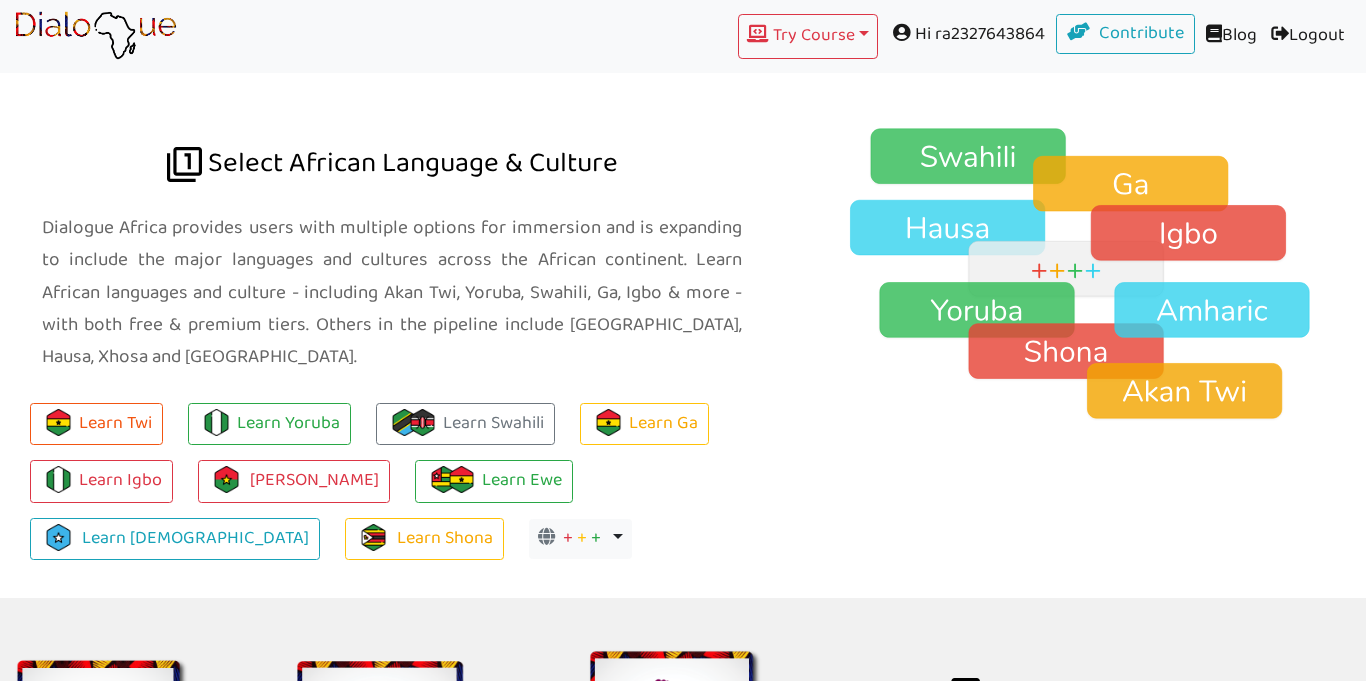 click at bounding box center [1090, 274] 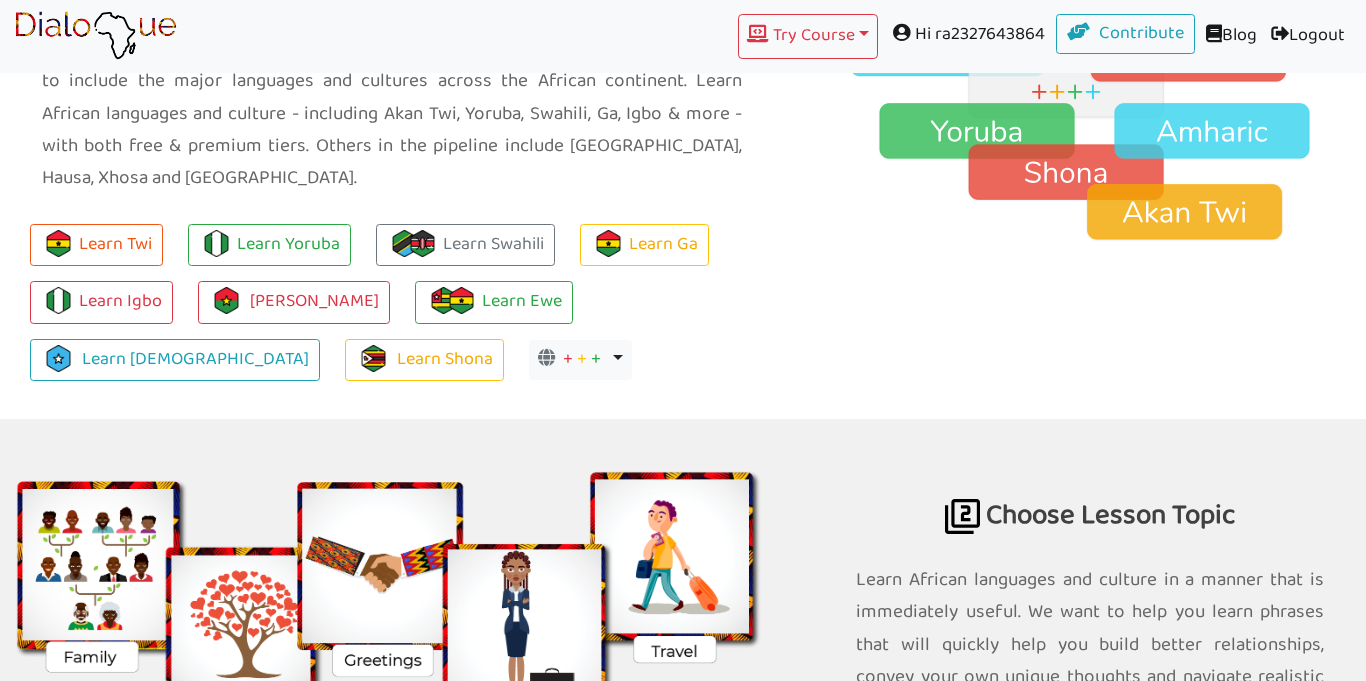 scroll, scrollTop: 1527, scrollLeft: 0, axis: vertical 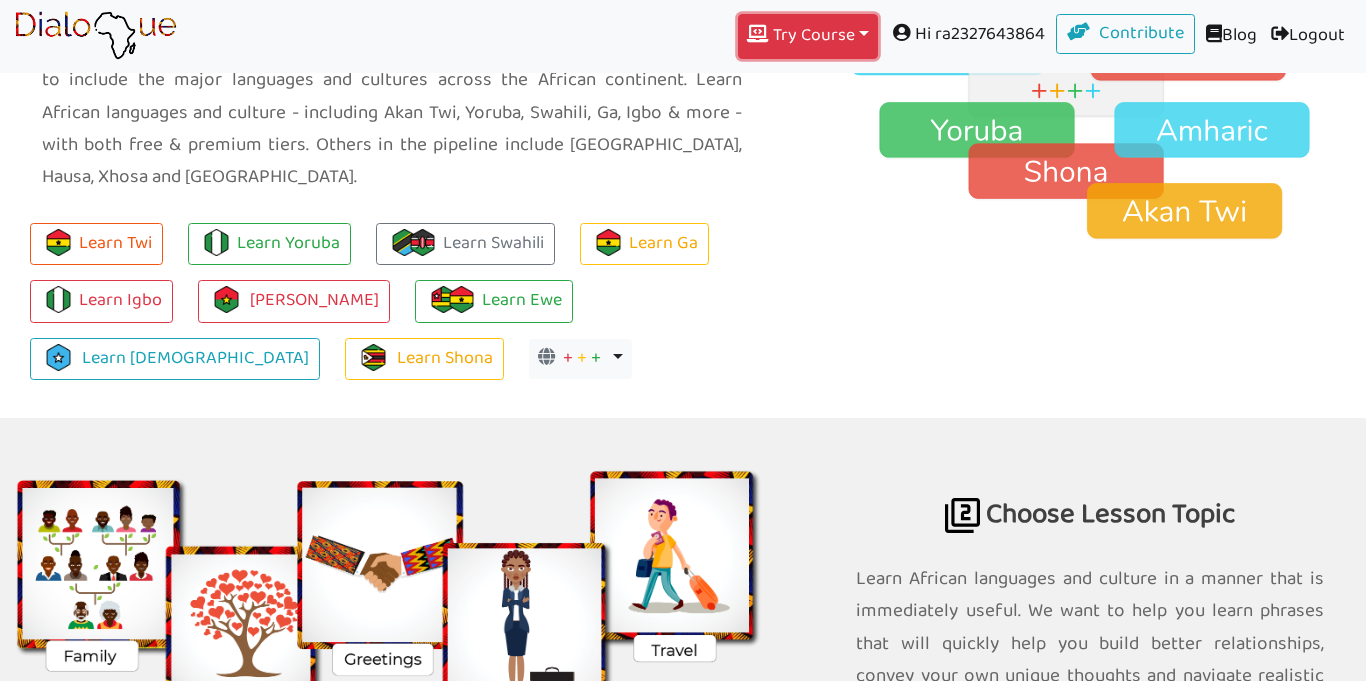 click on "Try Course        Toggle Dropdown" at bounding box center [808, 36] 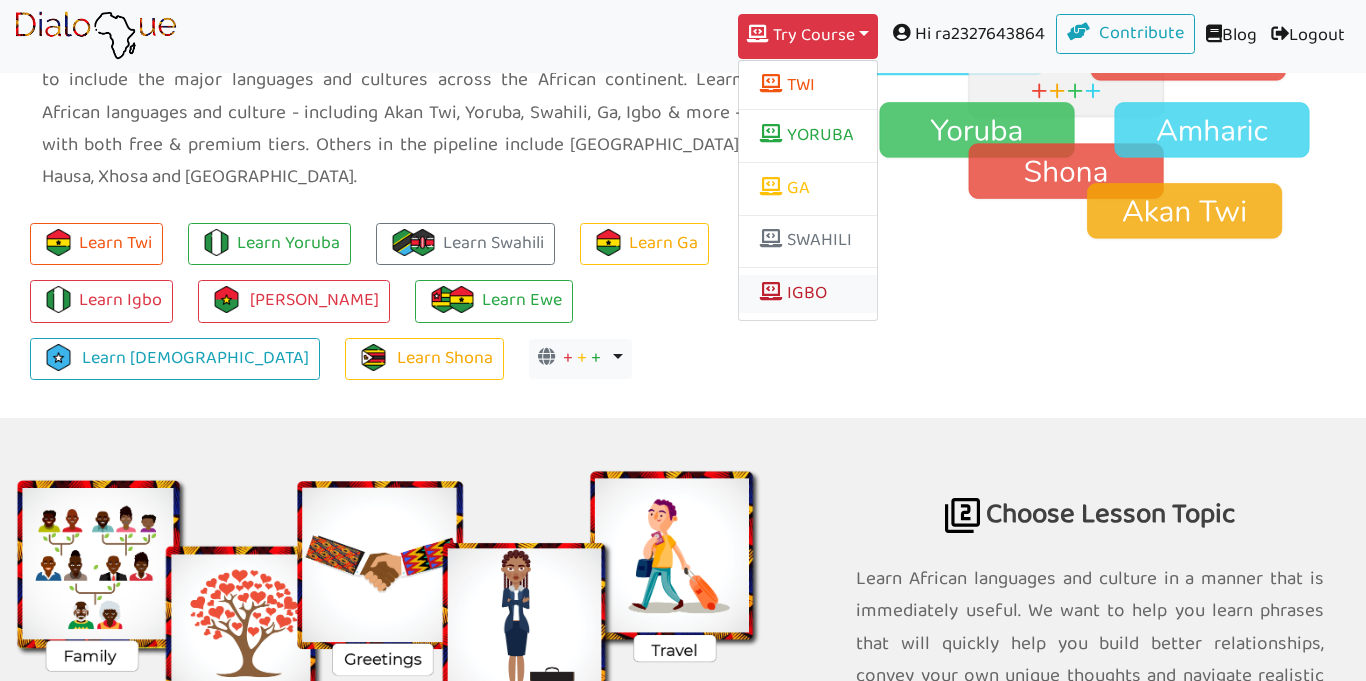 click on "IGBO" at bounding box center [808, 294] 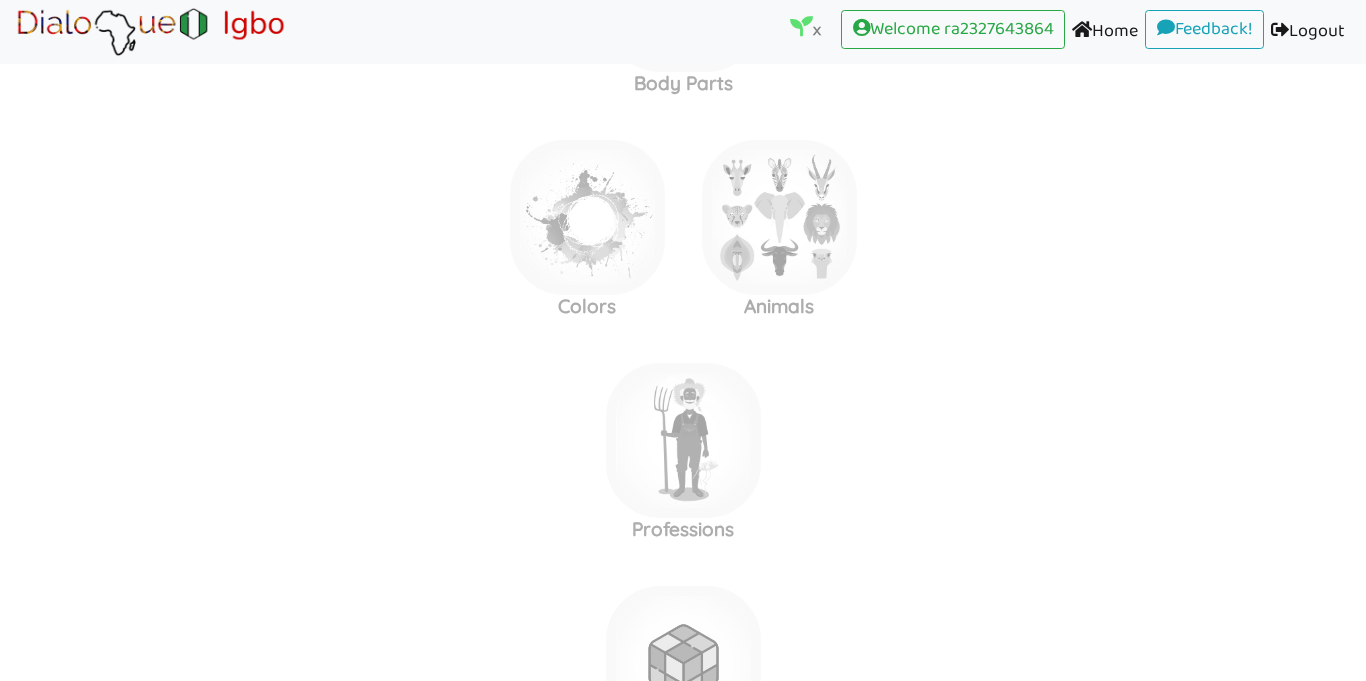 scroll, scrollTop: 0, scrollLeft: 0, axis: both 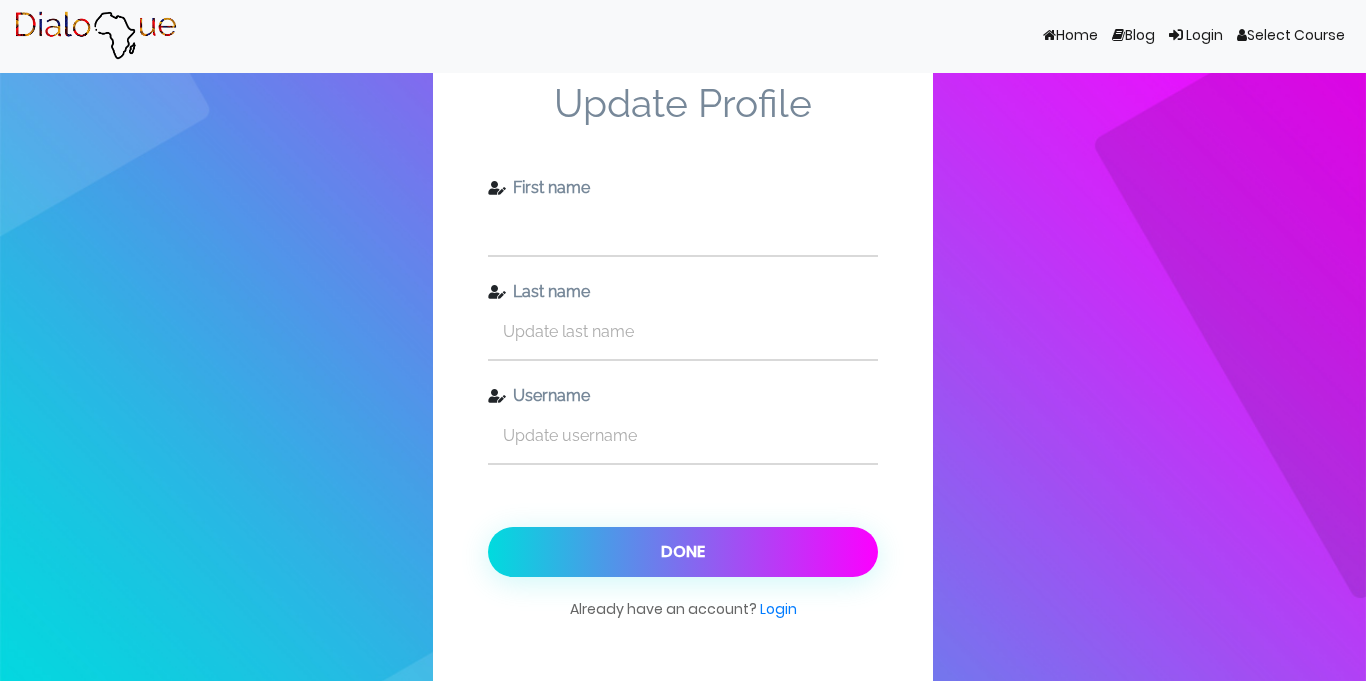 click at bounding box center [683, 227] 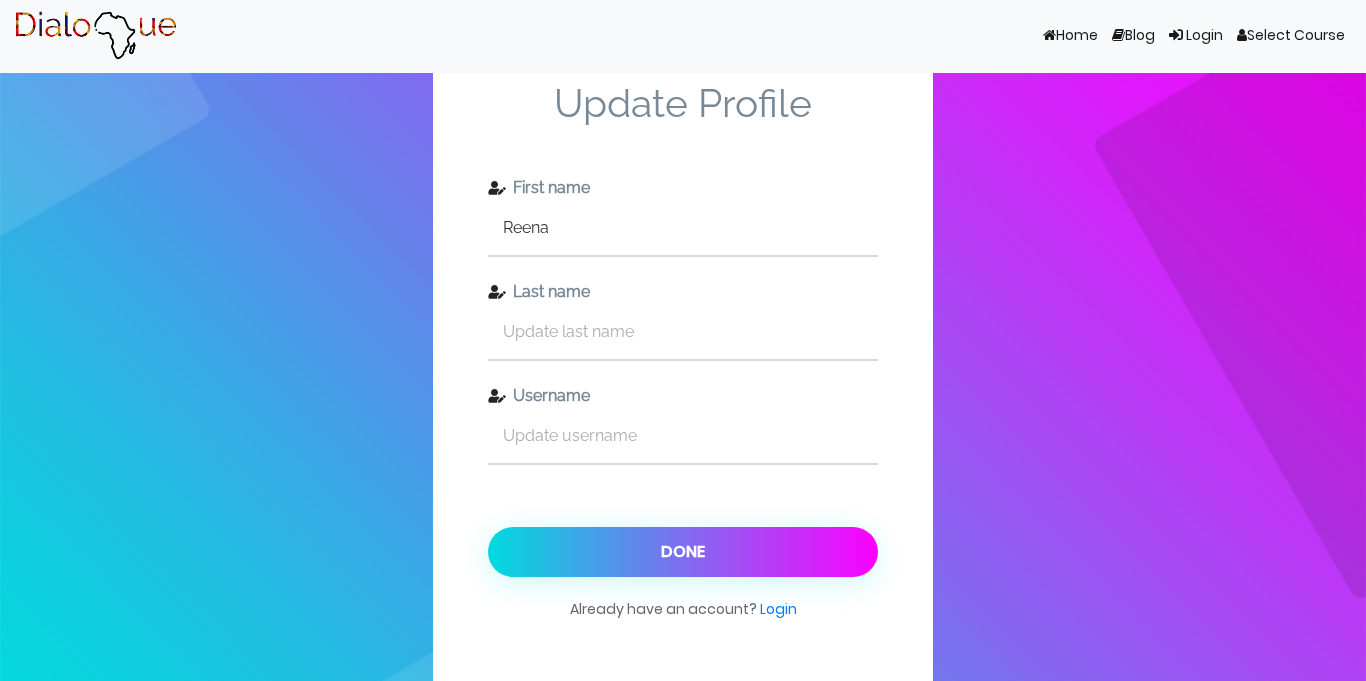 type on "Reena" 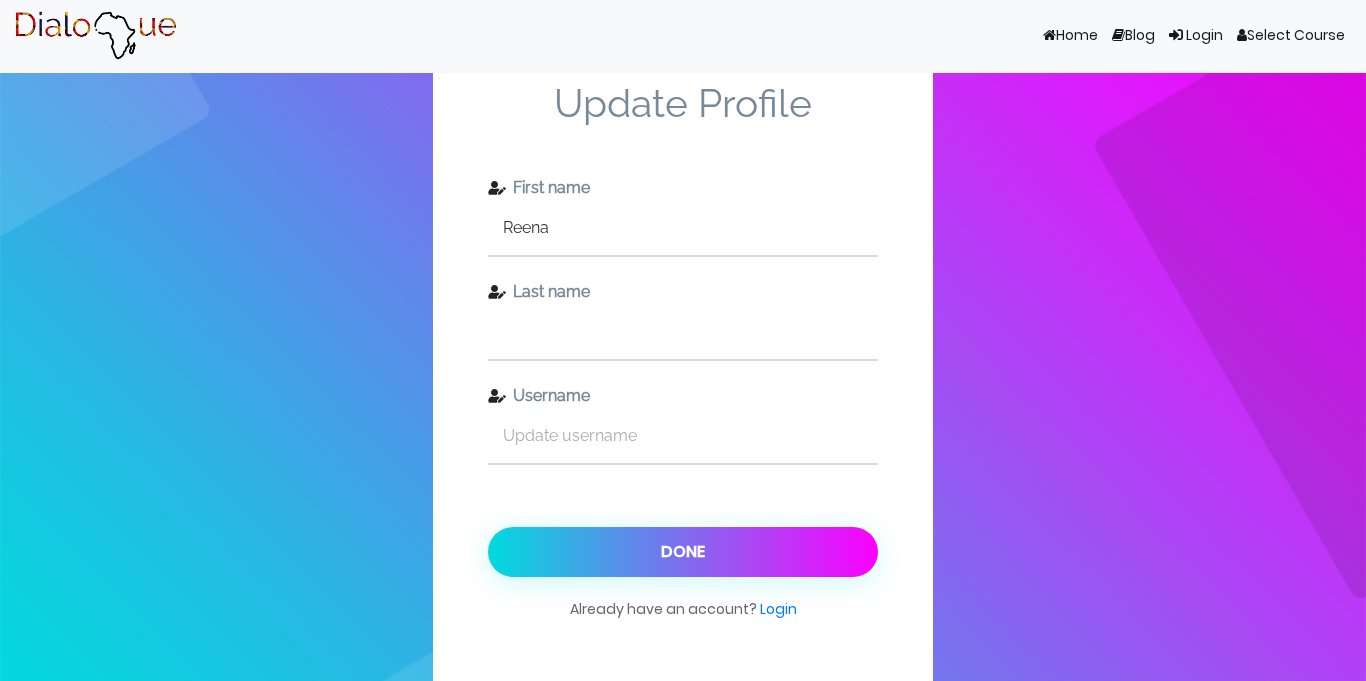 click at bounding box center (683, 331) 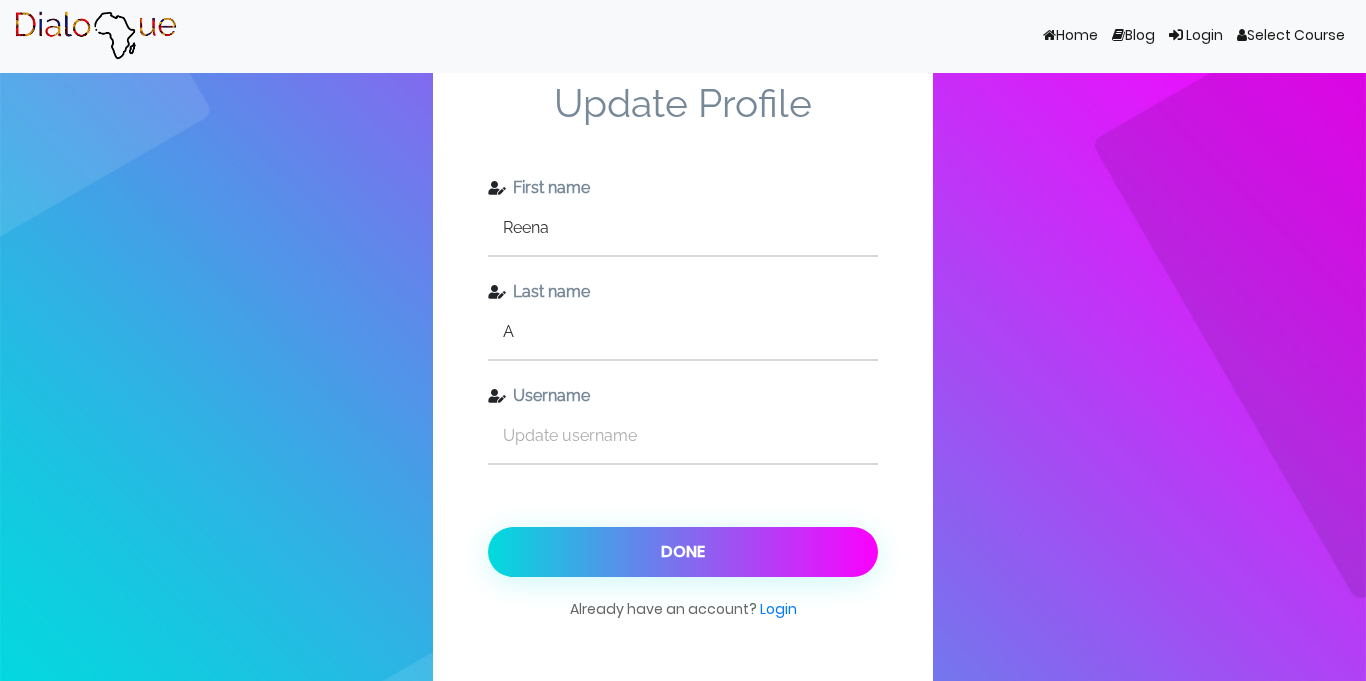 type on "Azubuike" 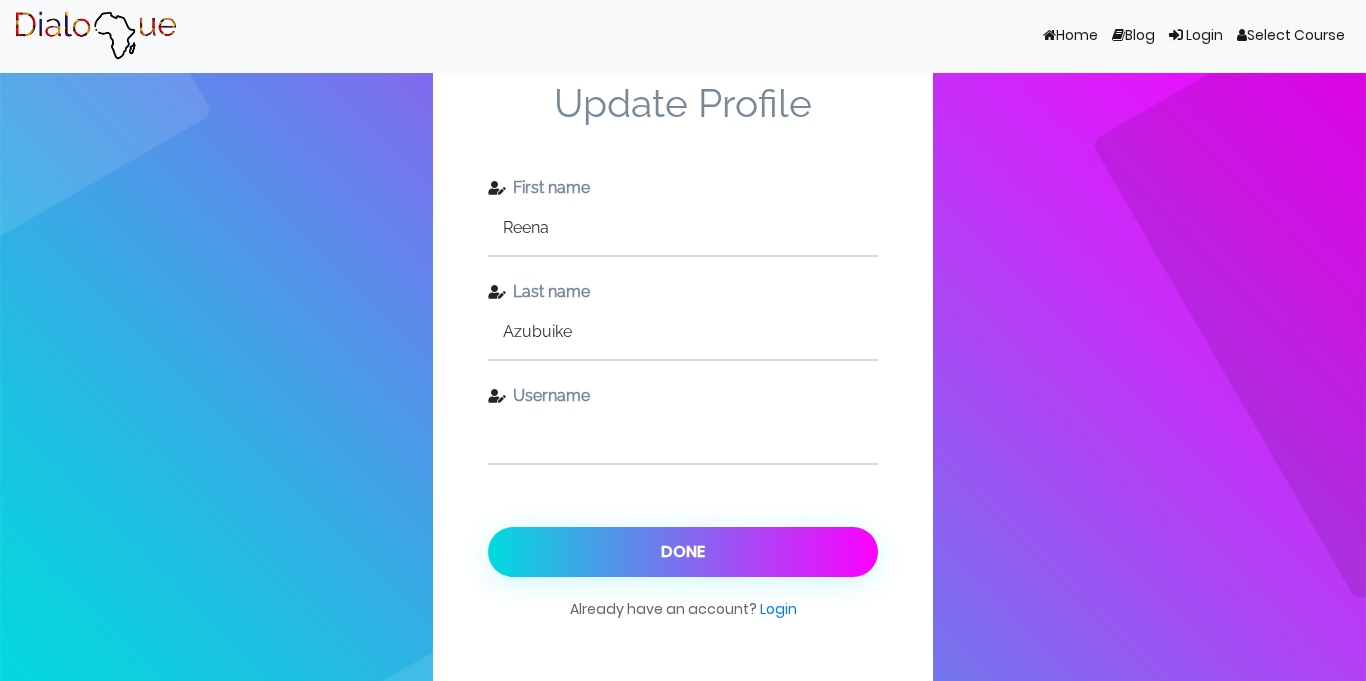 click at bounding box center (683, 435) 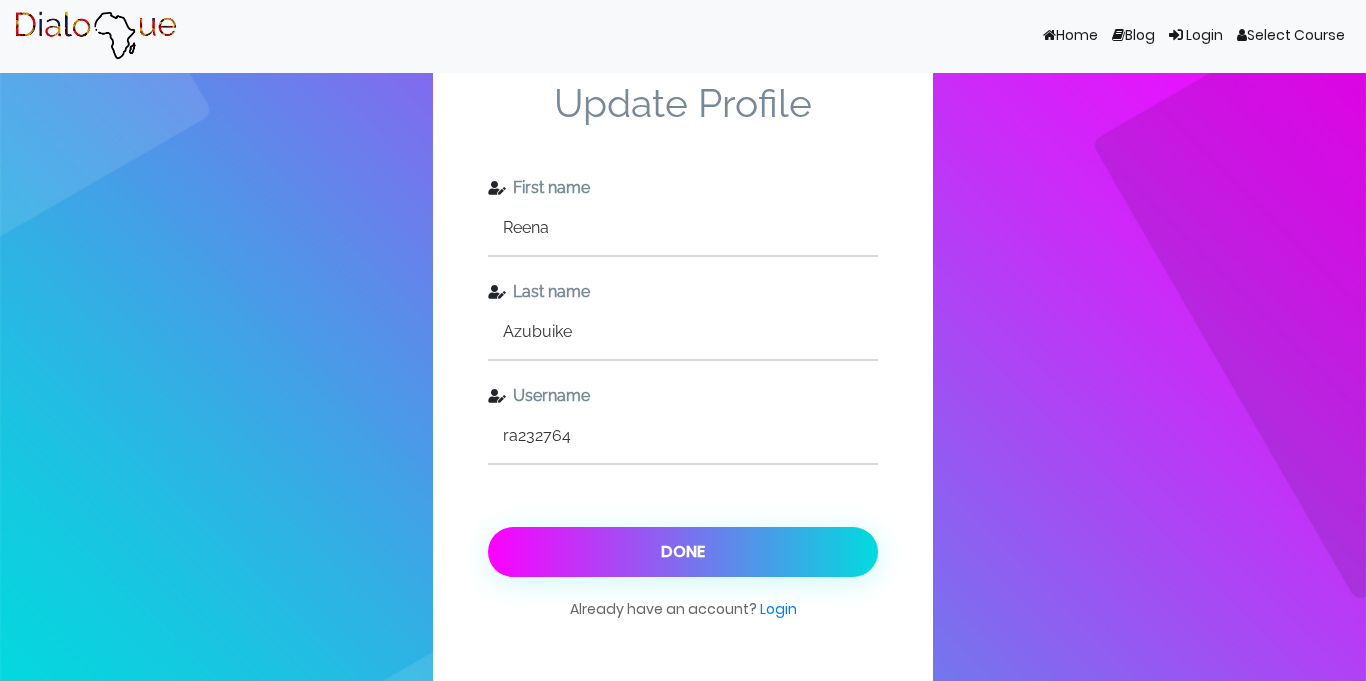 type on "ra232764" 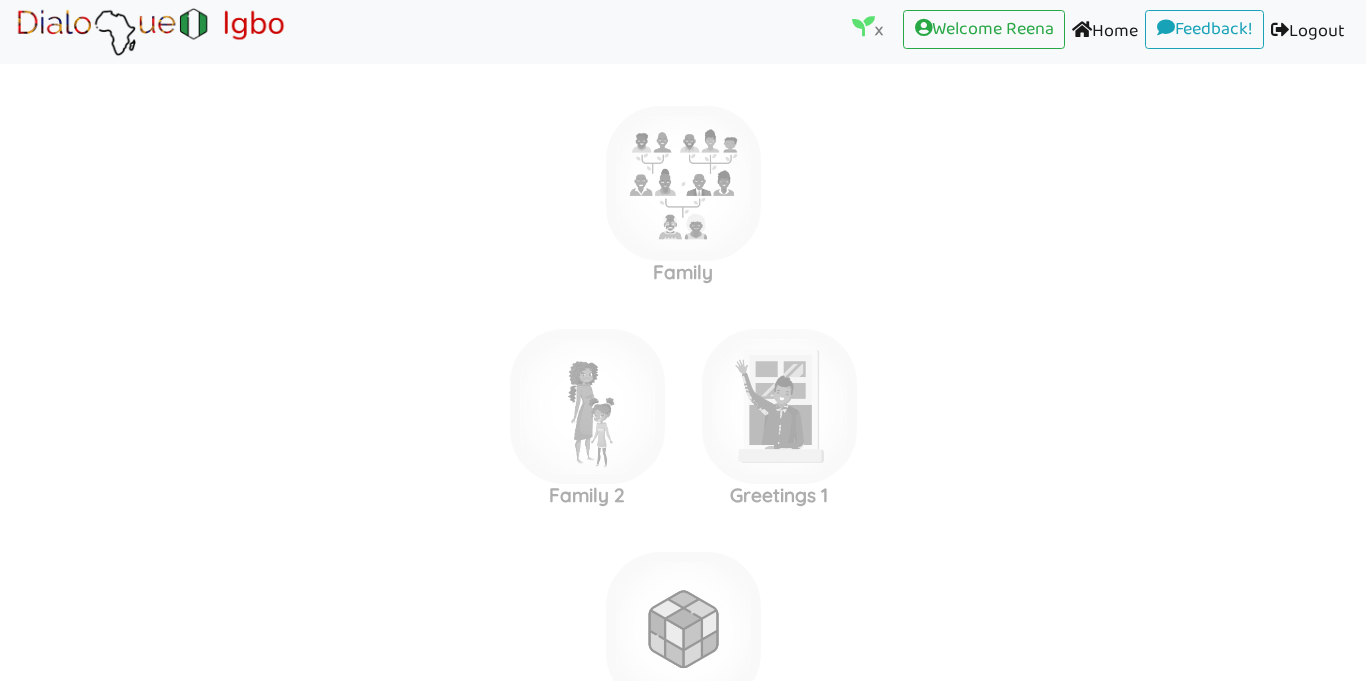 click on "Puzzle: Igbo Artists" at bounding box center [683, 180] 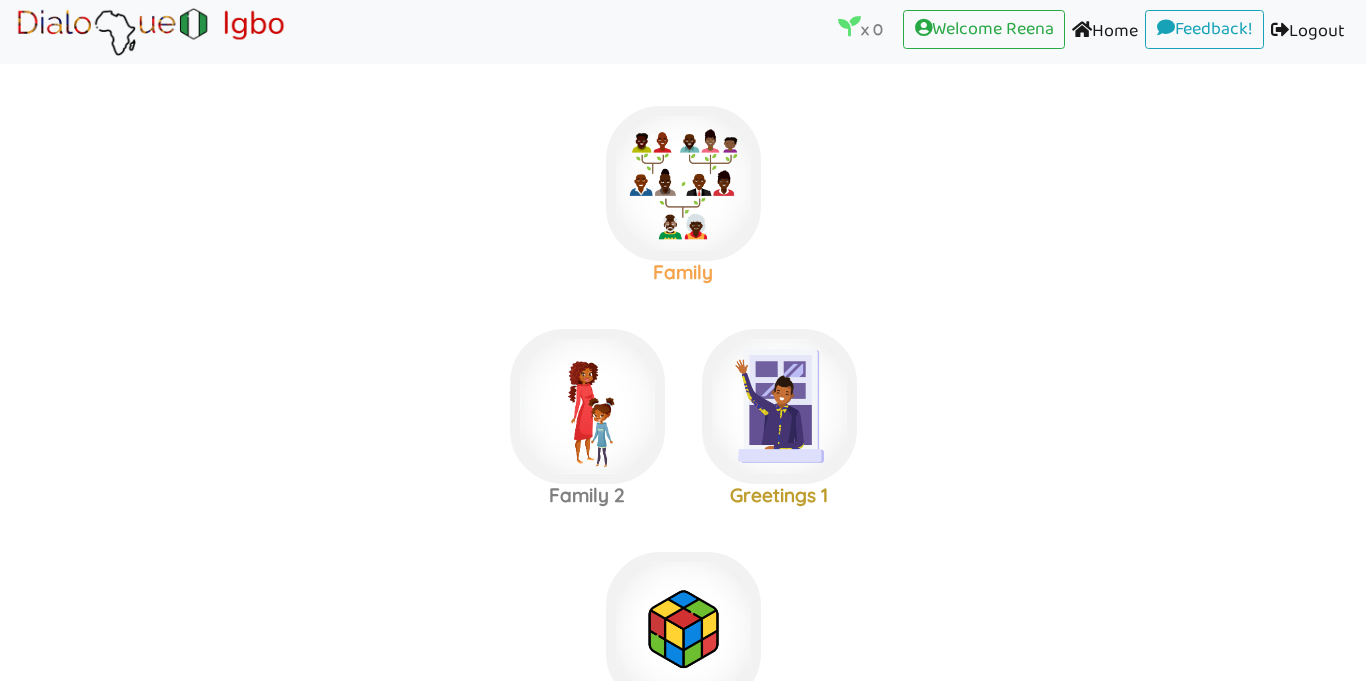click at bounding box center [683, 183] 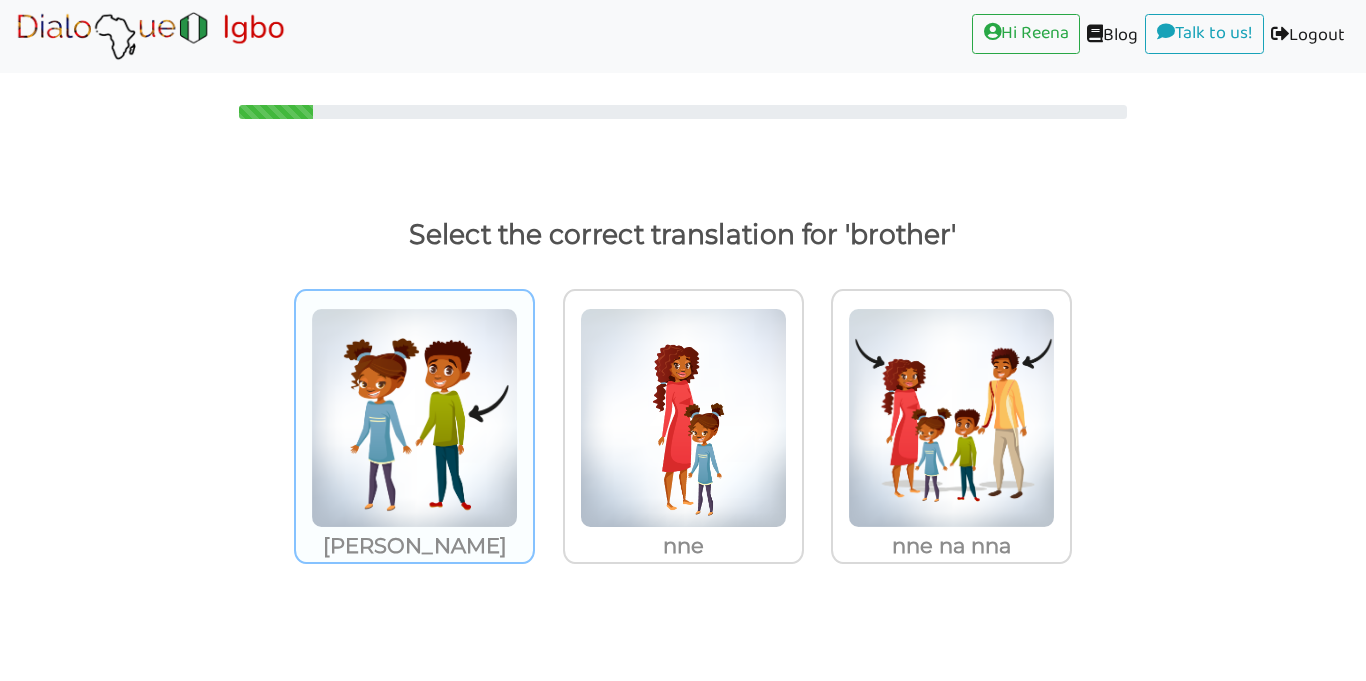click at bounding box center (414, 418) 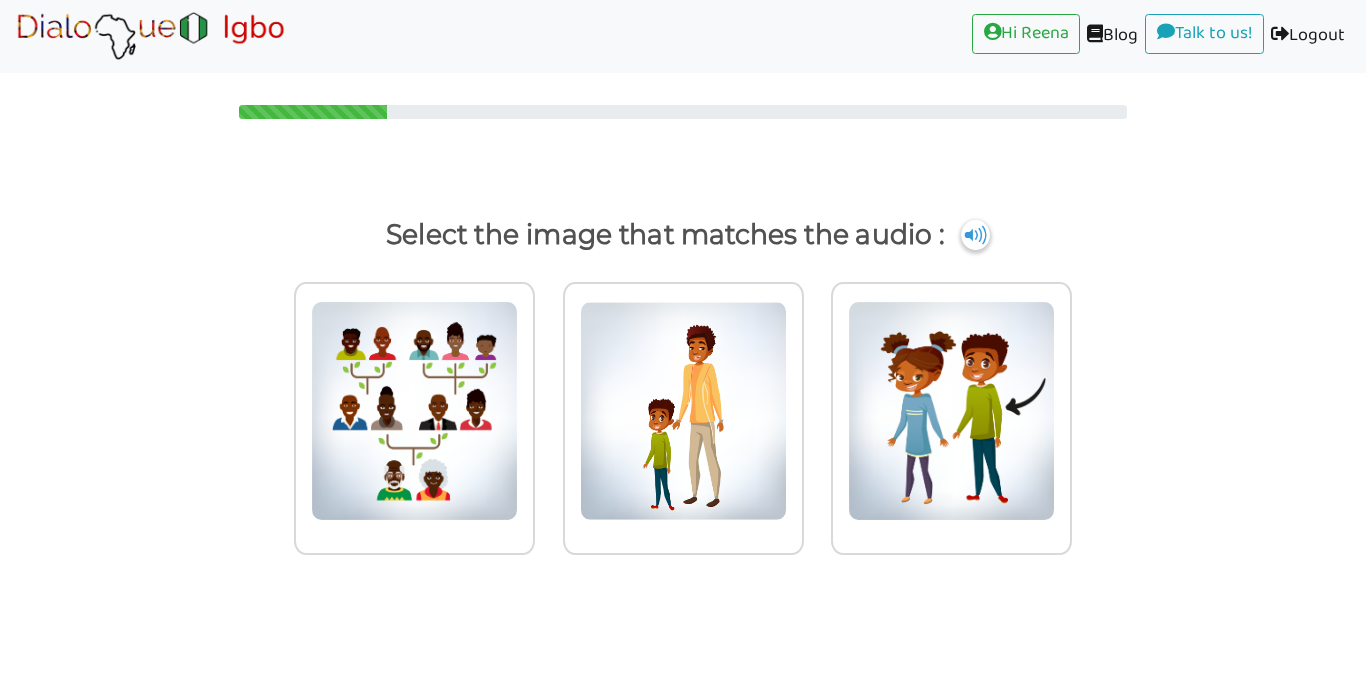 scroll, scrollTop: 0, scrollLeft: 0, axis: both 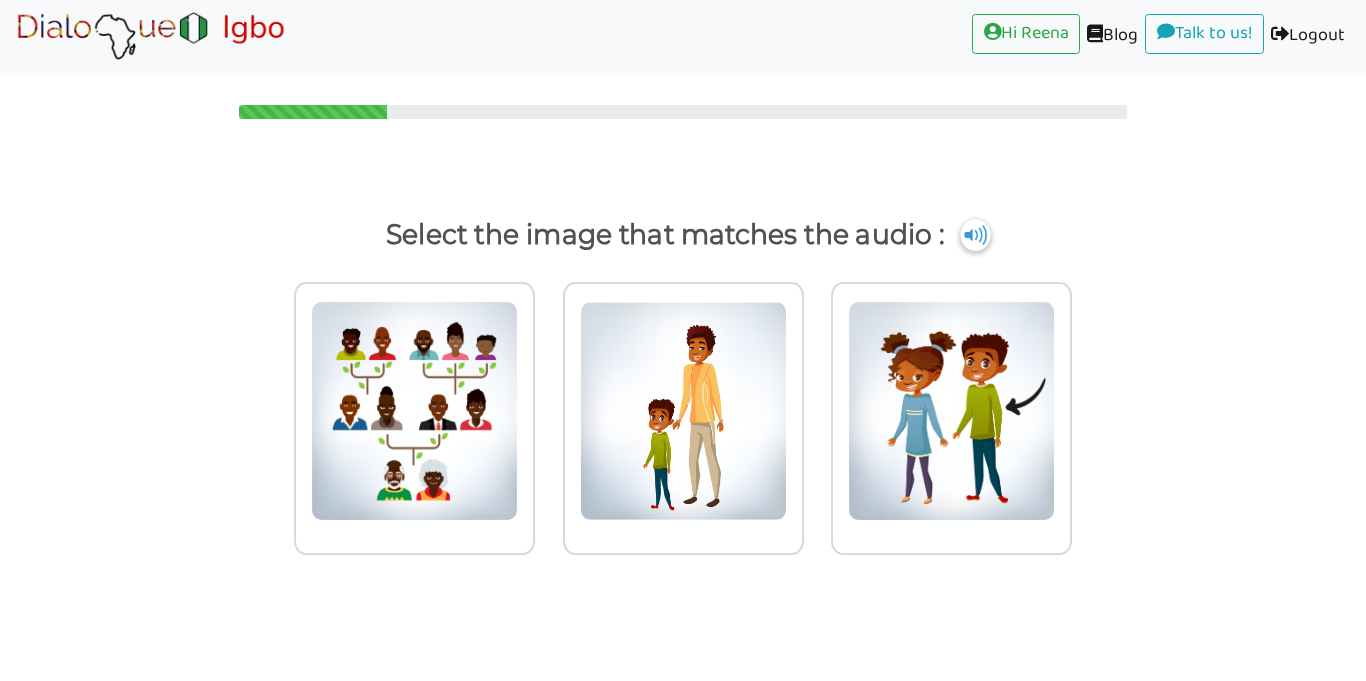 click at bounding box center (975, 235) 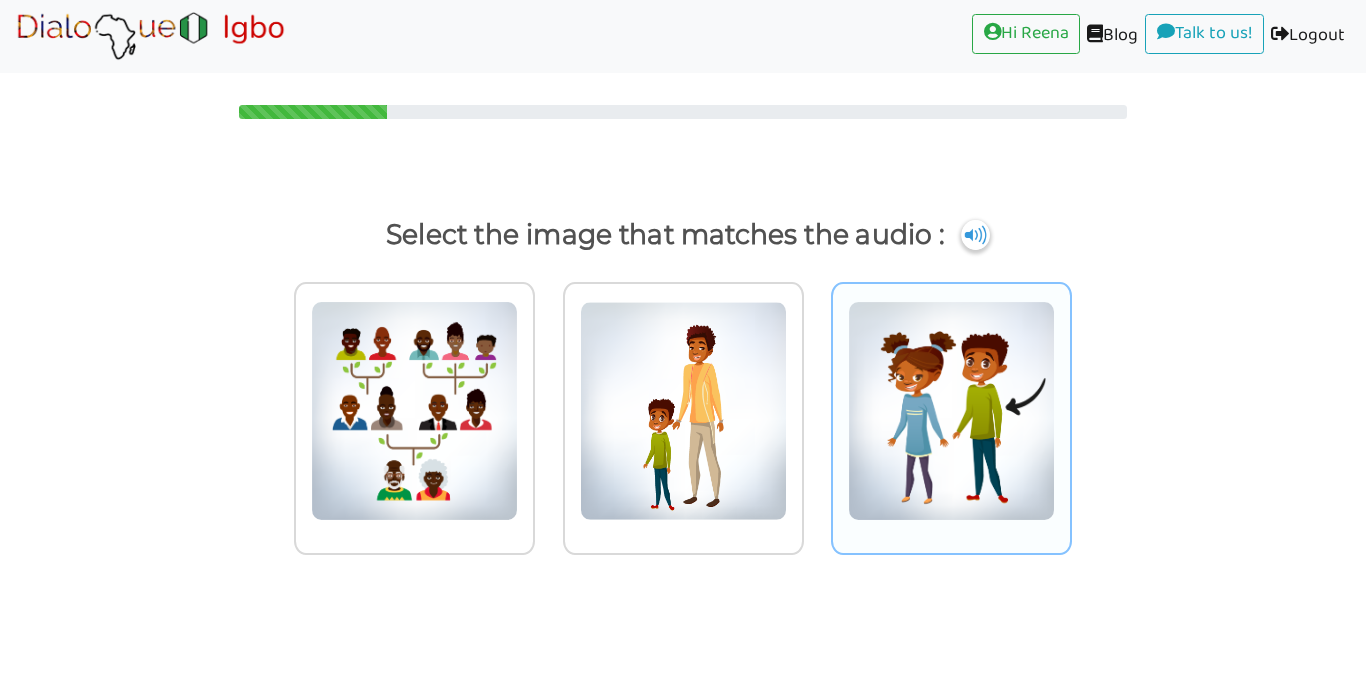 click at bounding box center [414, 411] 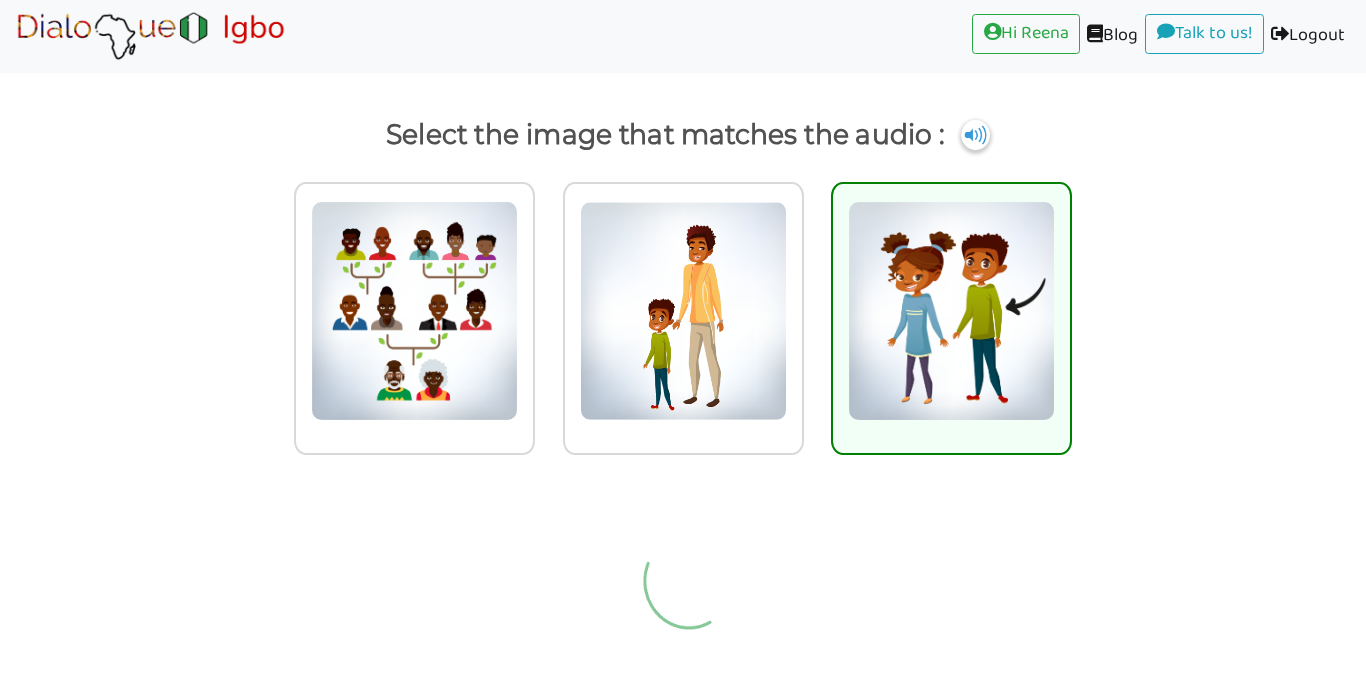 scroll, scrollTop: 0, scrollLeft: 0, axis: both 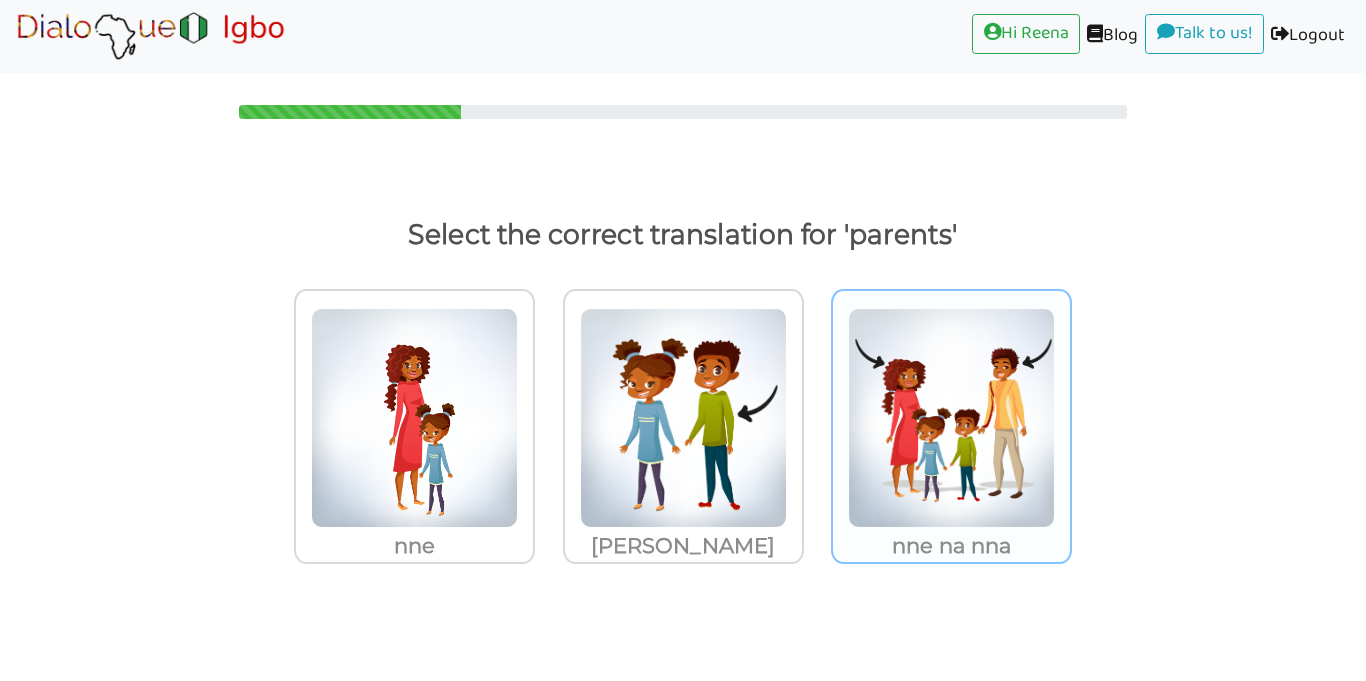 click at bounding box center [414, 418] 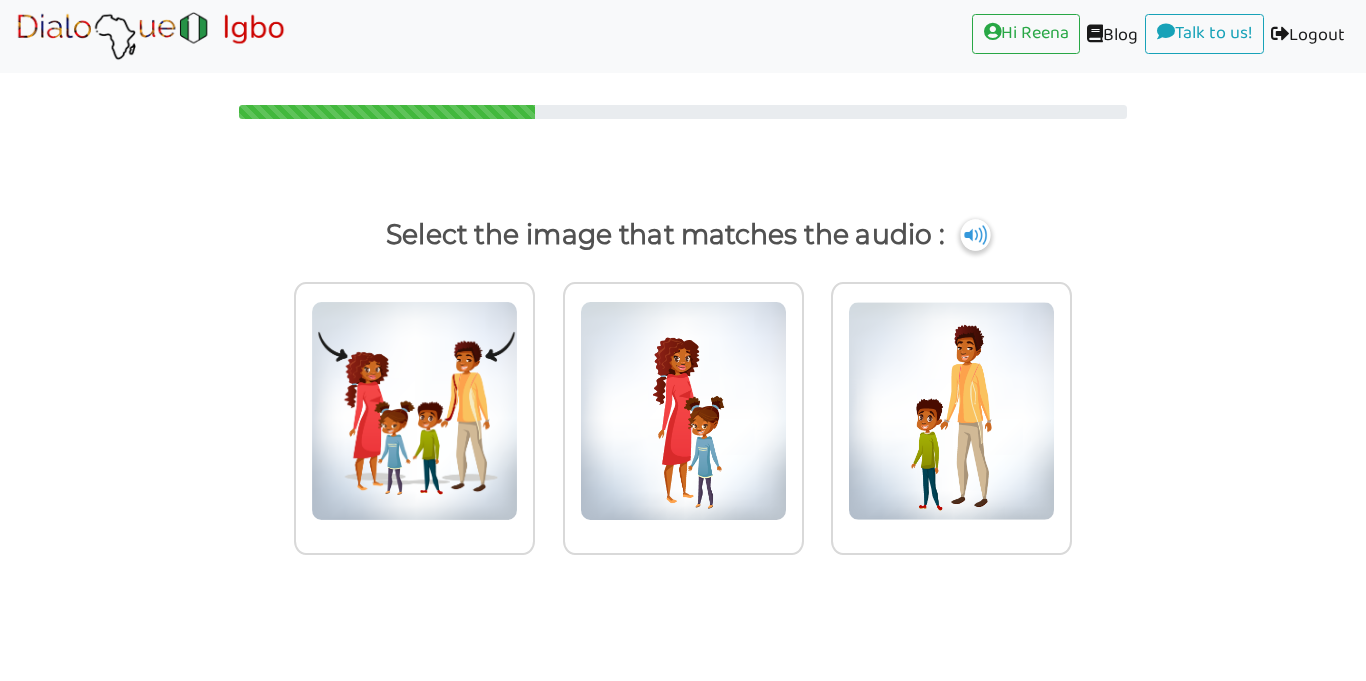 click at bounding box center [975, 235] 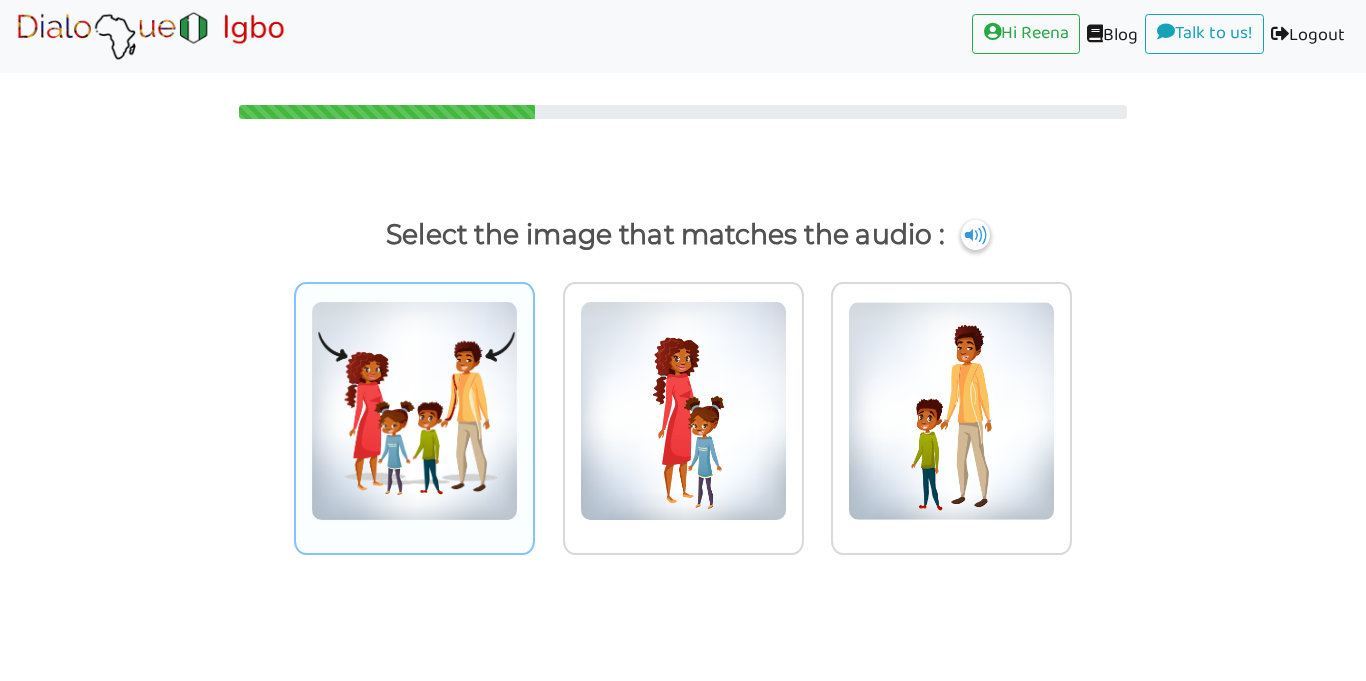 click at bounding box center [414, 411] 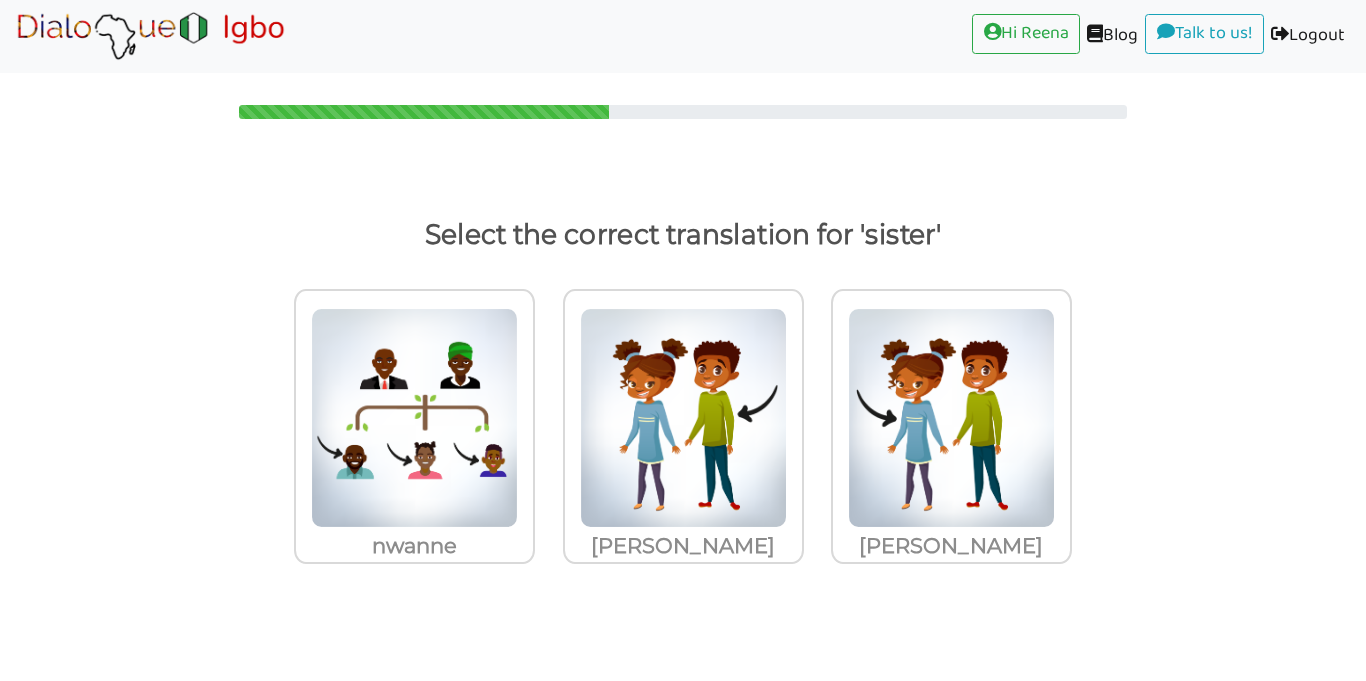 scroll, scrollTop: 0, scrollLeft: 0, axis: both 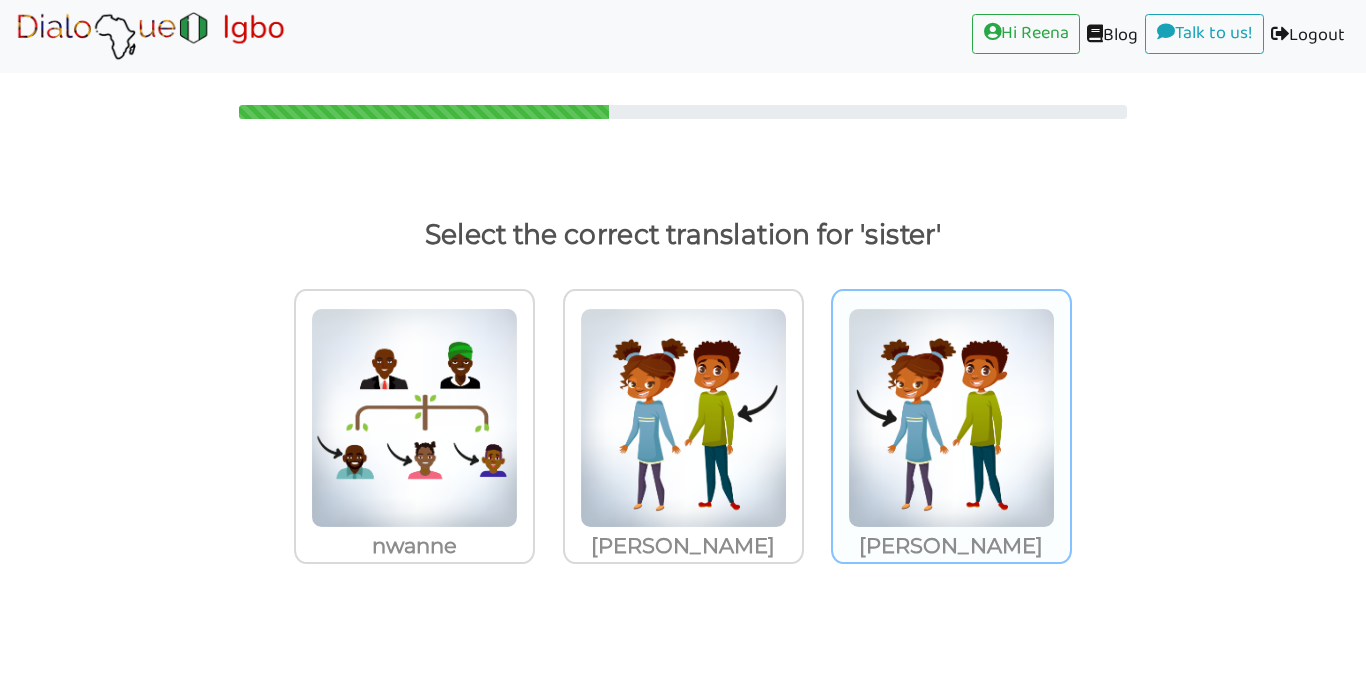 click at bounding box center [414, 418] 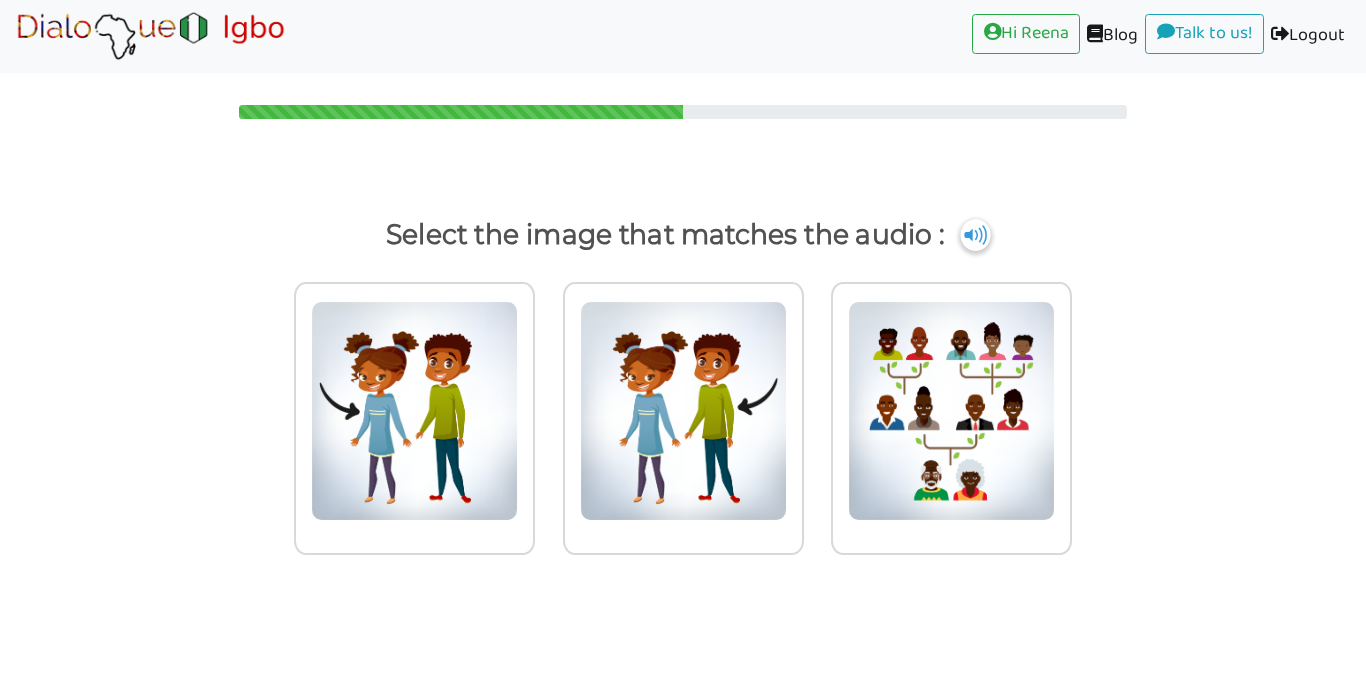click at bounding box center [975, 235] 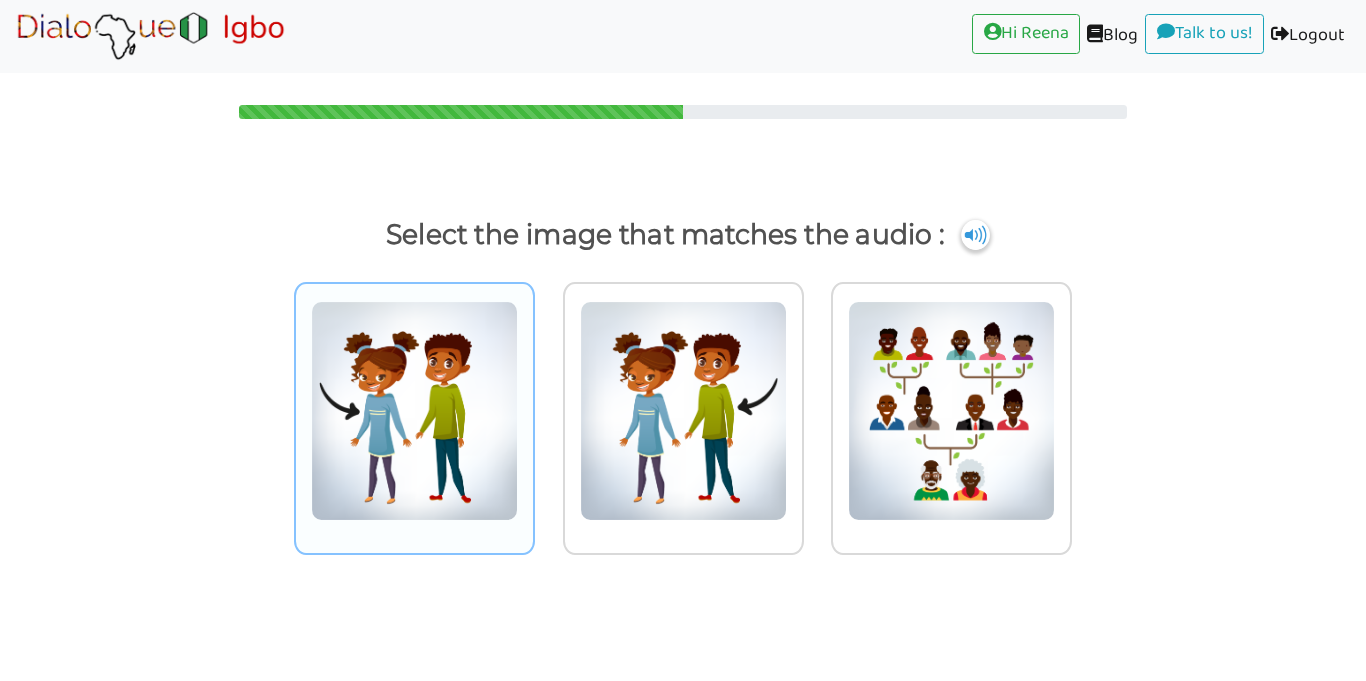 click at bounding box center (414, 411) 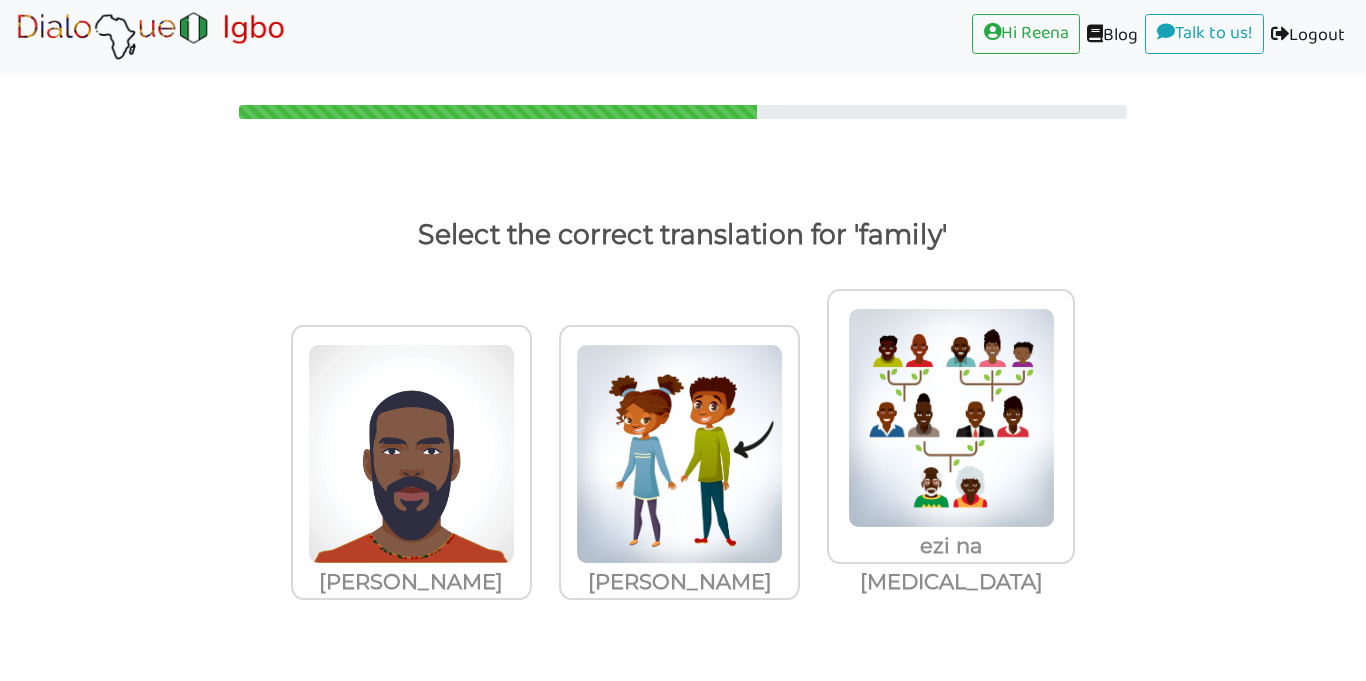 scroll, scrollTop: 0, scrollLeft: 0, axis: both 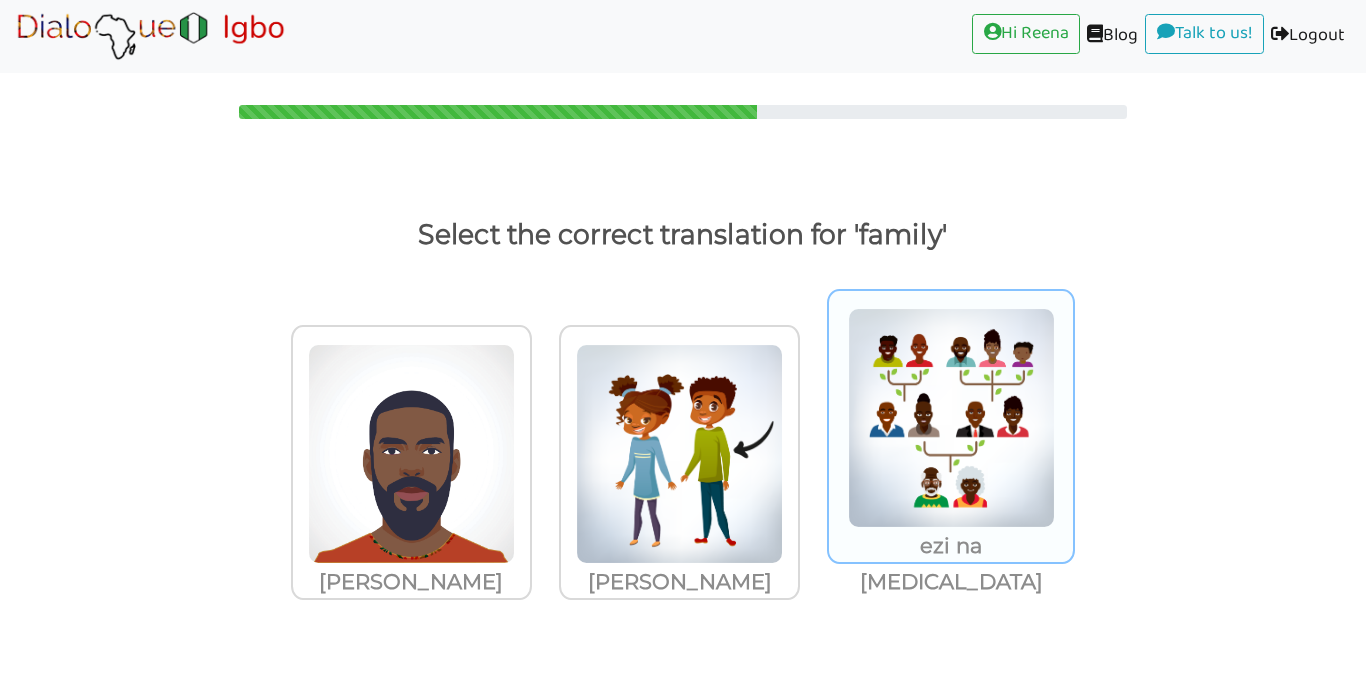 click at bounding box center [411, 454] 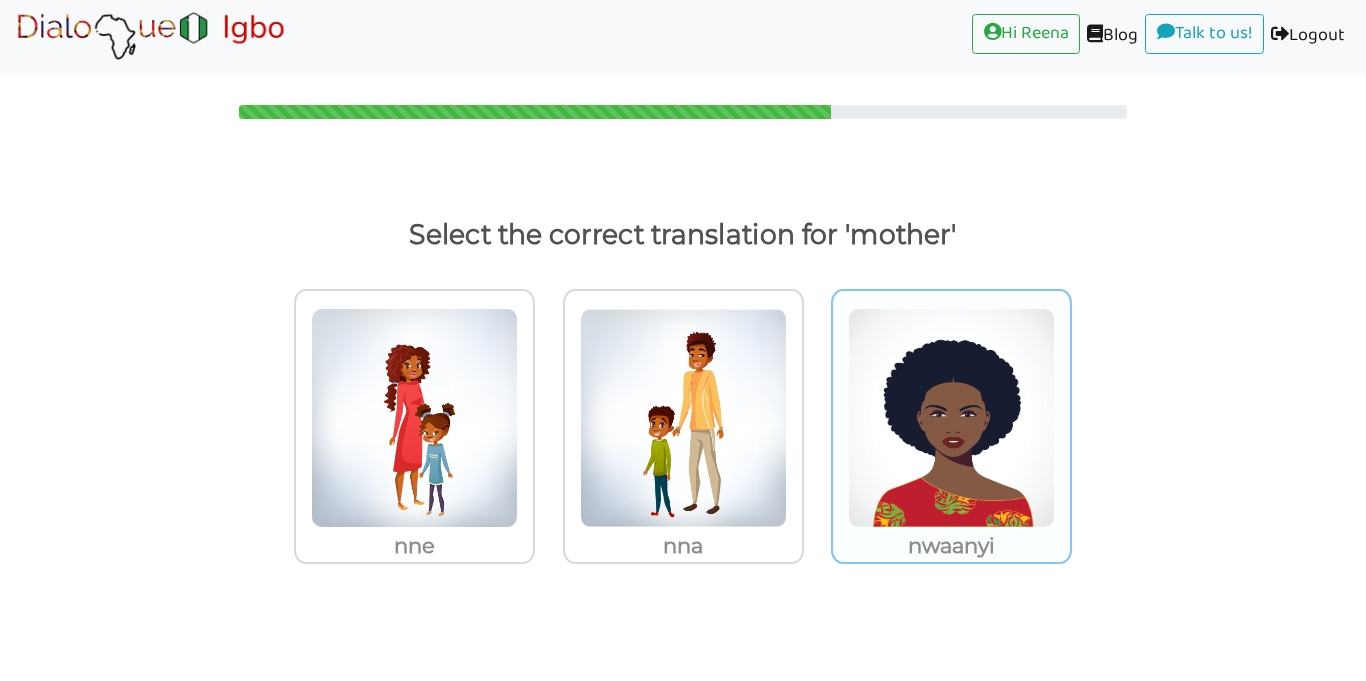 click at bounding box center [414, 418] 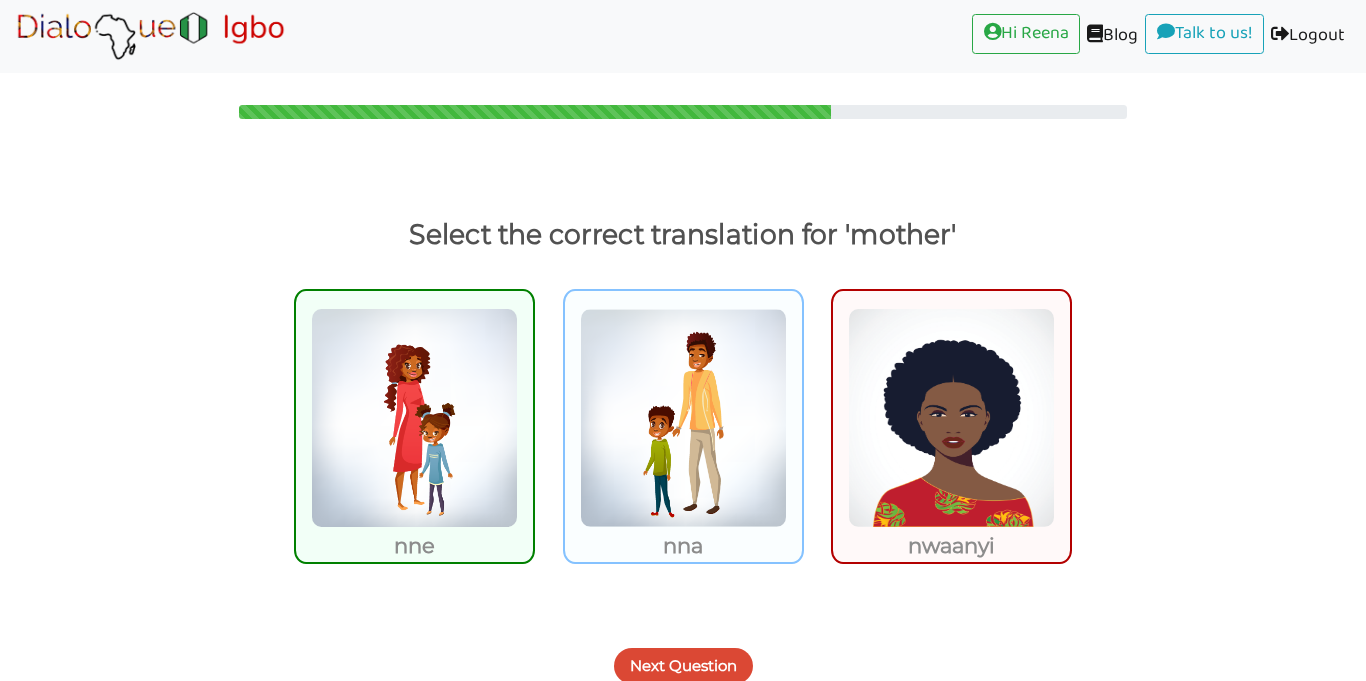 scroll, scrollTop: 13, scrollLeft: 0, axis: vertical 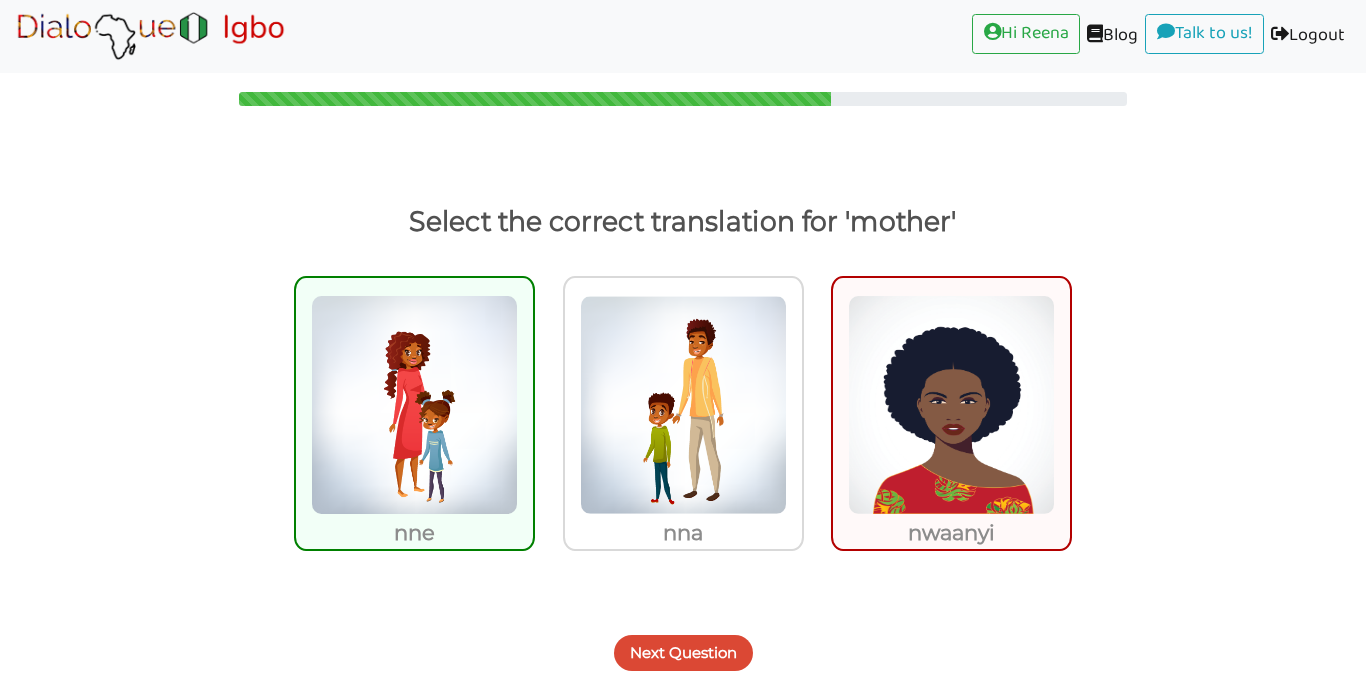 click on "Next Question" at bounding box center [683, 653] 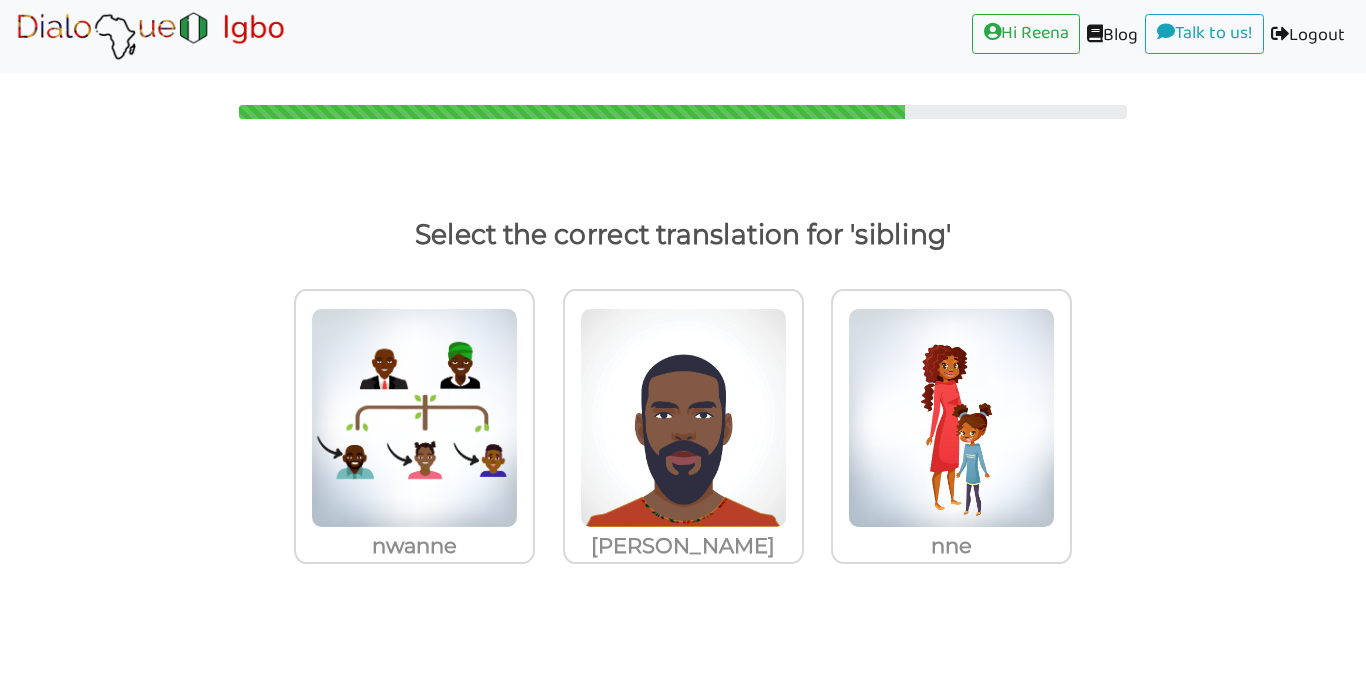 scroll, scrollTop: 0, scrollLeft: 0, axis: both 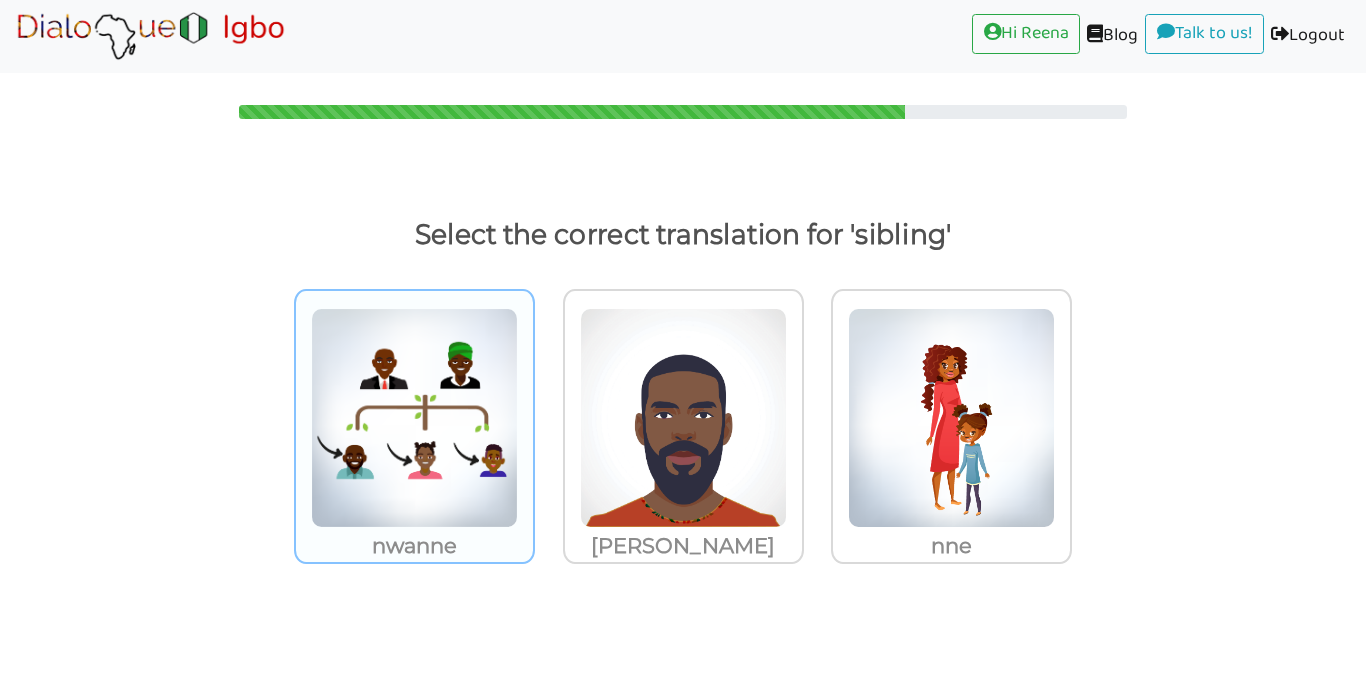click at bounding box center [414, 418] 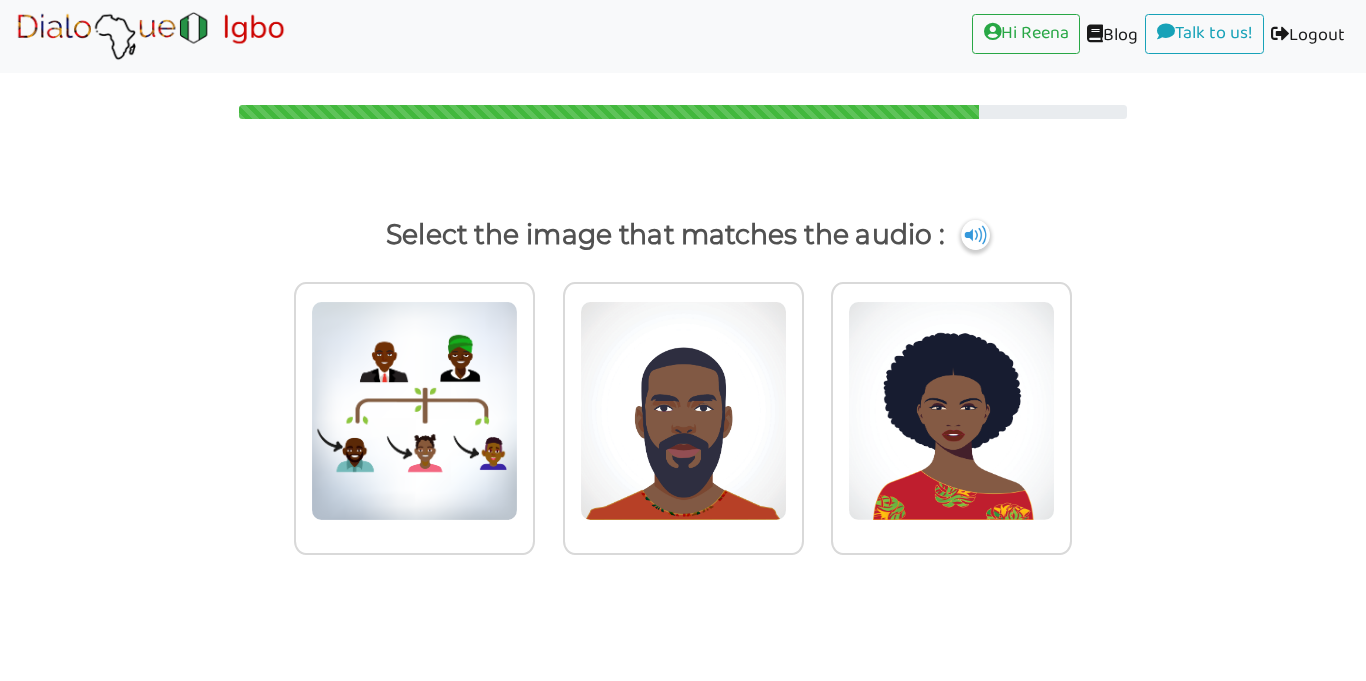 scroll, scrollTop: 0, scrollLeft: 0, axis: both 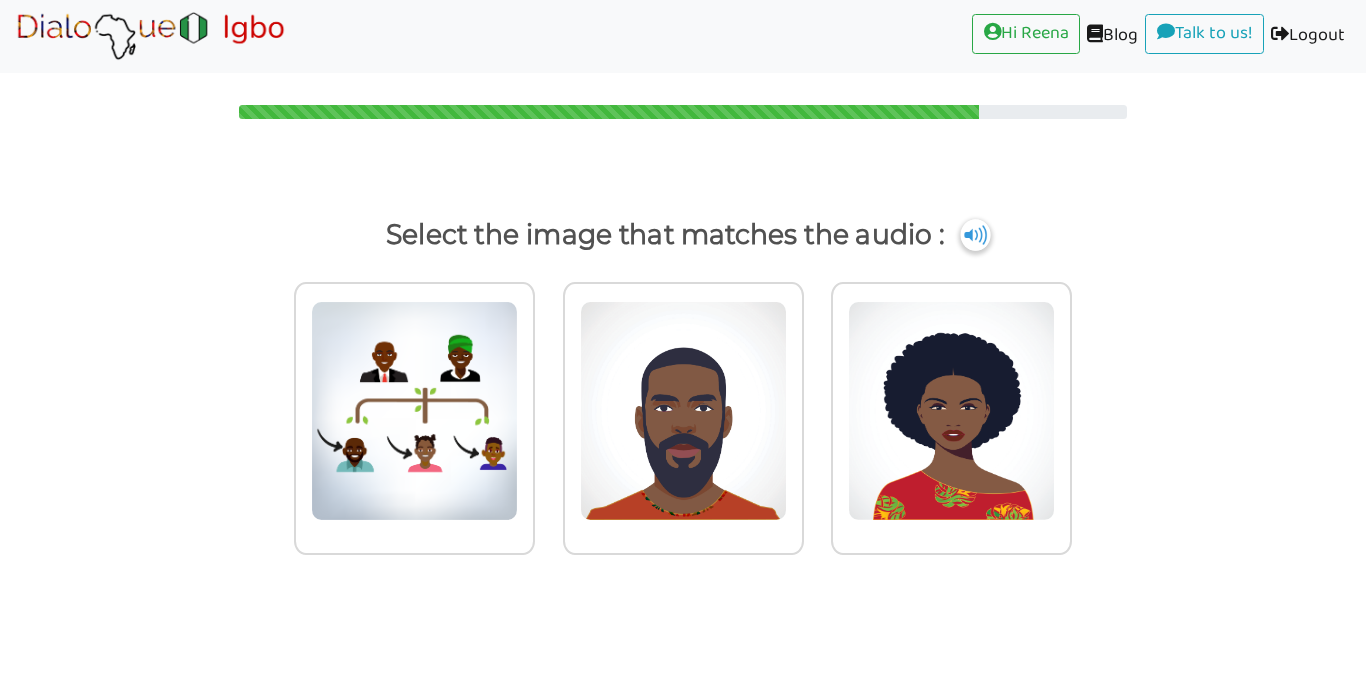 click at bounding box center [975, 235] 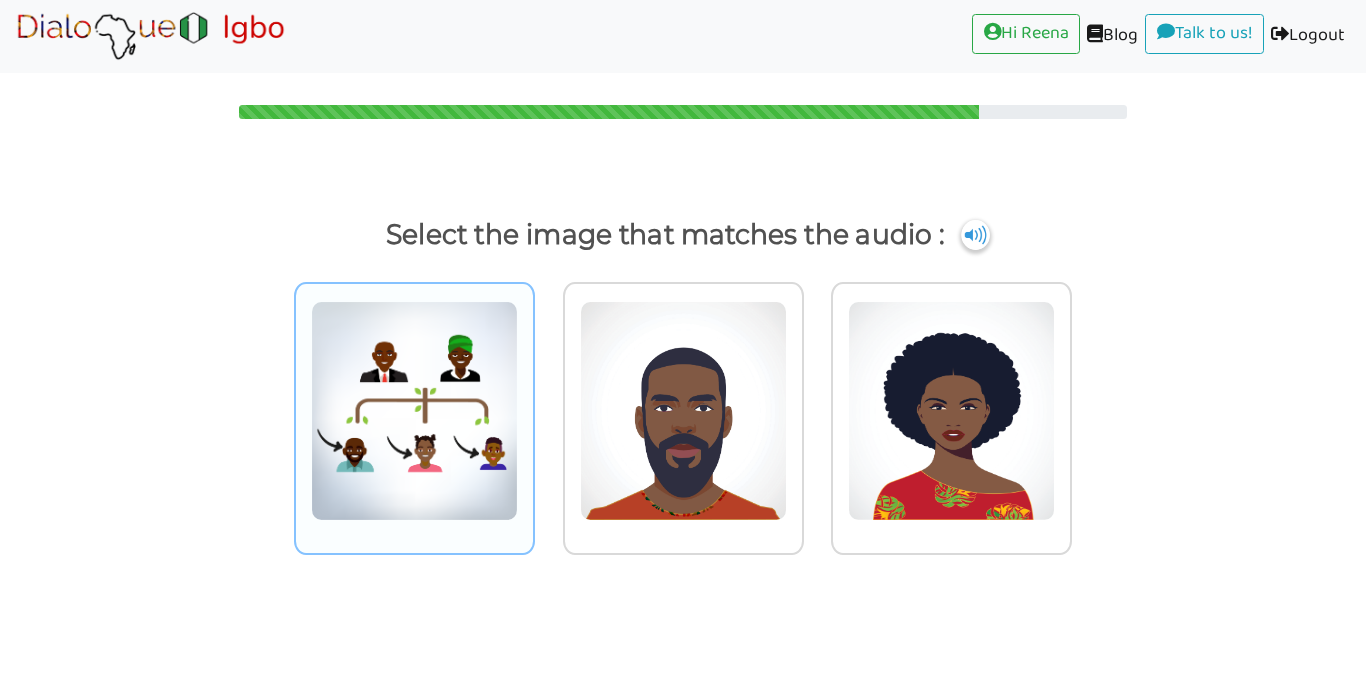 click at bounding box center (414, 411) 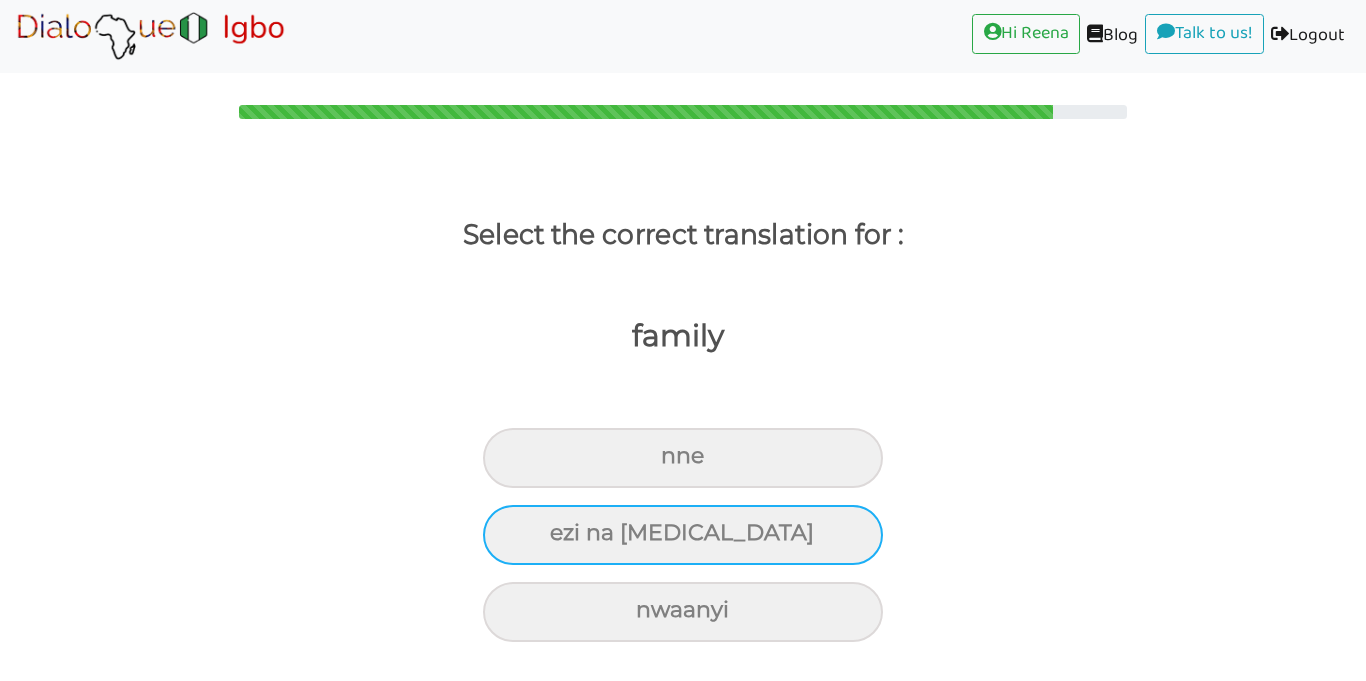 click on "ezi na ulo" at bounding box center (683, 458) 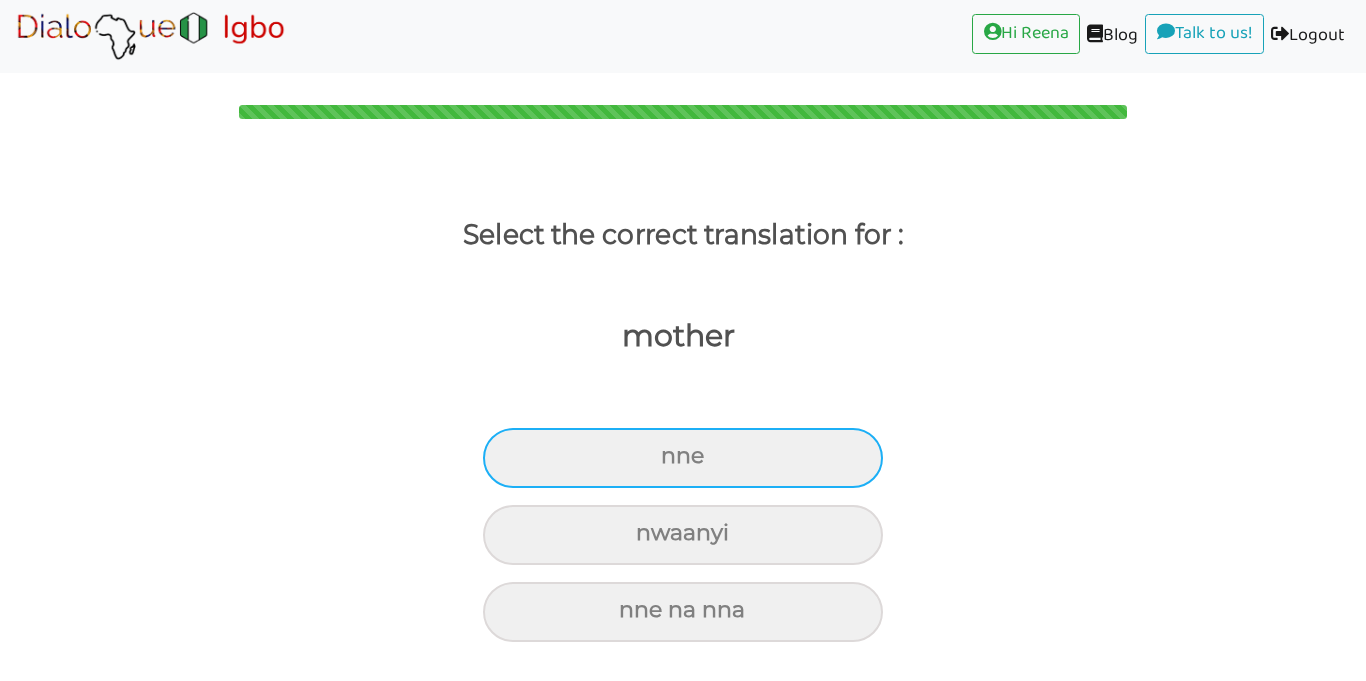 click on "nne" at bounding box center [683, 458] 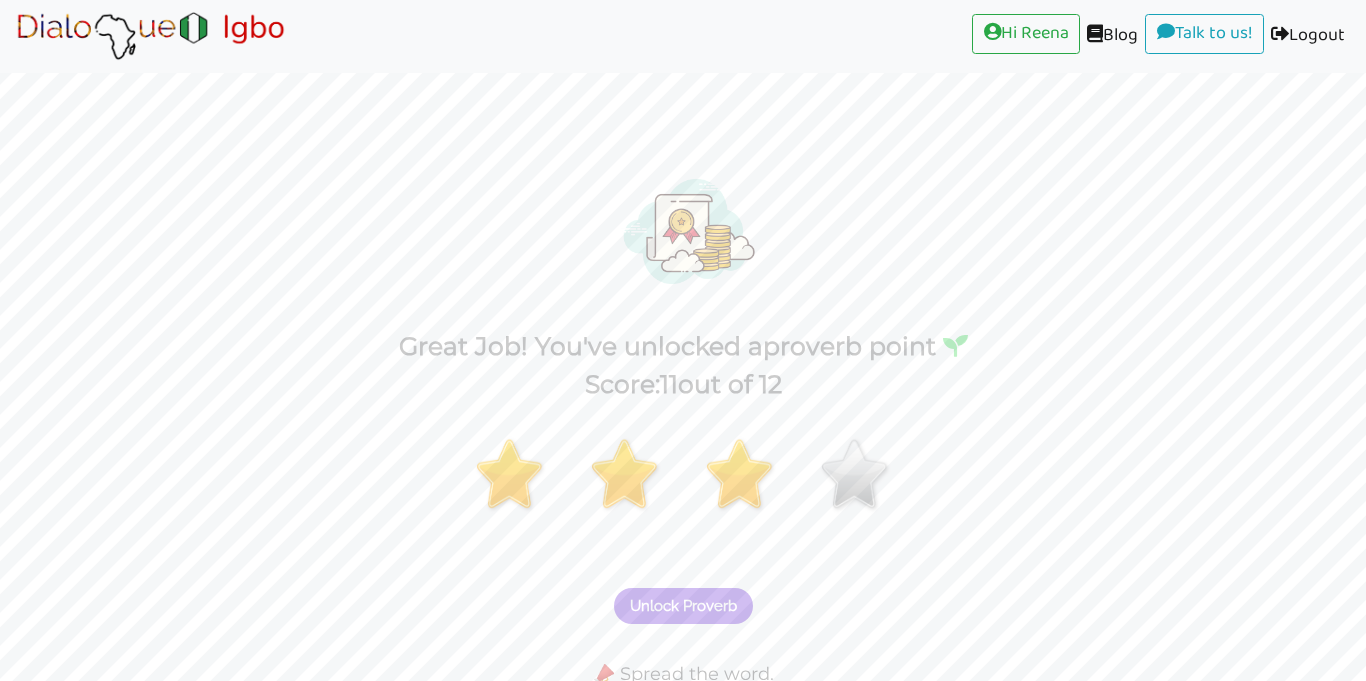 scroll, scrollTop: 62, scrollLeft: 0, axis: vertical 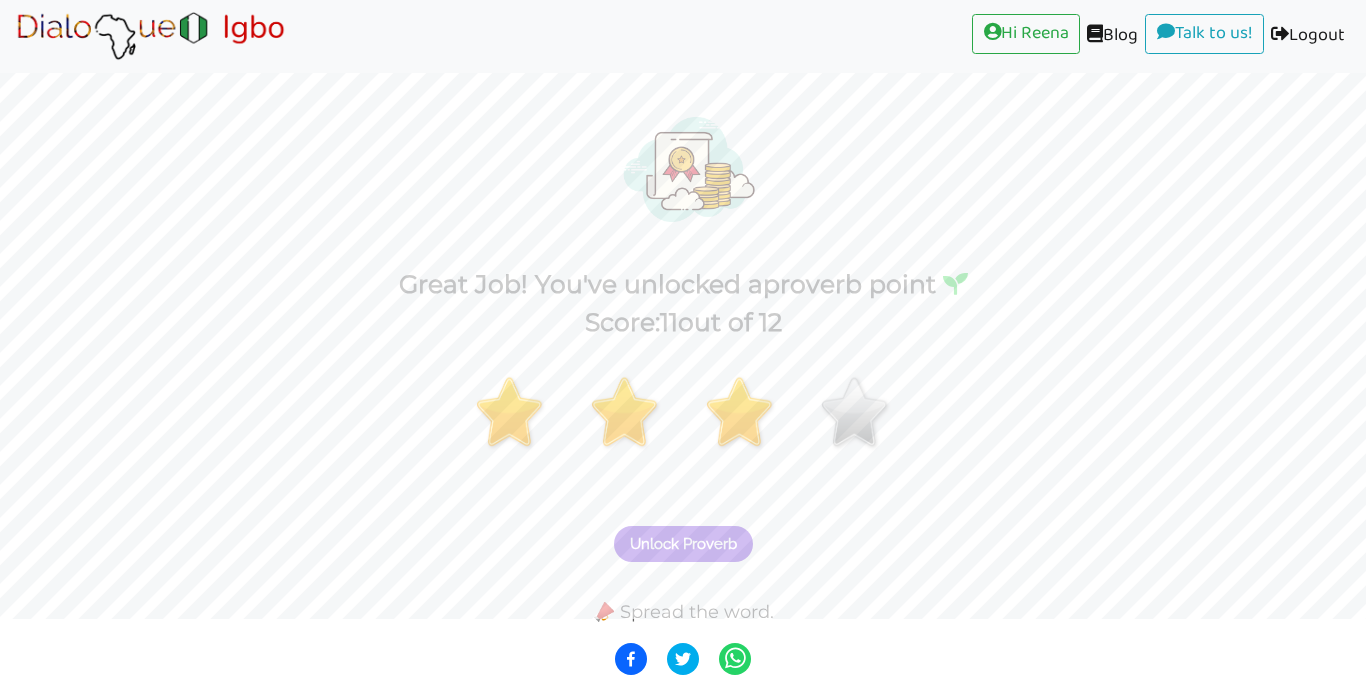 click on "Unlock Proverb" at bounding box center [683, 544] 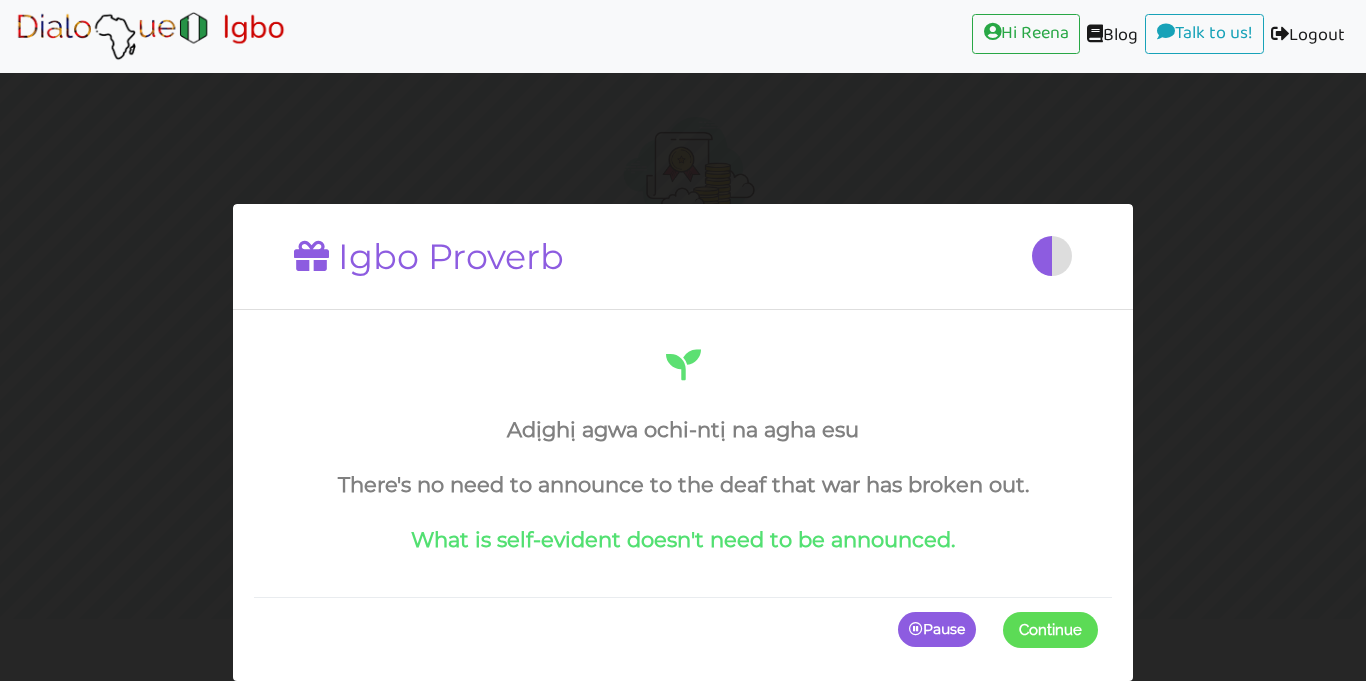 click at bounding box center (1051, 255) 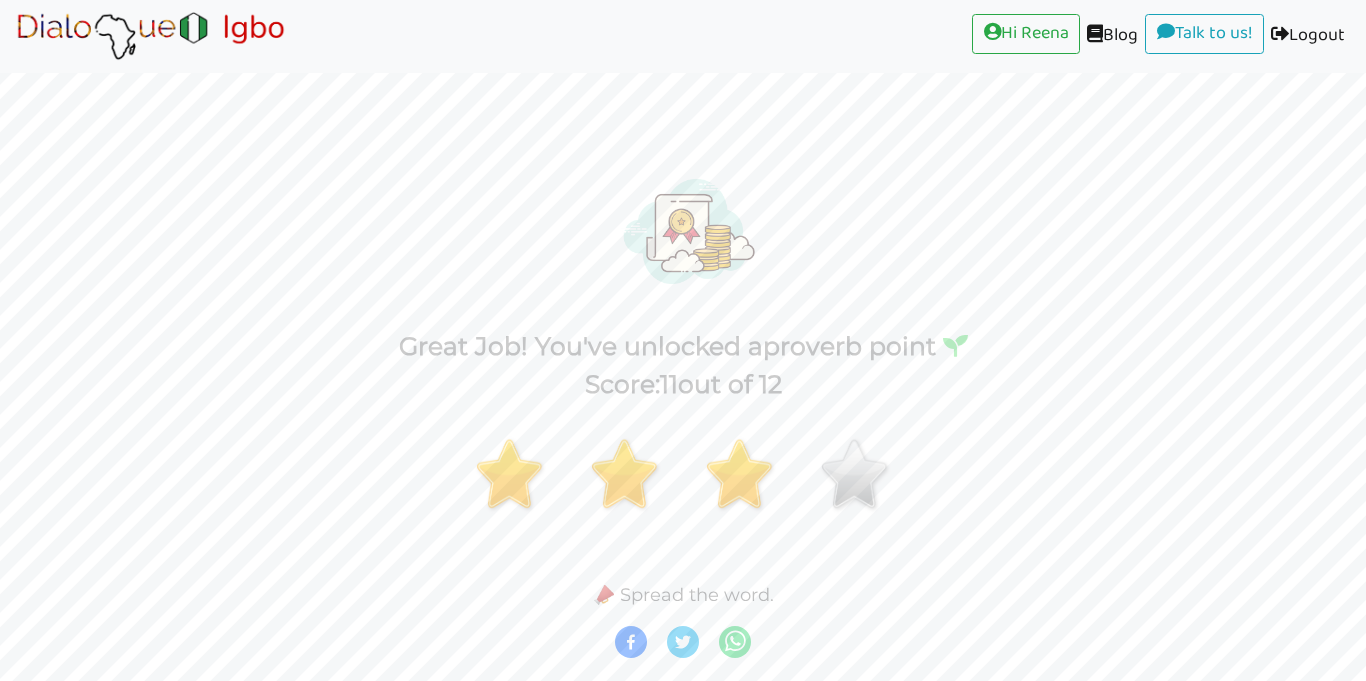 scroll, scrollTop: 0, scrollLeft: 0, axis: both 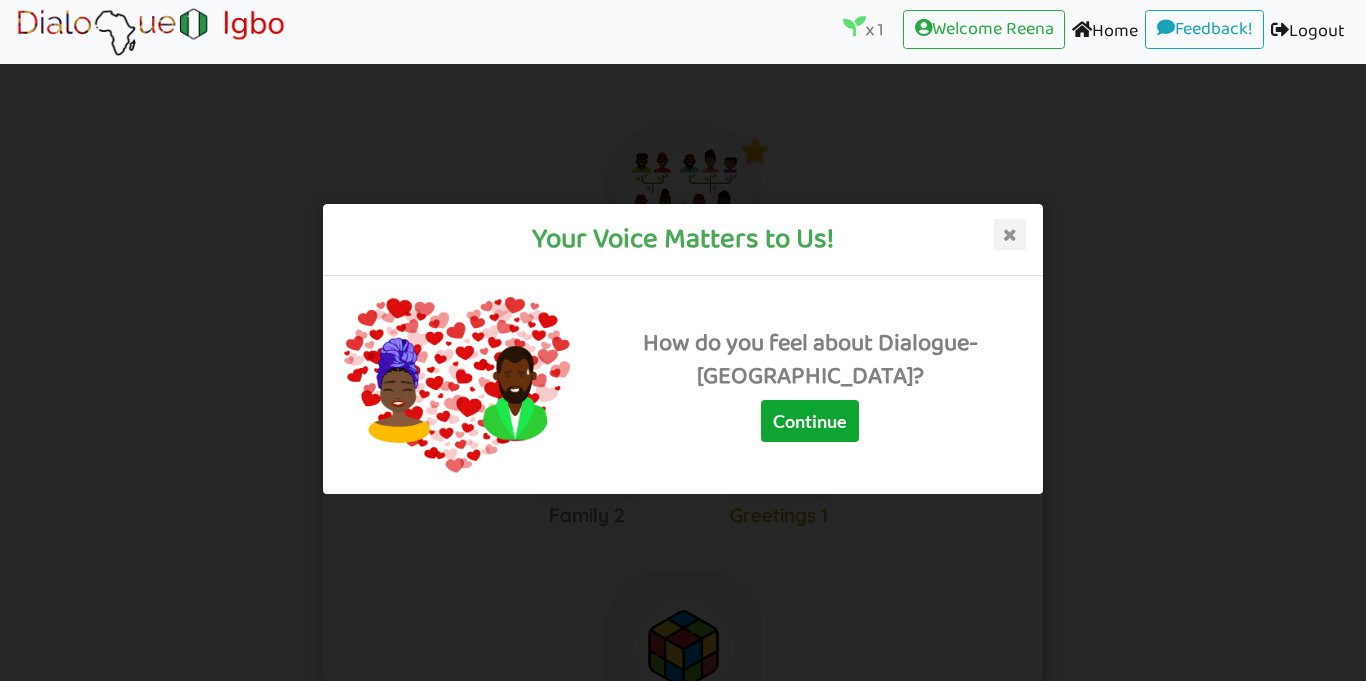 click on "Continue" at bounding box center (810, 421) 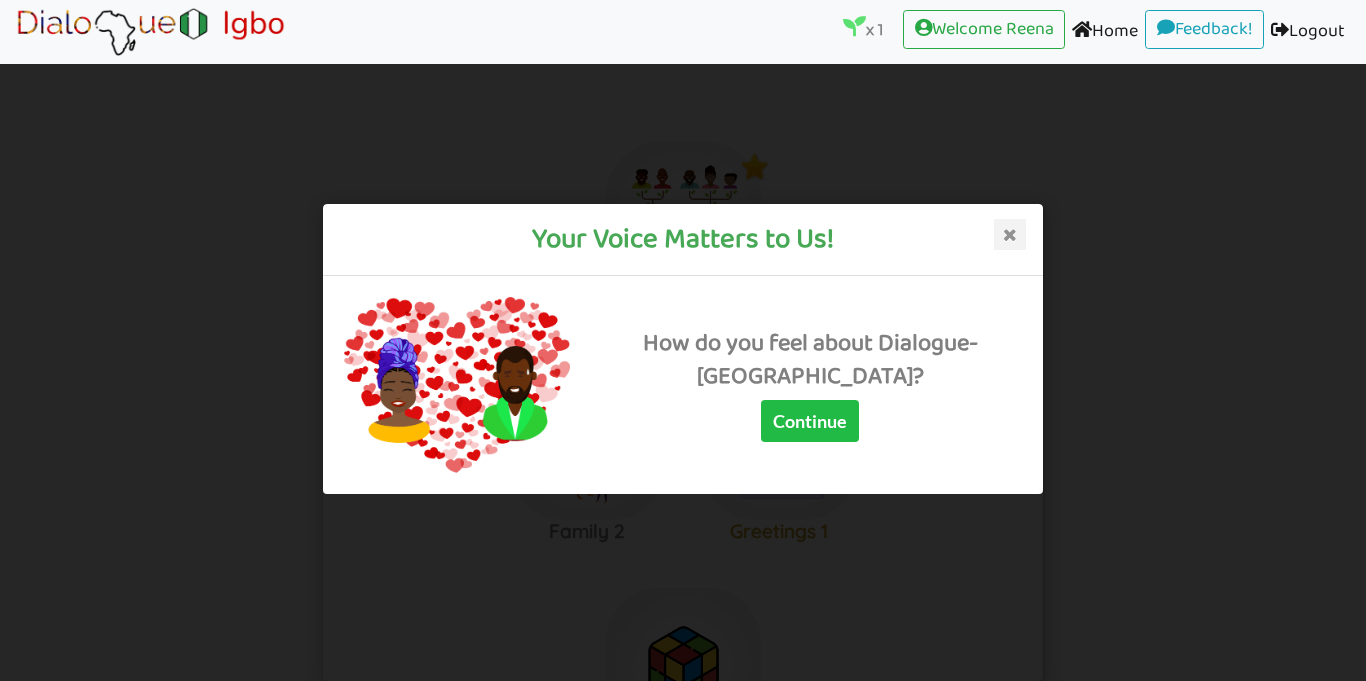 scroll, scrollTop: 16, scrollLeft: 0, axis: vertical 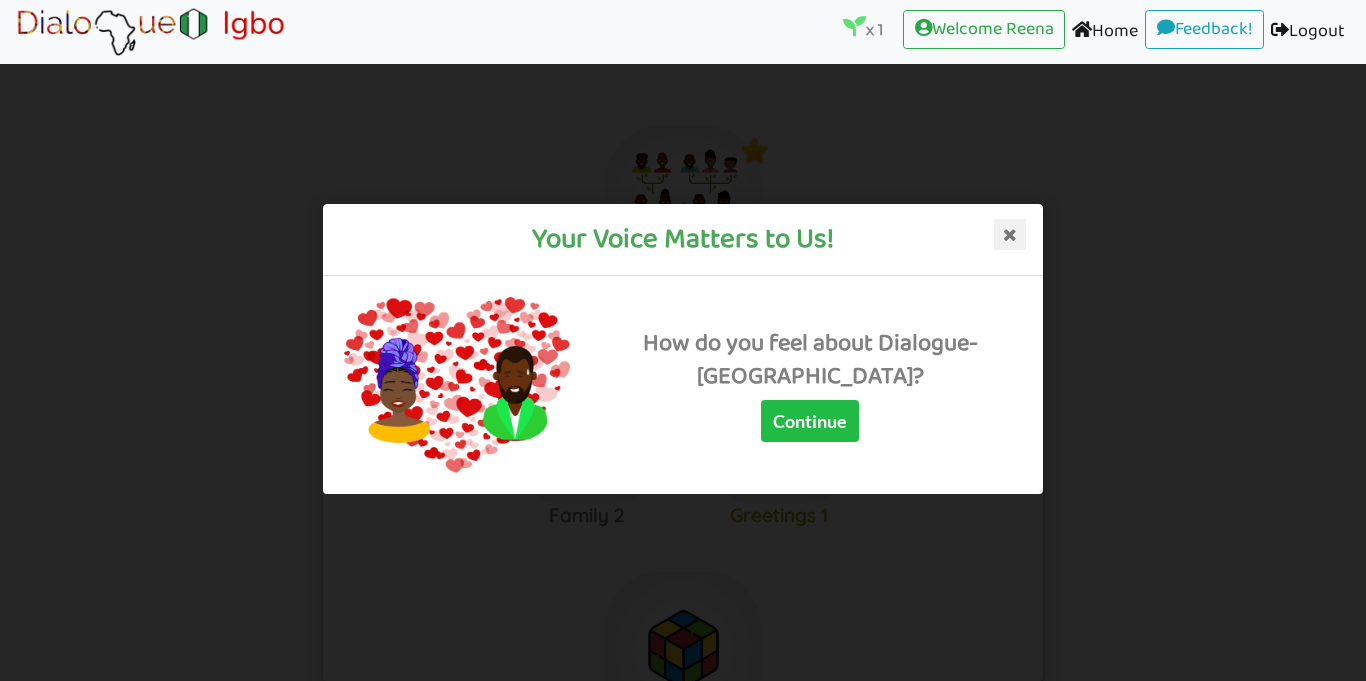 click at bounding box center (1010, 235) 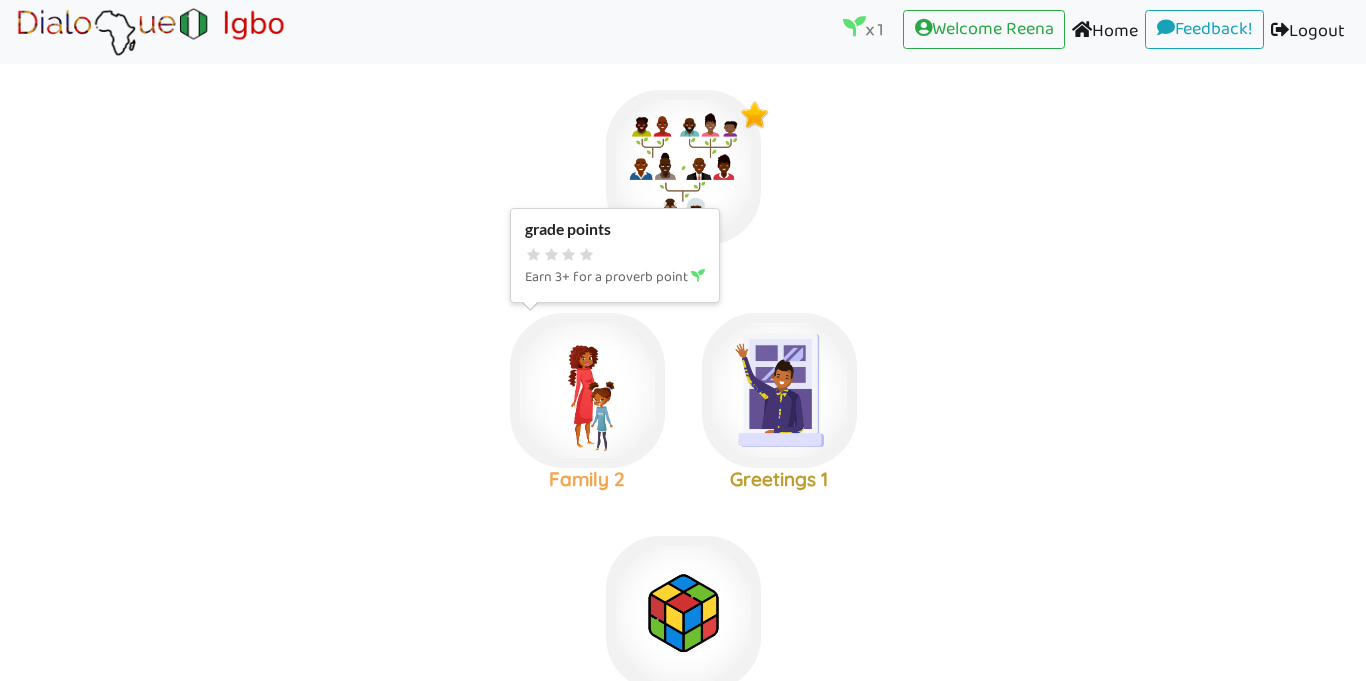 click at bounding box center (683, 167) 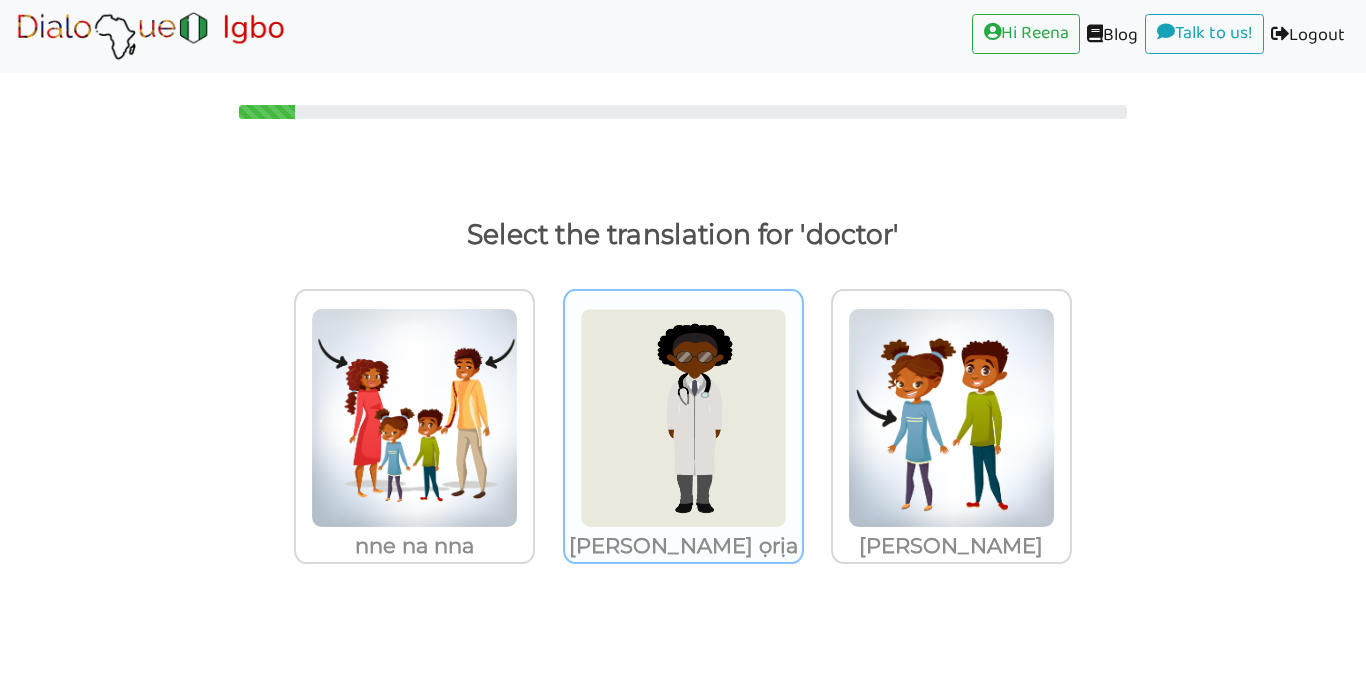 click at bounding box center [414, 418] 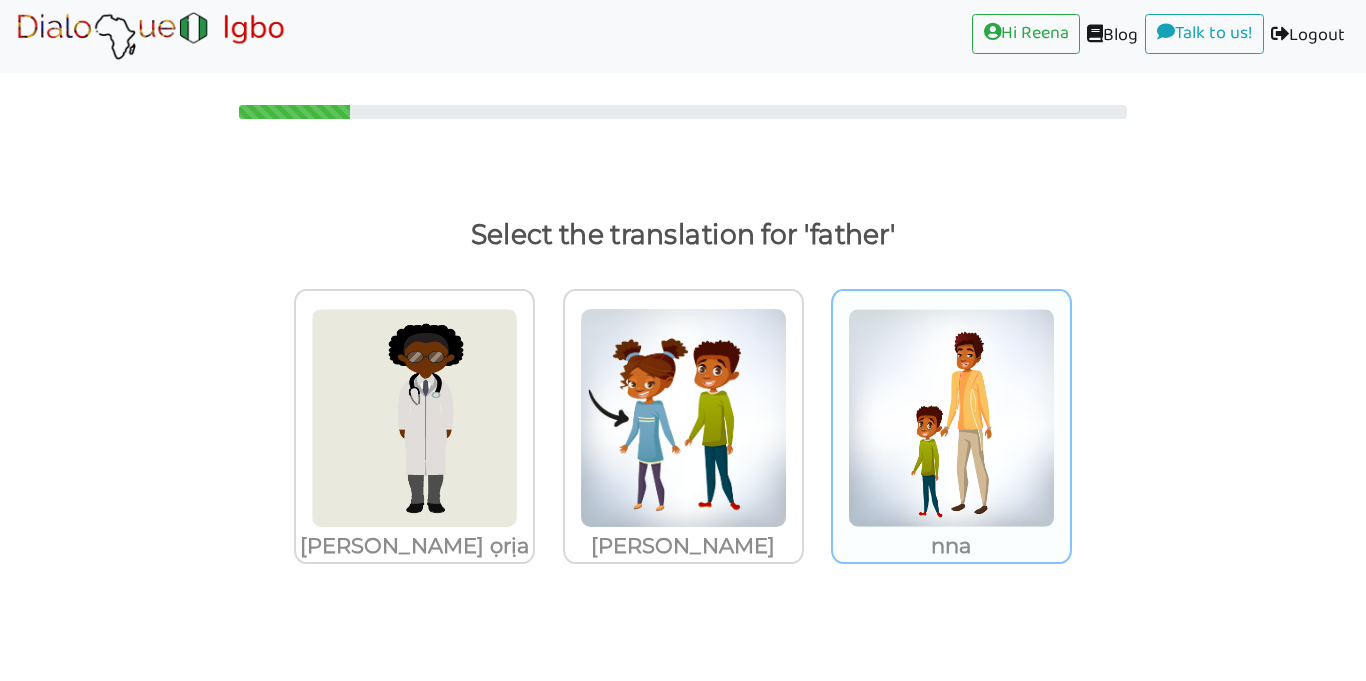 click at bounding box center [414, 418] 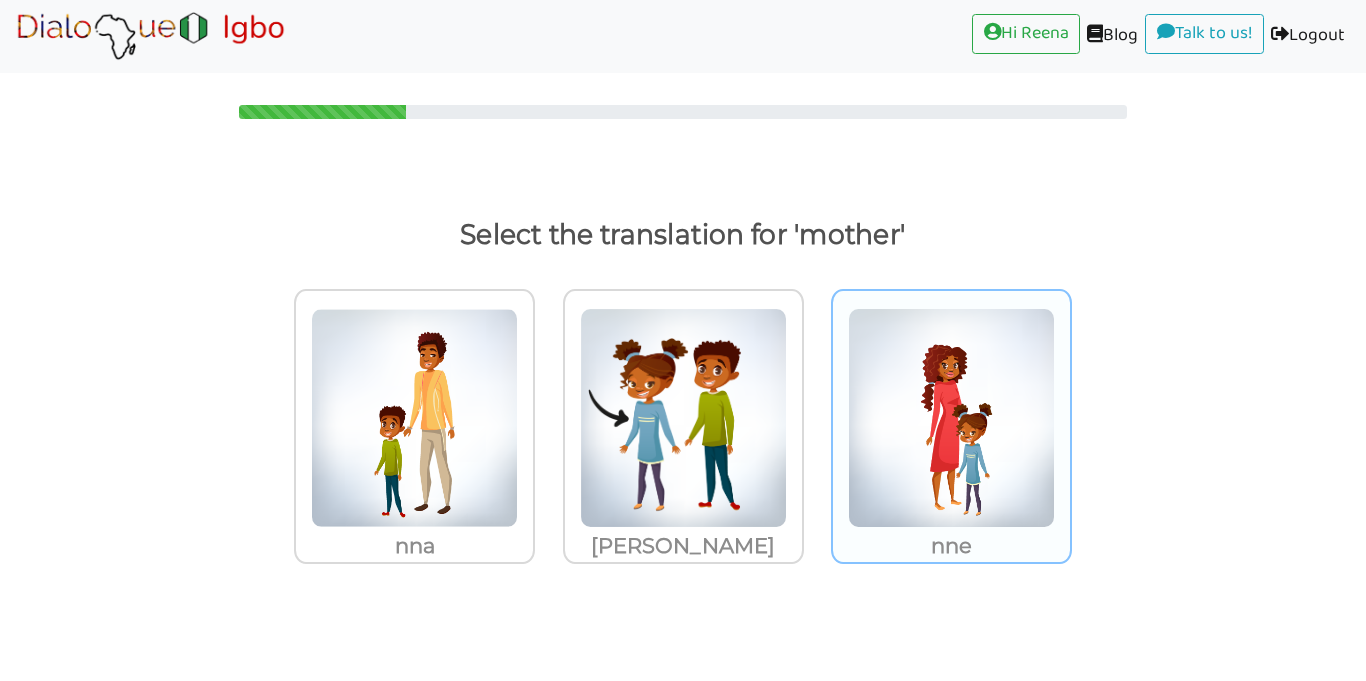 click at bounding box center [414, 418] 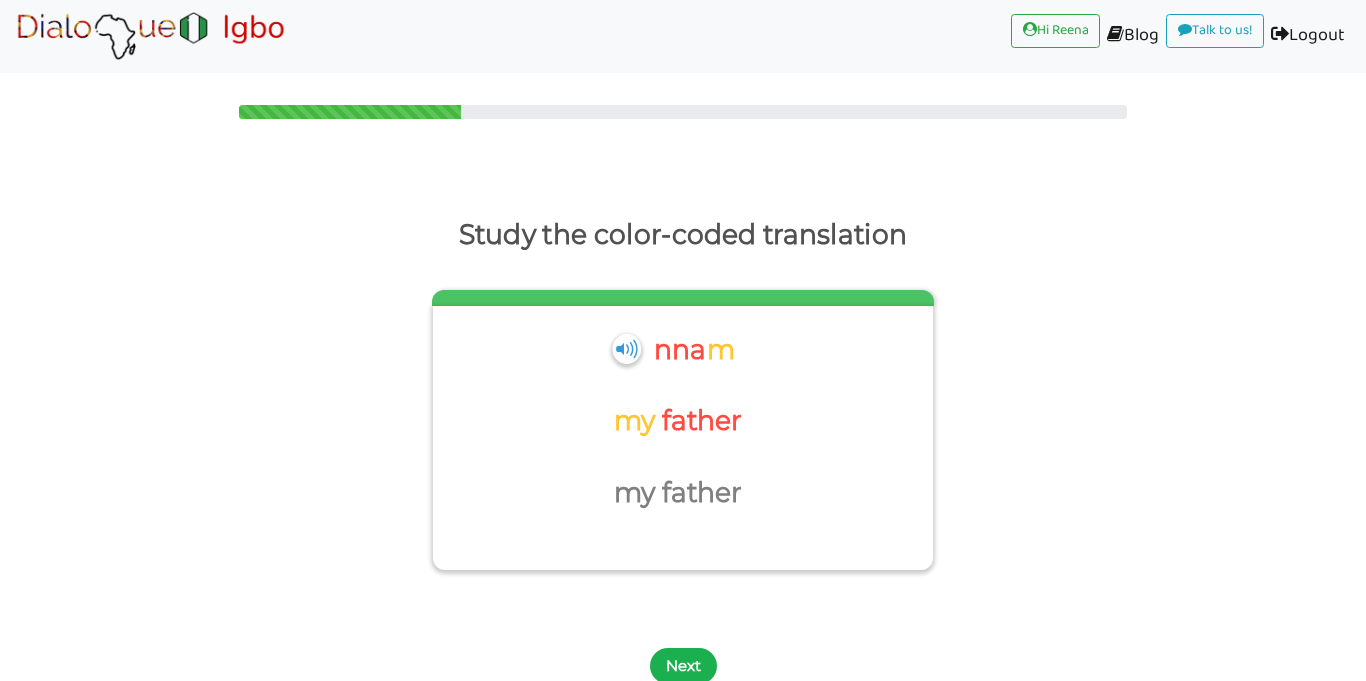 click on "Next" at bounding box center [683, 666] 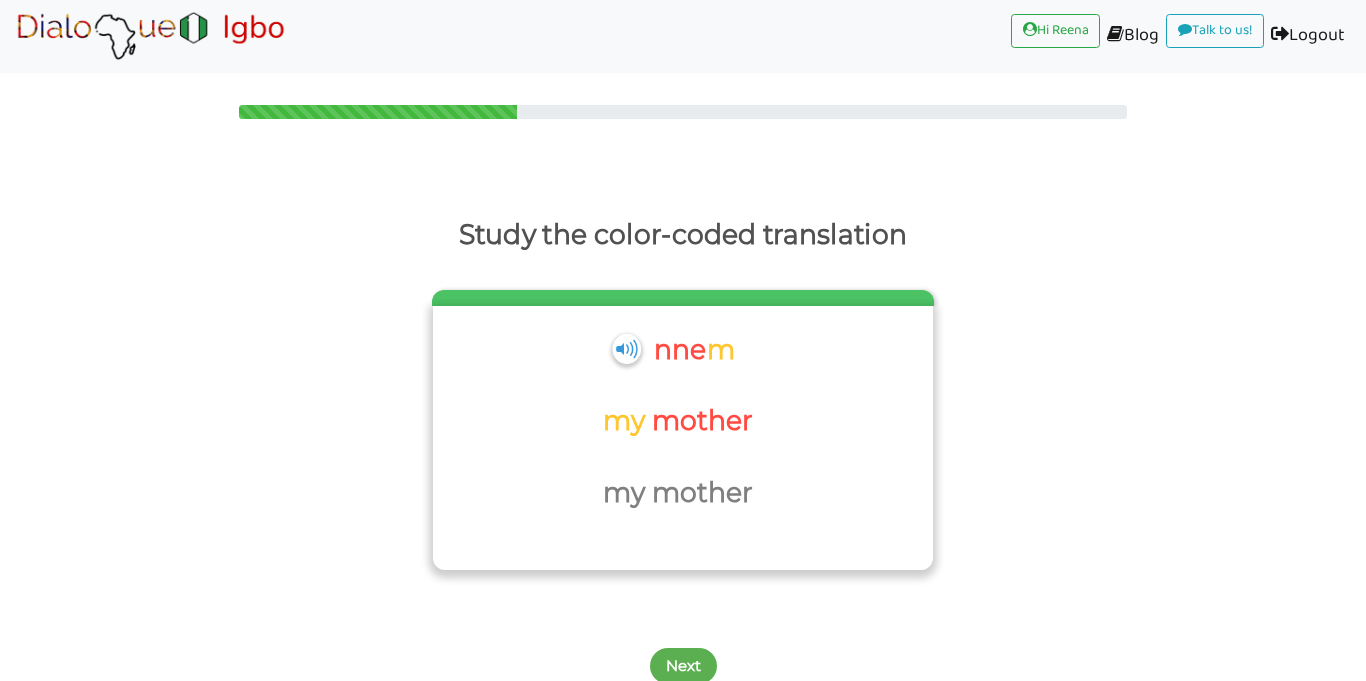 click on "nne  m" at bounding box center (680, 357) 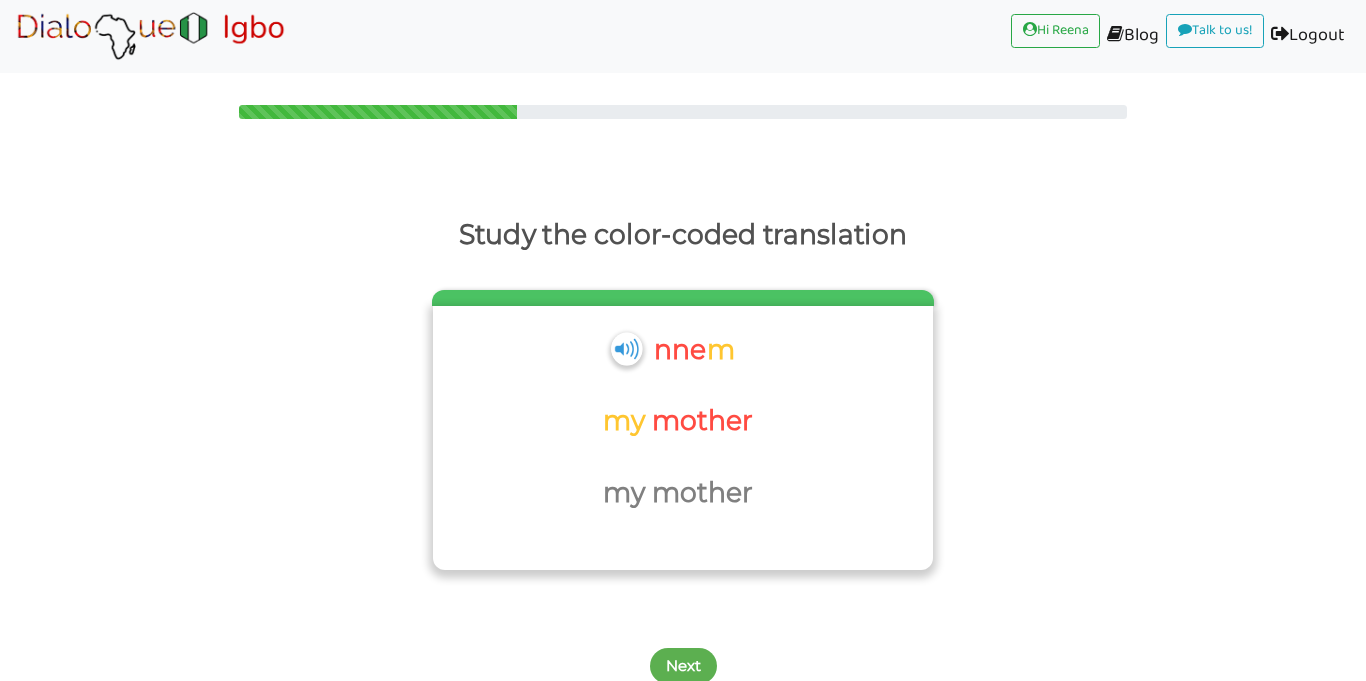 click at bounding box center [626, 348] 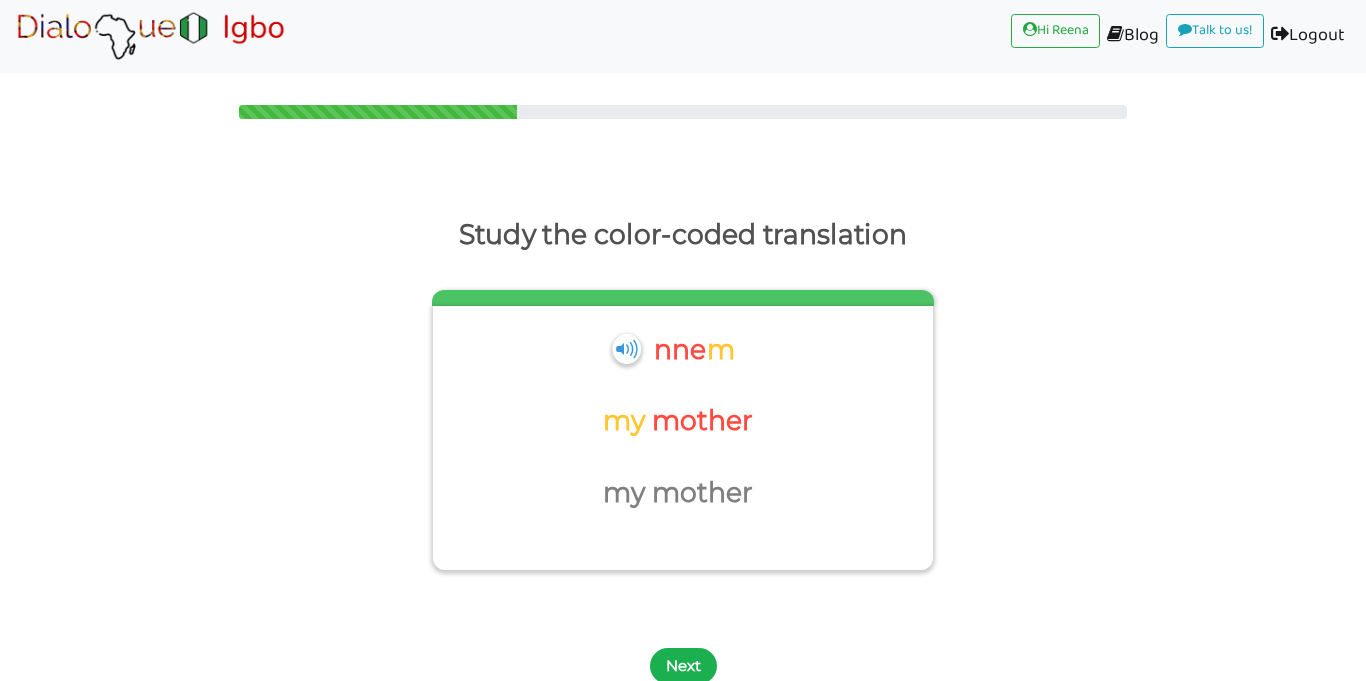 click on "Next" at bounding box center (683, 666) 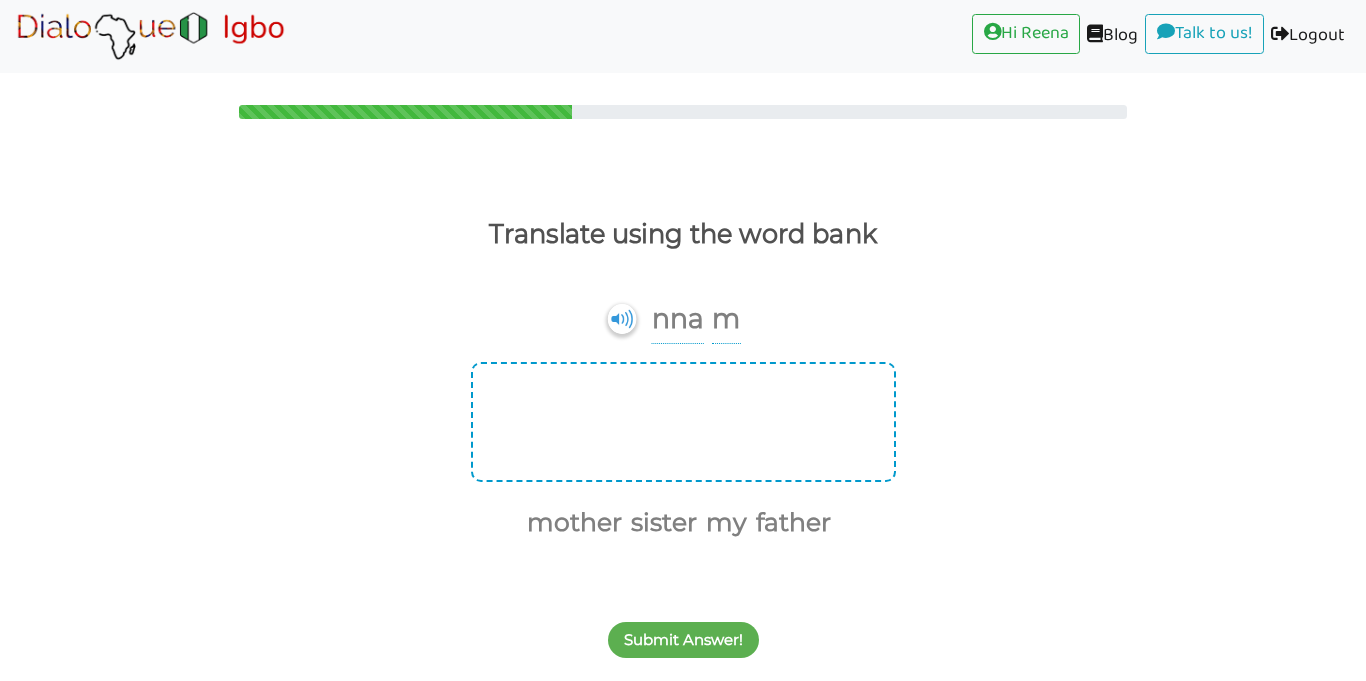 click at bounding box center (683, 422) 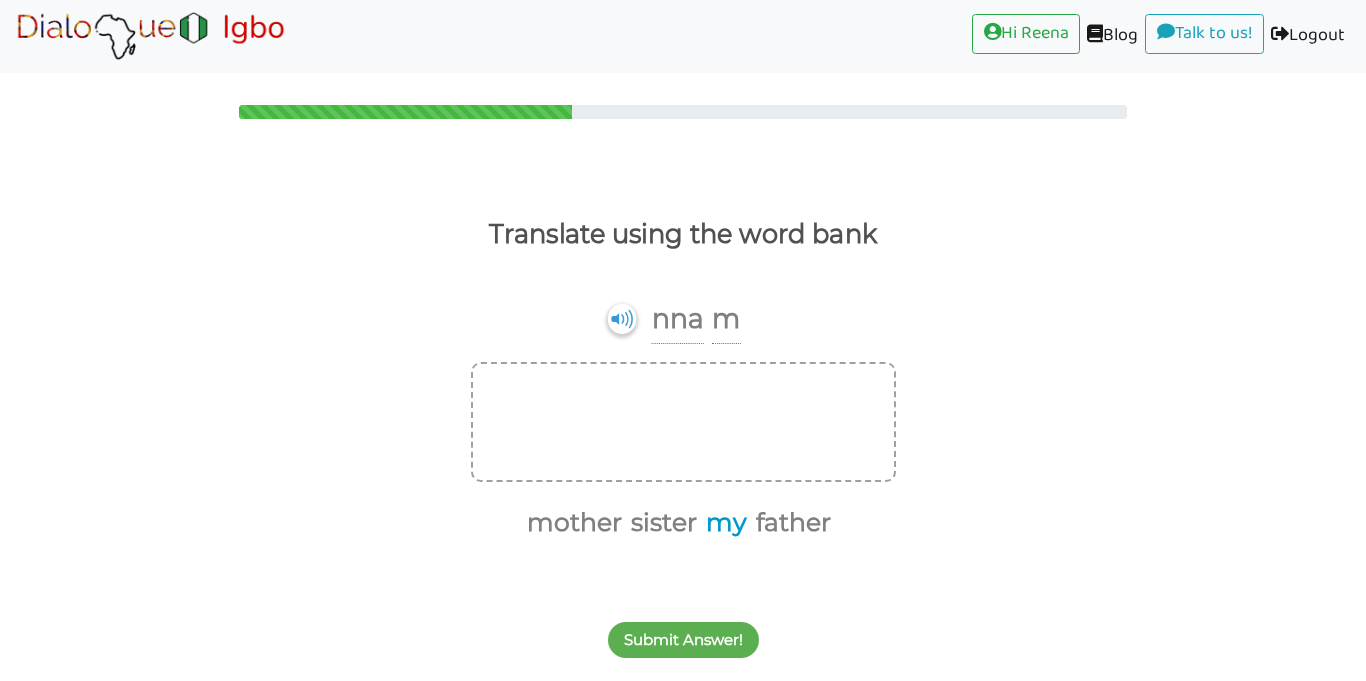 click on "my" at bounding box center [723, 523] 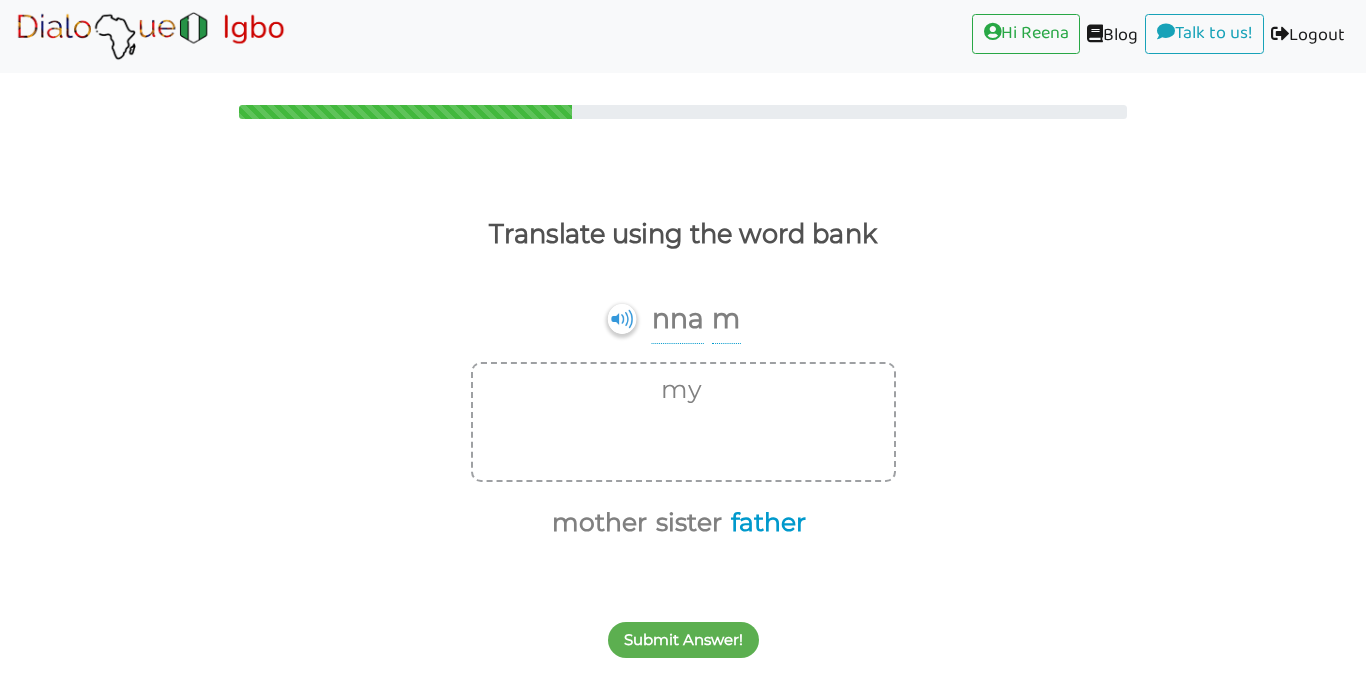 click on "father" at bounding box center [765, 523] 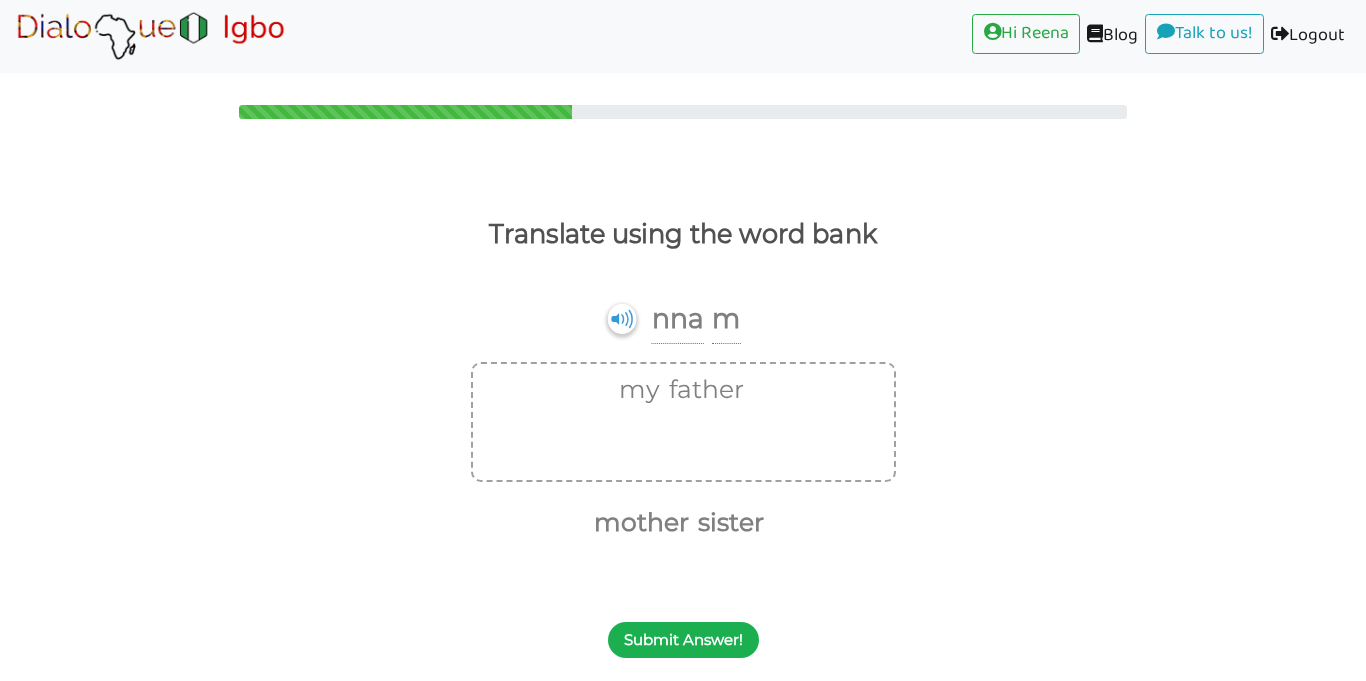 click on "Submit Answer!" at bounding box center (683, 640) 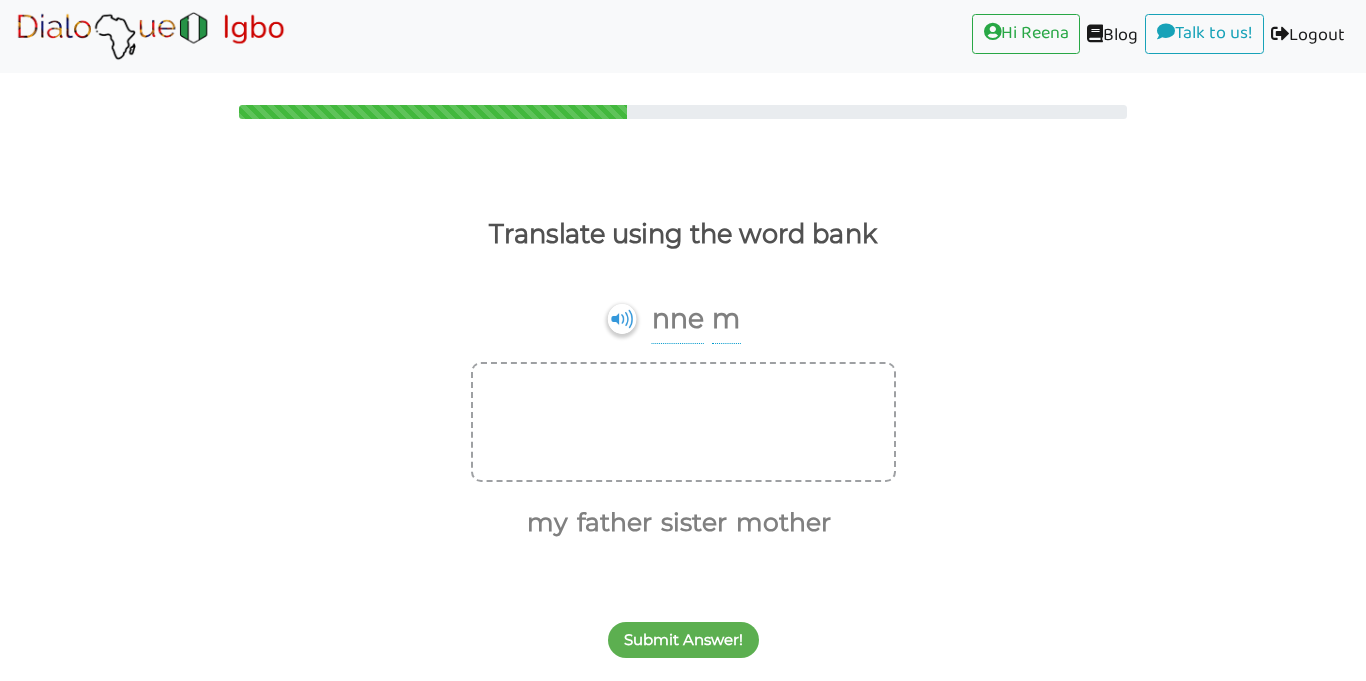 scroll, scrollTop: 0, scrollLeft: 0, axis: both 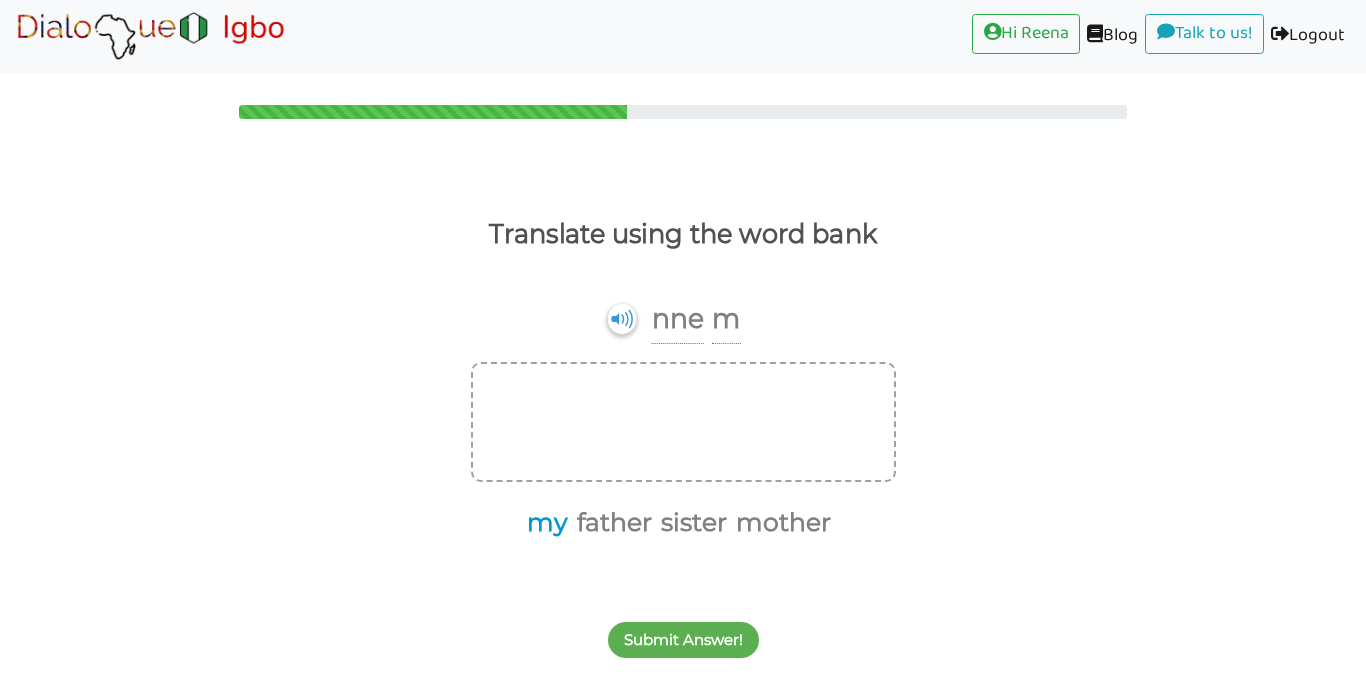 click on "my" at bounding box center (544, 523) 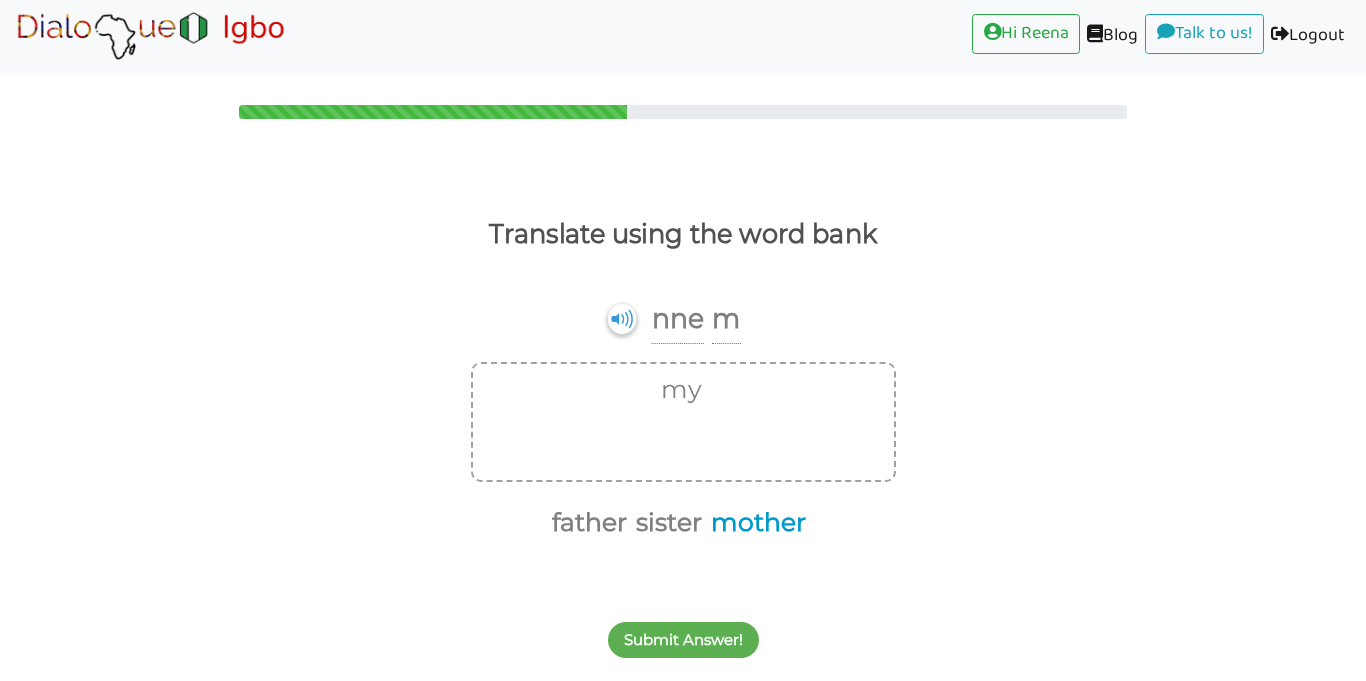 click on "mother" at bounding box center [755, 523] 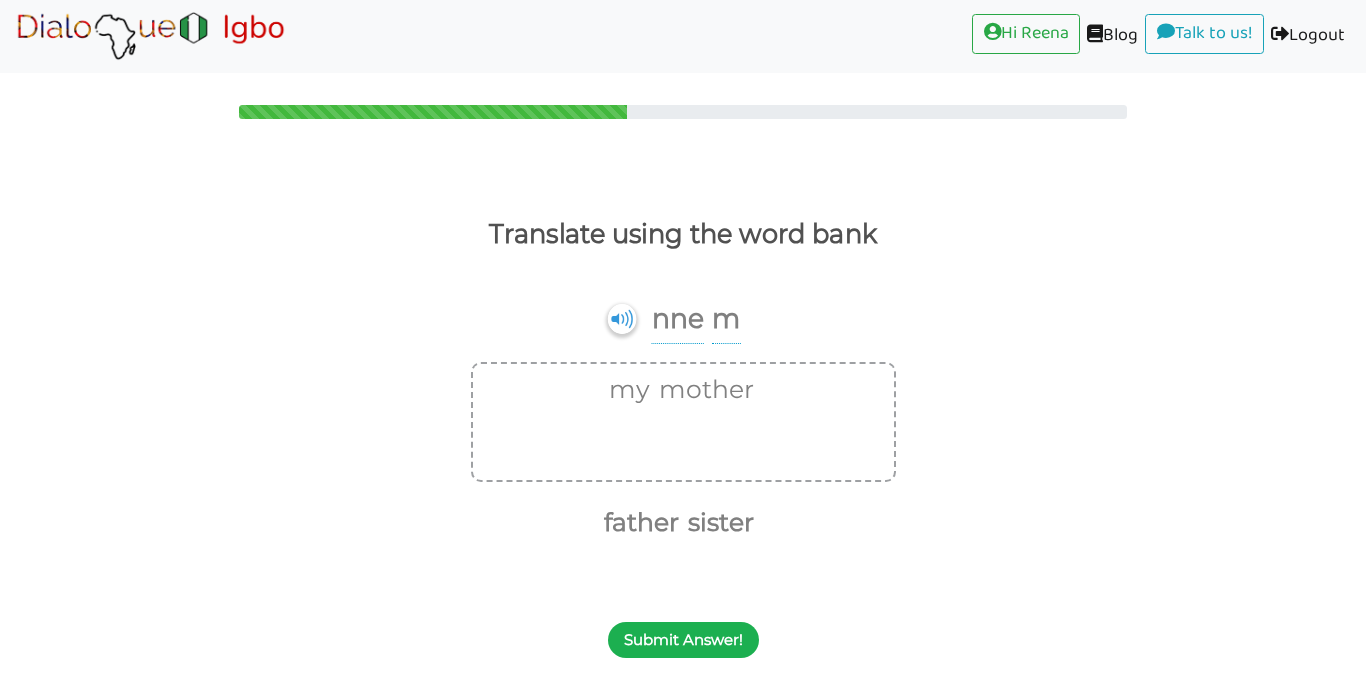 click on "Submit Answer!" at bounding box center [683, 640] 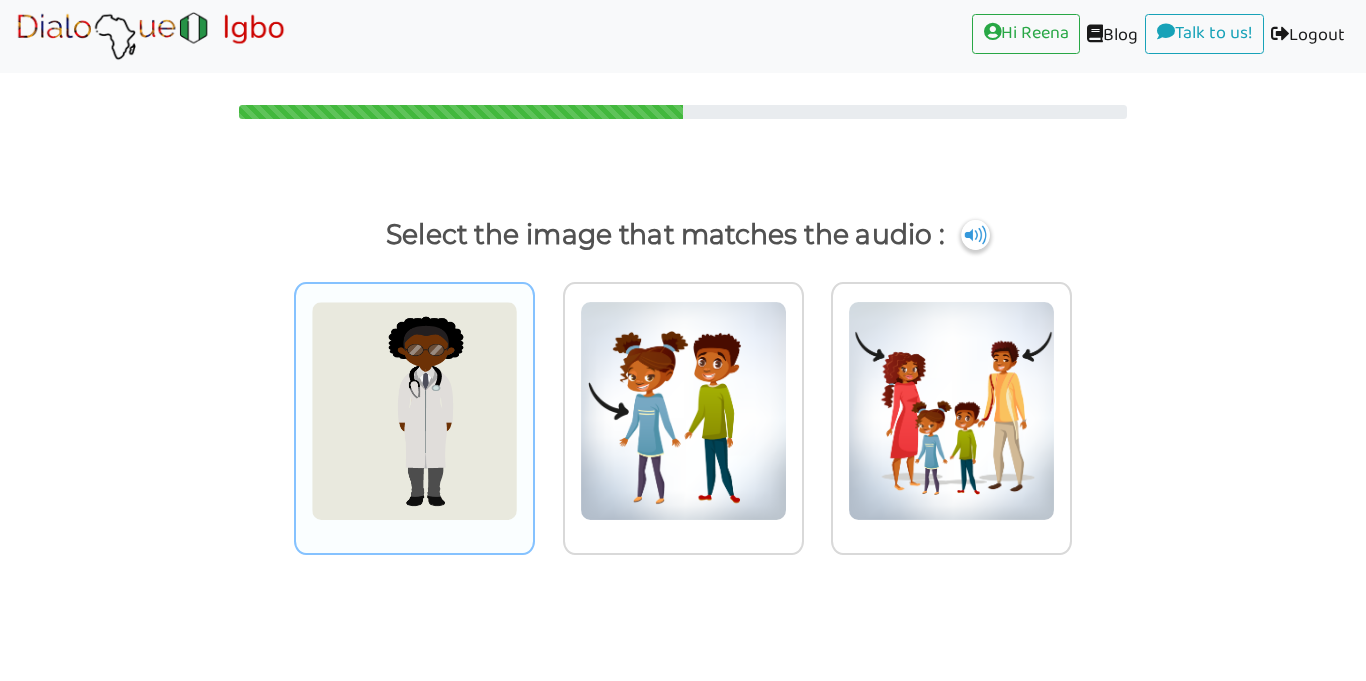 click at bounding box center [414, 418] 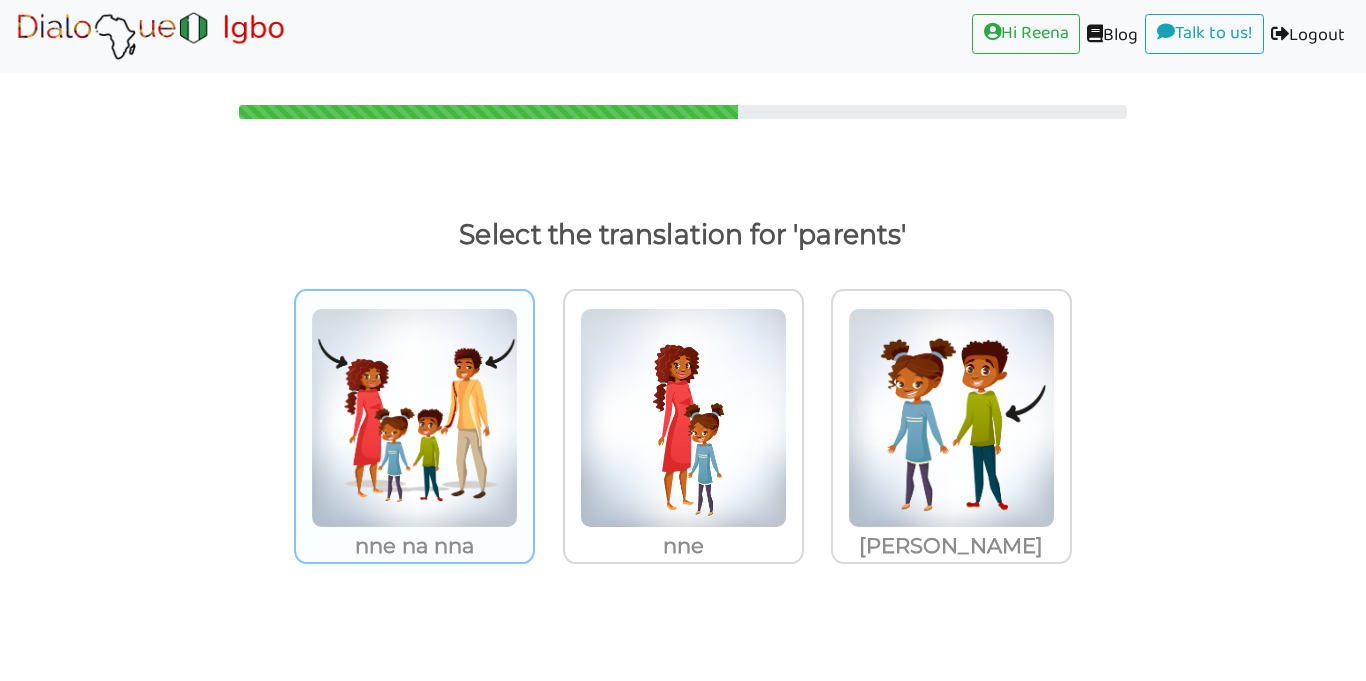 click on "nne na nna" at bounding box center [414, 546] 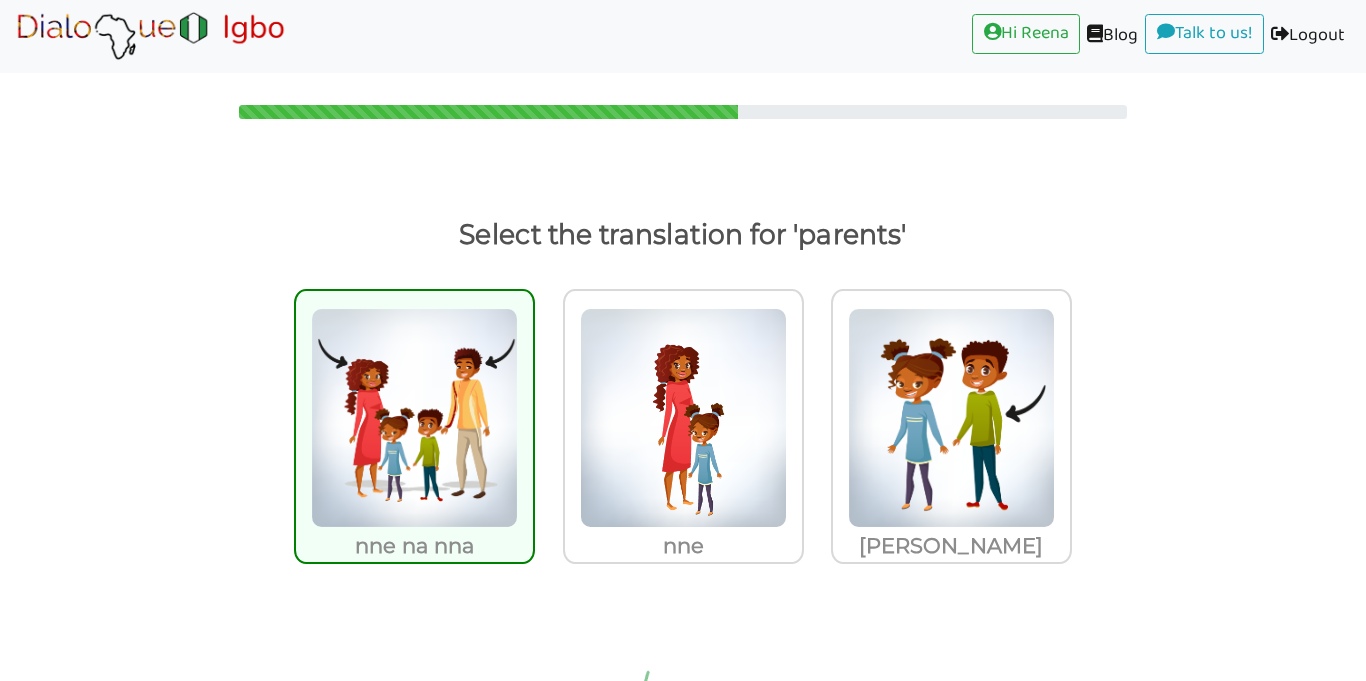 click on "nne na nna" at bounding box center (414, 546) 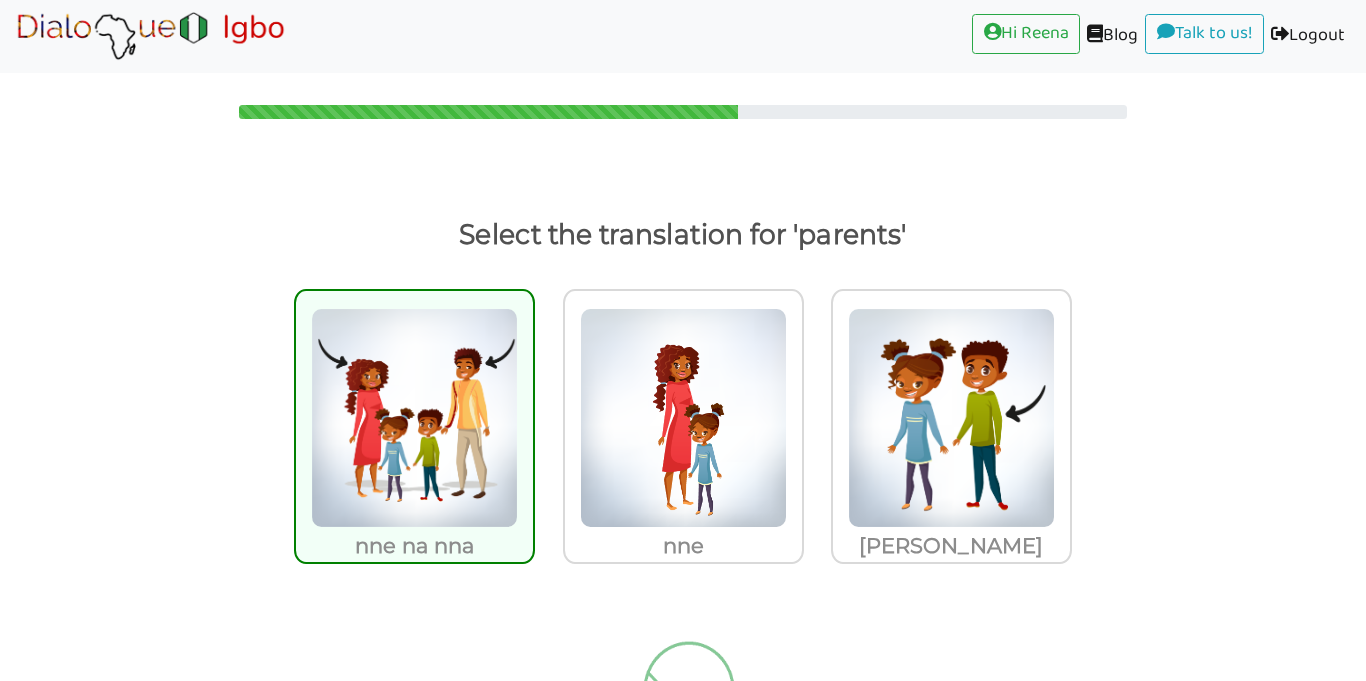 click on "nne na nna" at bounding box center (540, 405) 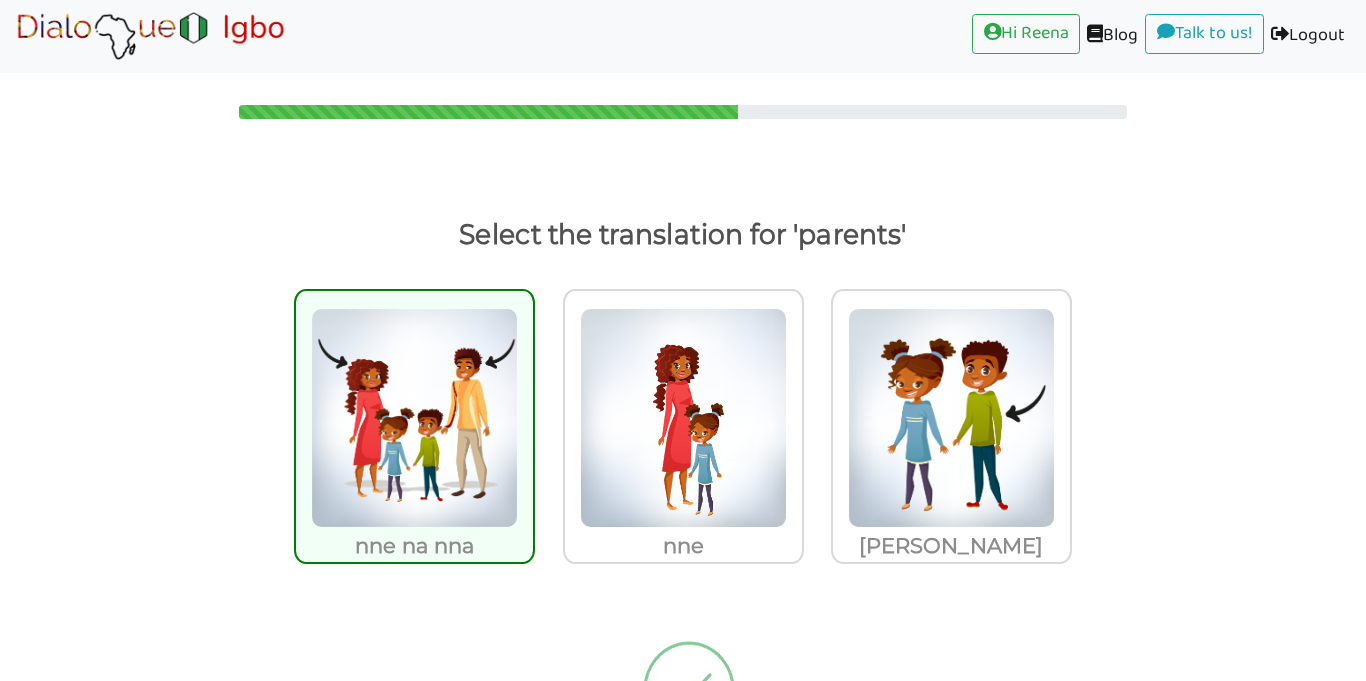radio on "true" 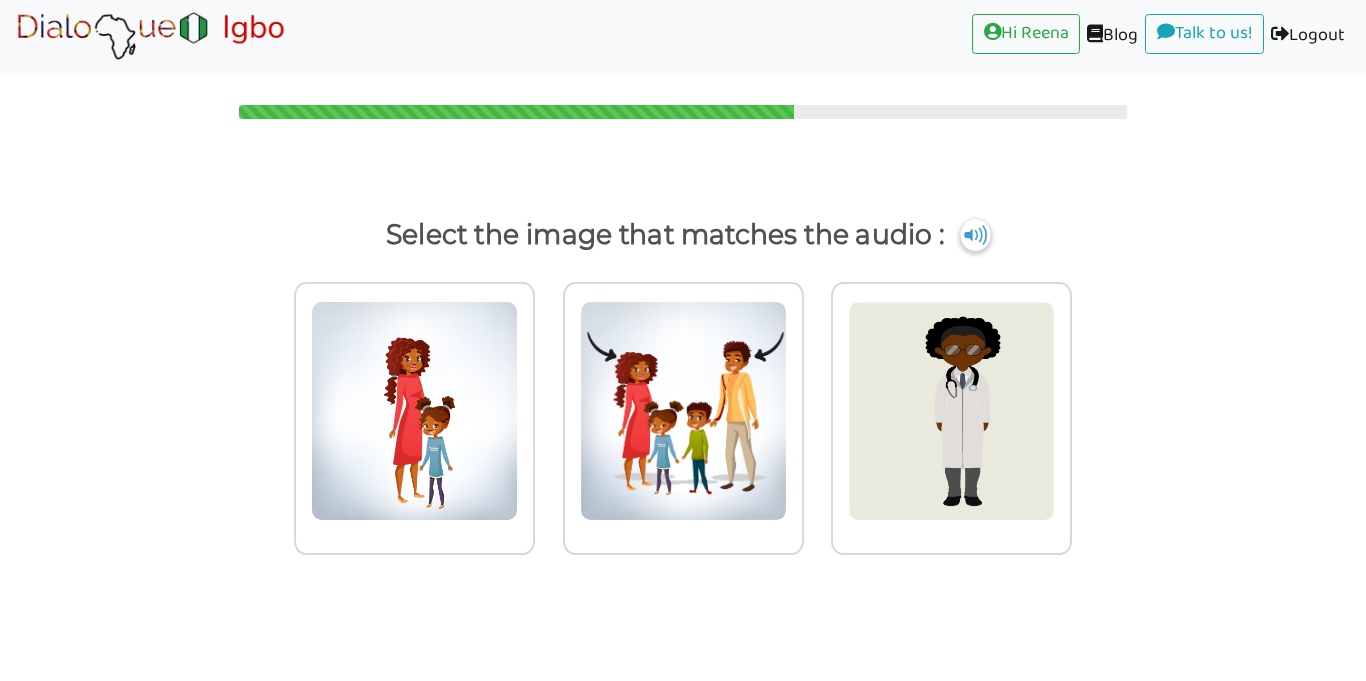 click at bounding box center (975, 235) 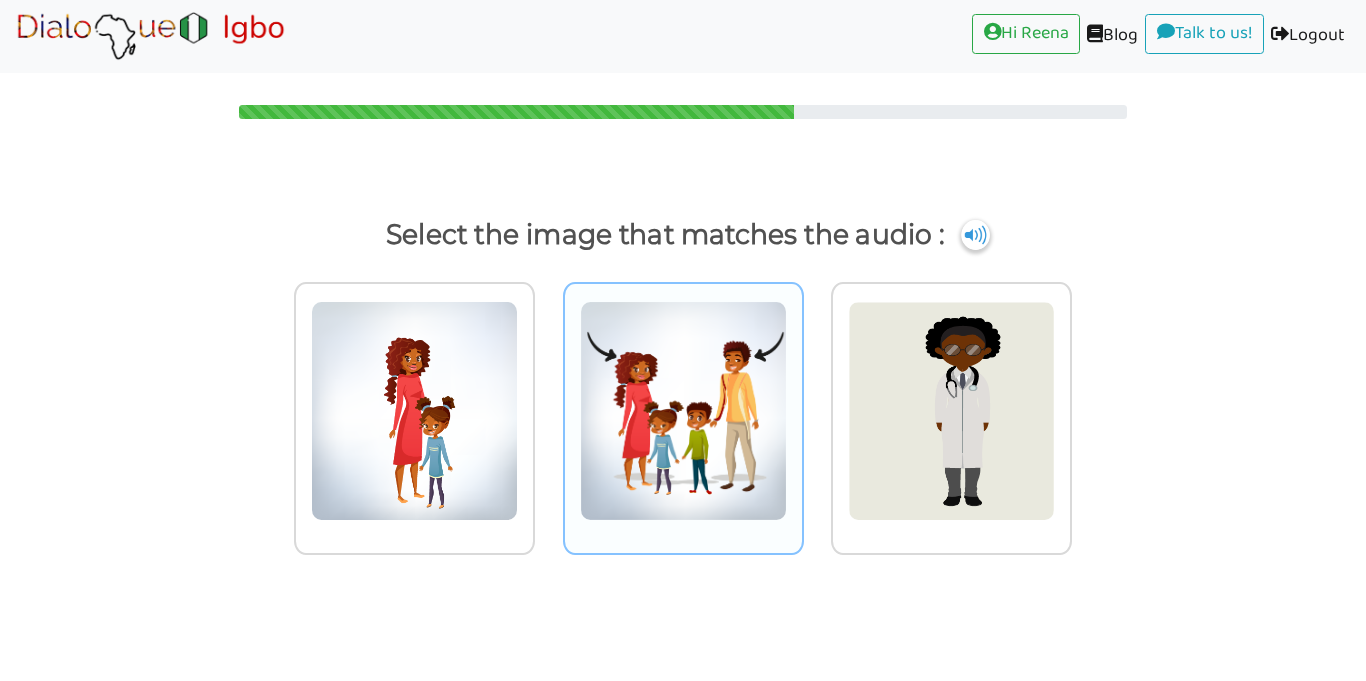 click at bounding box center [414, 411] 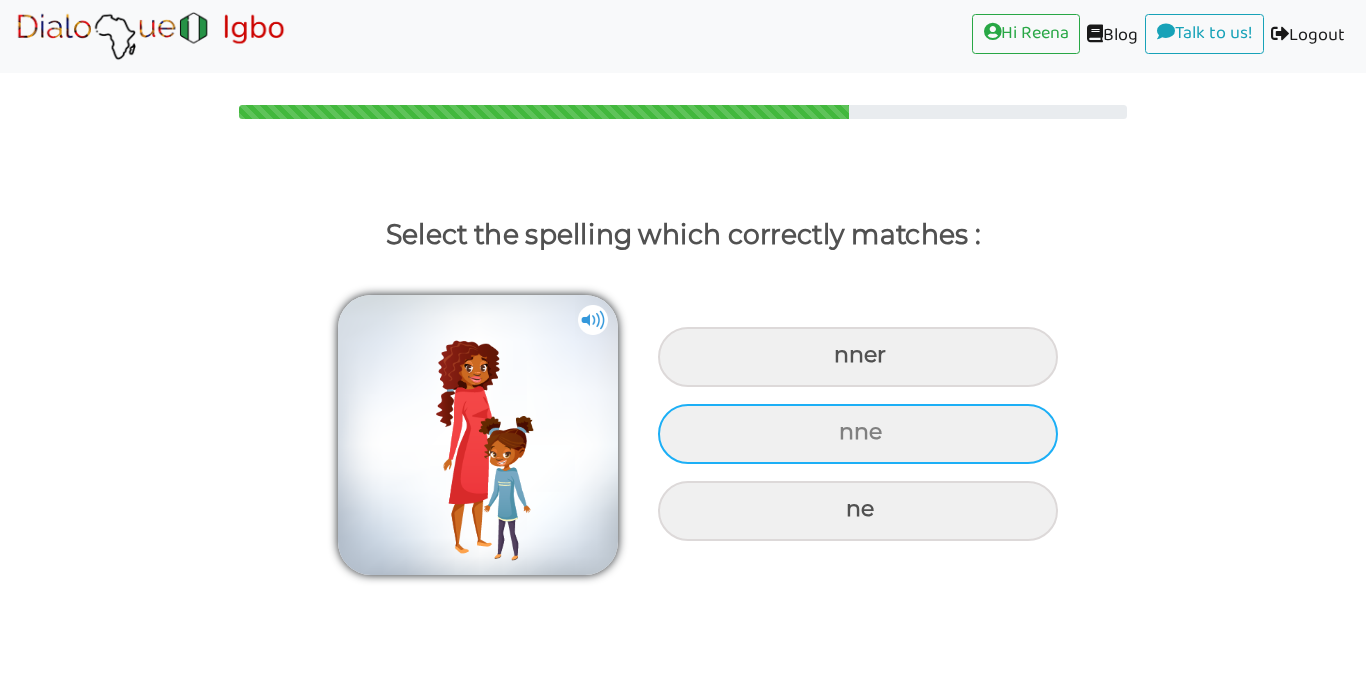 click on "nne" at bounding box center (858, 357) 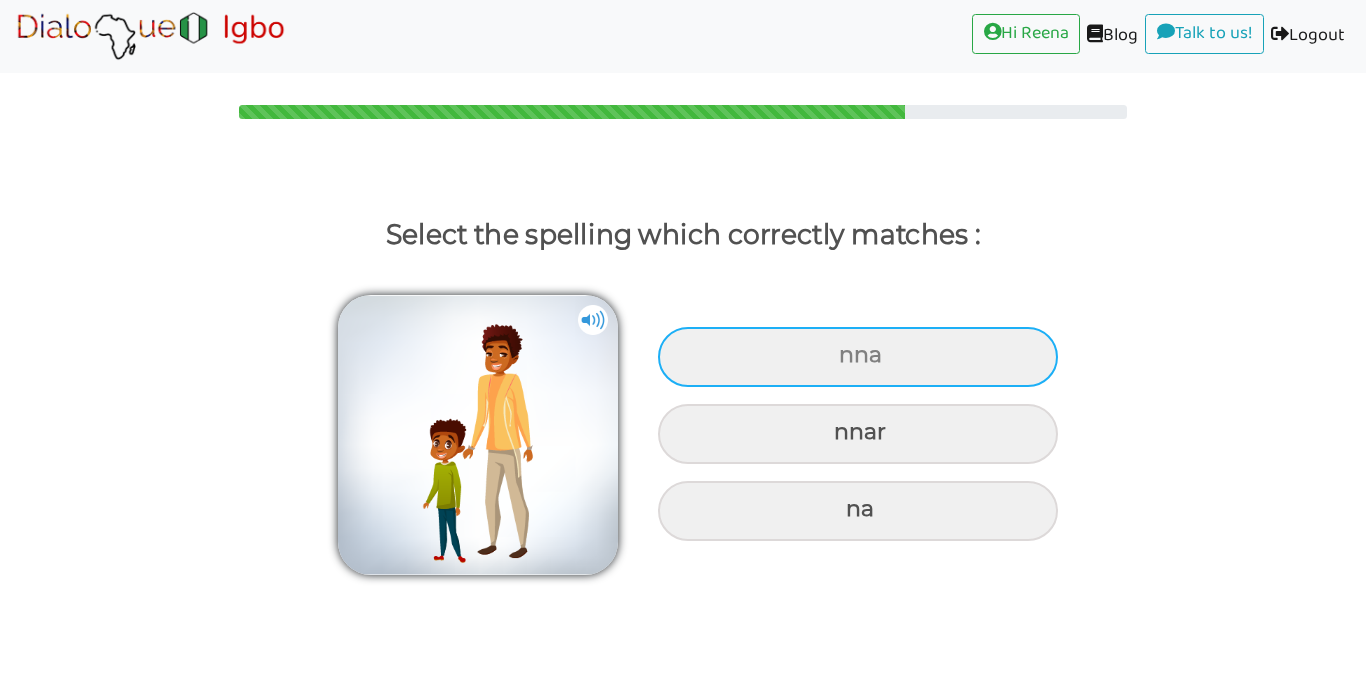 click on "nna" at bounding box center [858, 357] 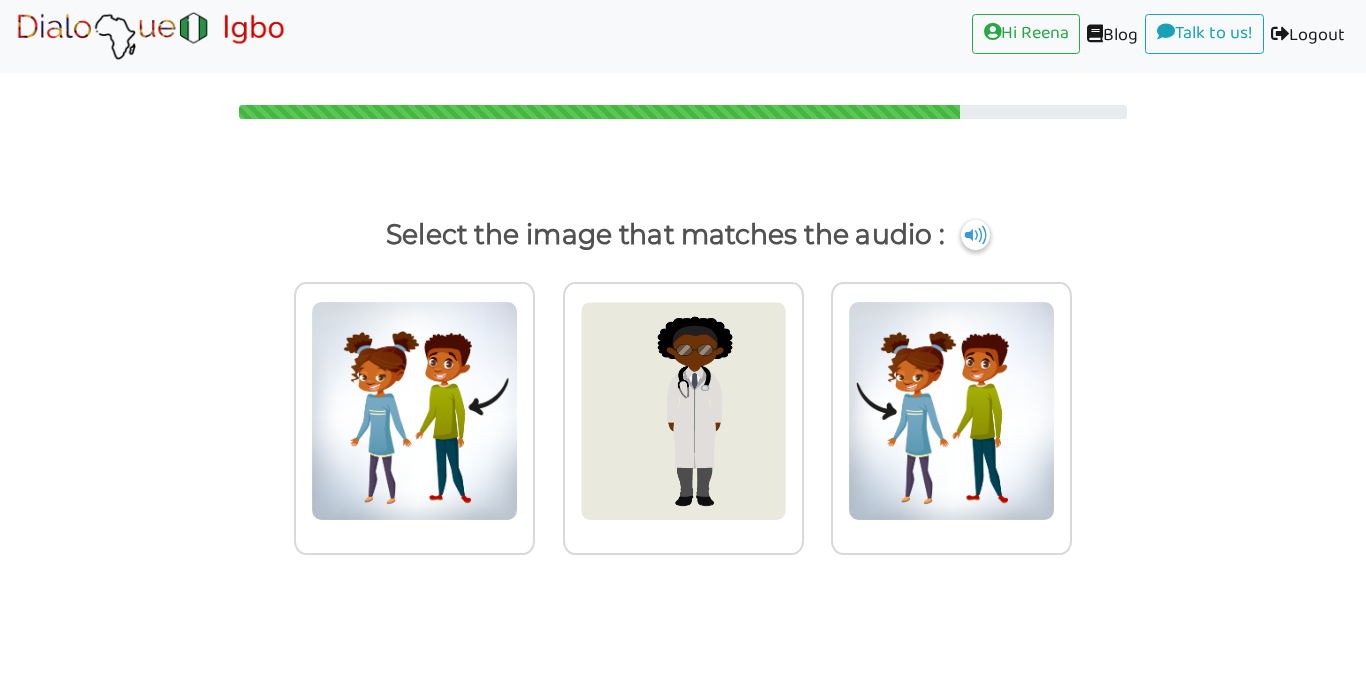 click on "Select the image that matches the audio :" at bounding box center [683, 235] 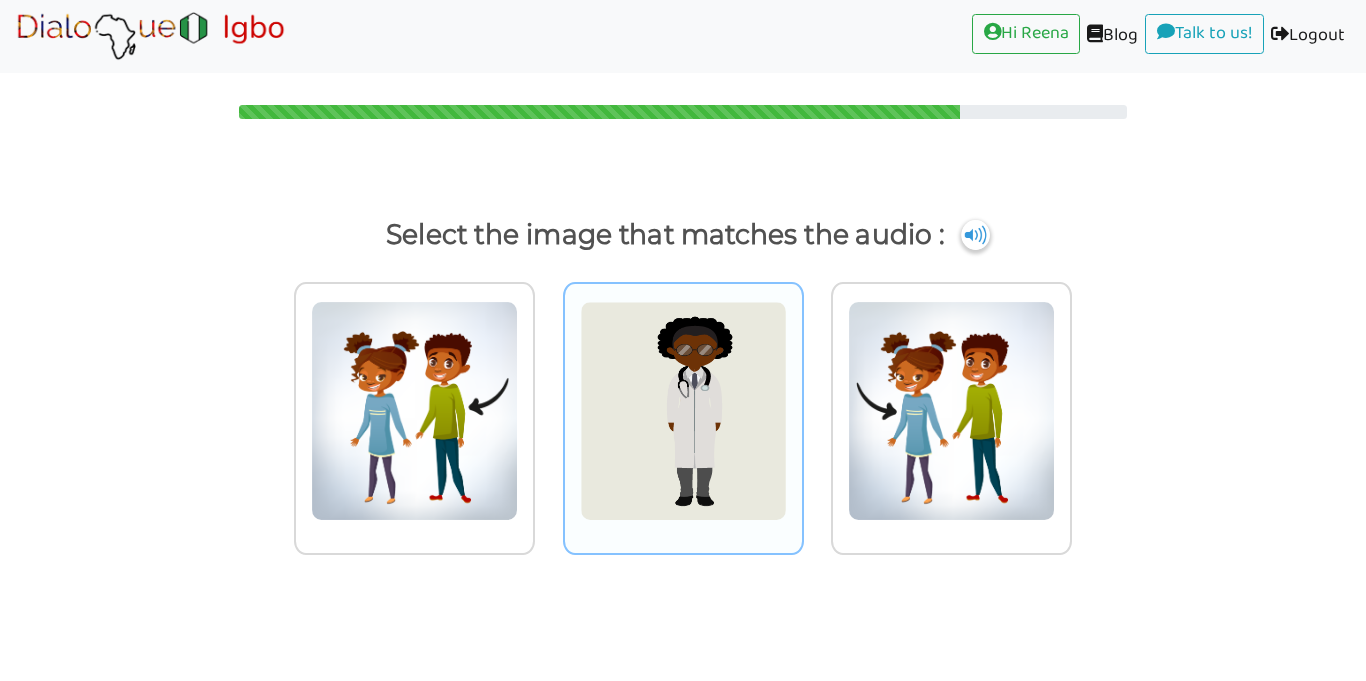 click at bounding box center [414, 411] 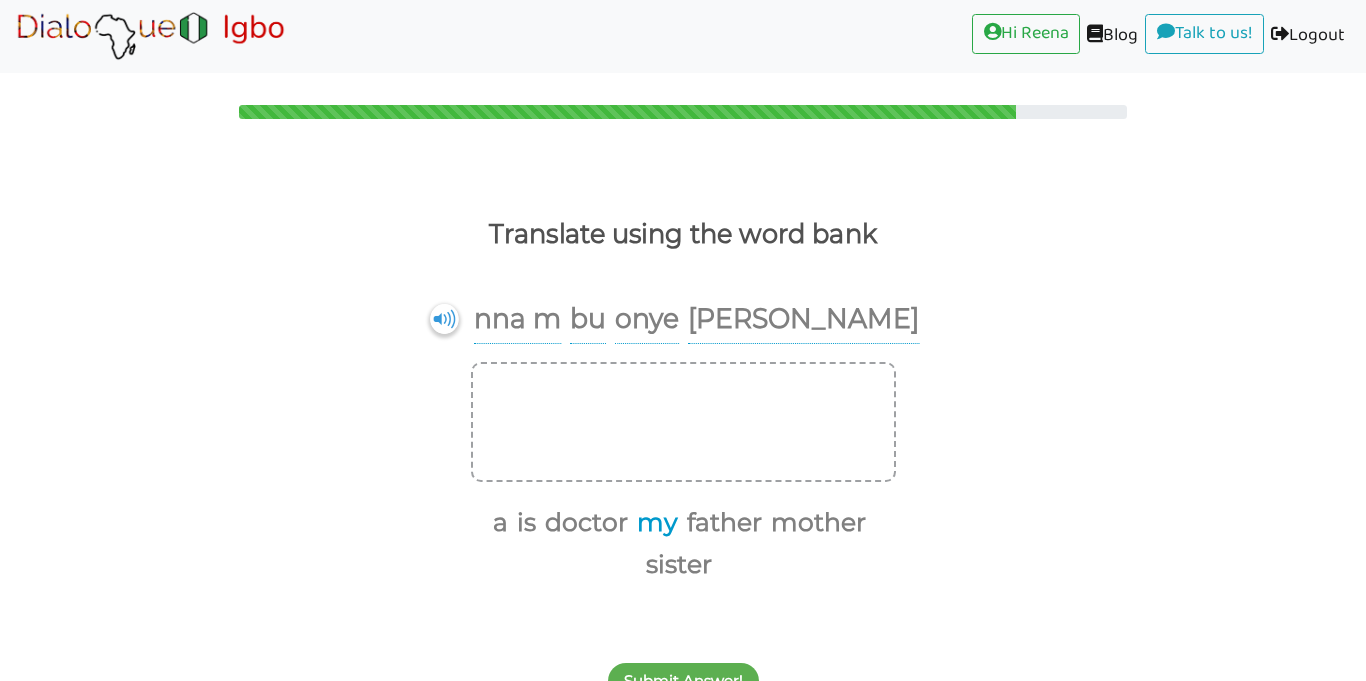 click on "my" at bounding box center (654, 523) 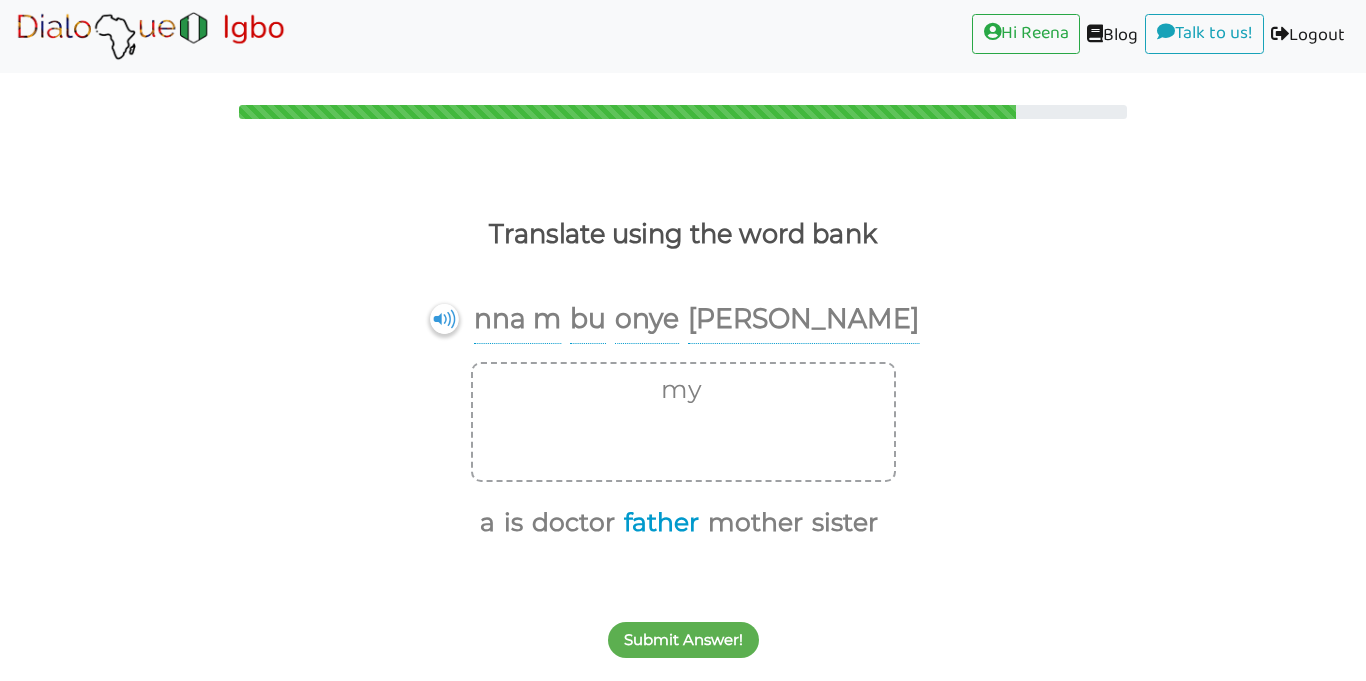 click on "father" at bounding box center (658, 523) 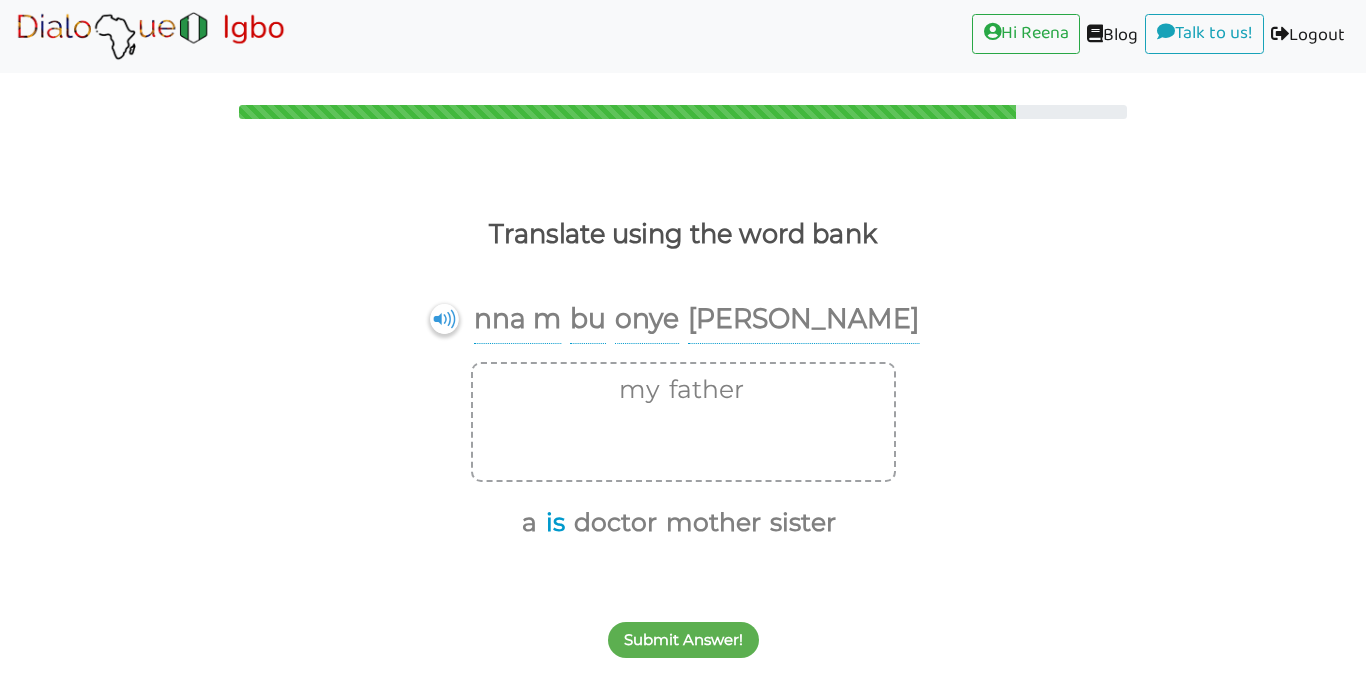 click on "is" at bounding box center [552, 523] 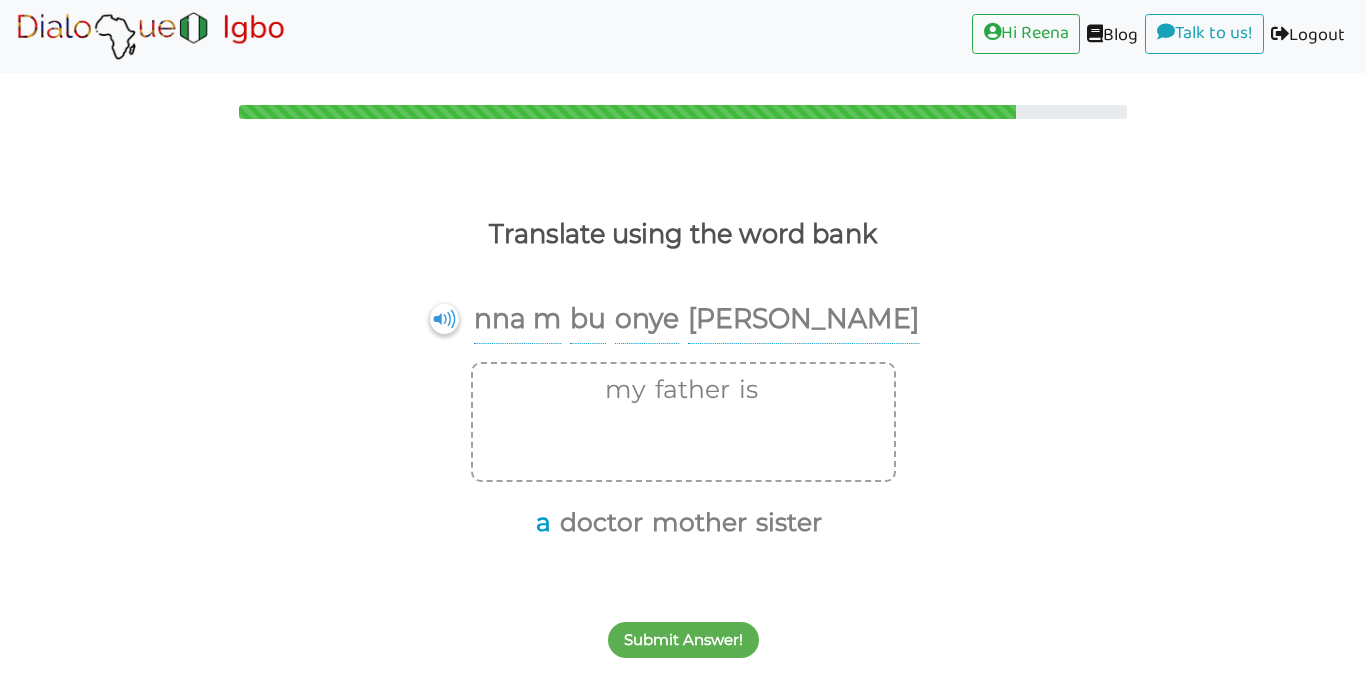 click on "a" at bounding box center [540, 523] 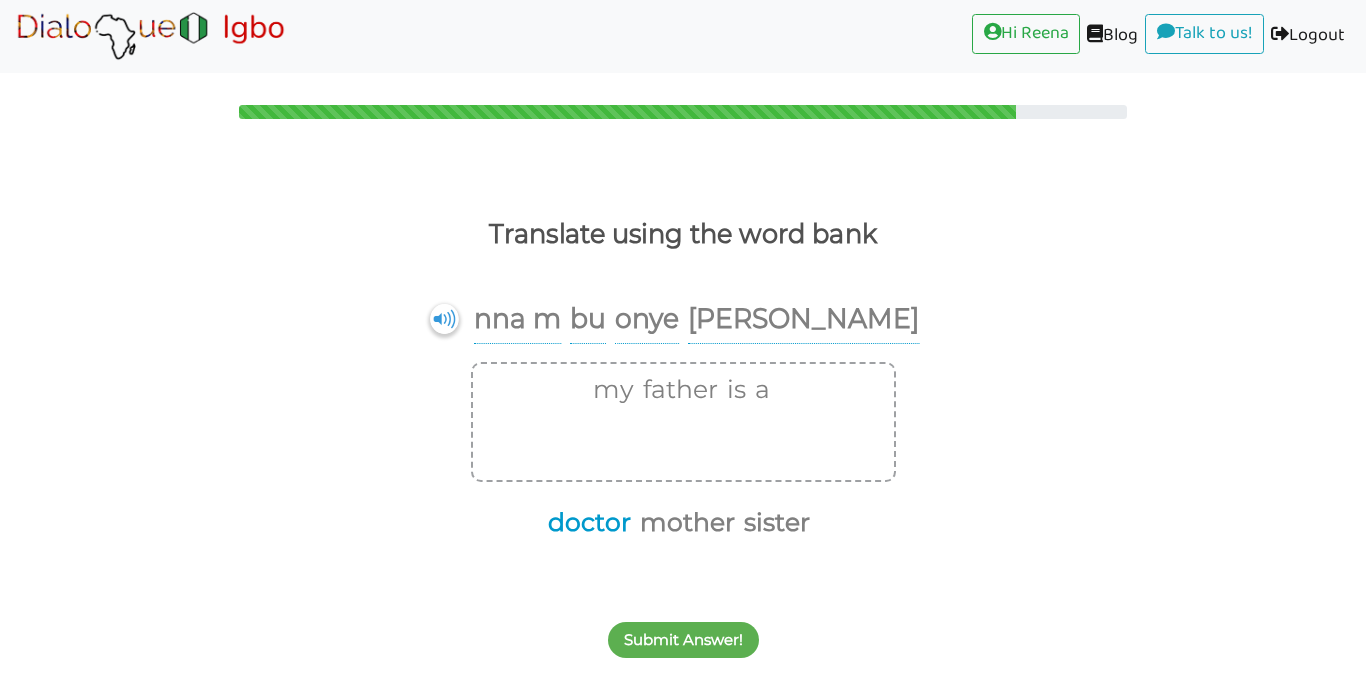 click on "doctor" at bounding box center [586, 523] 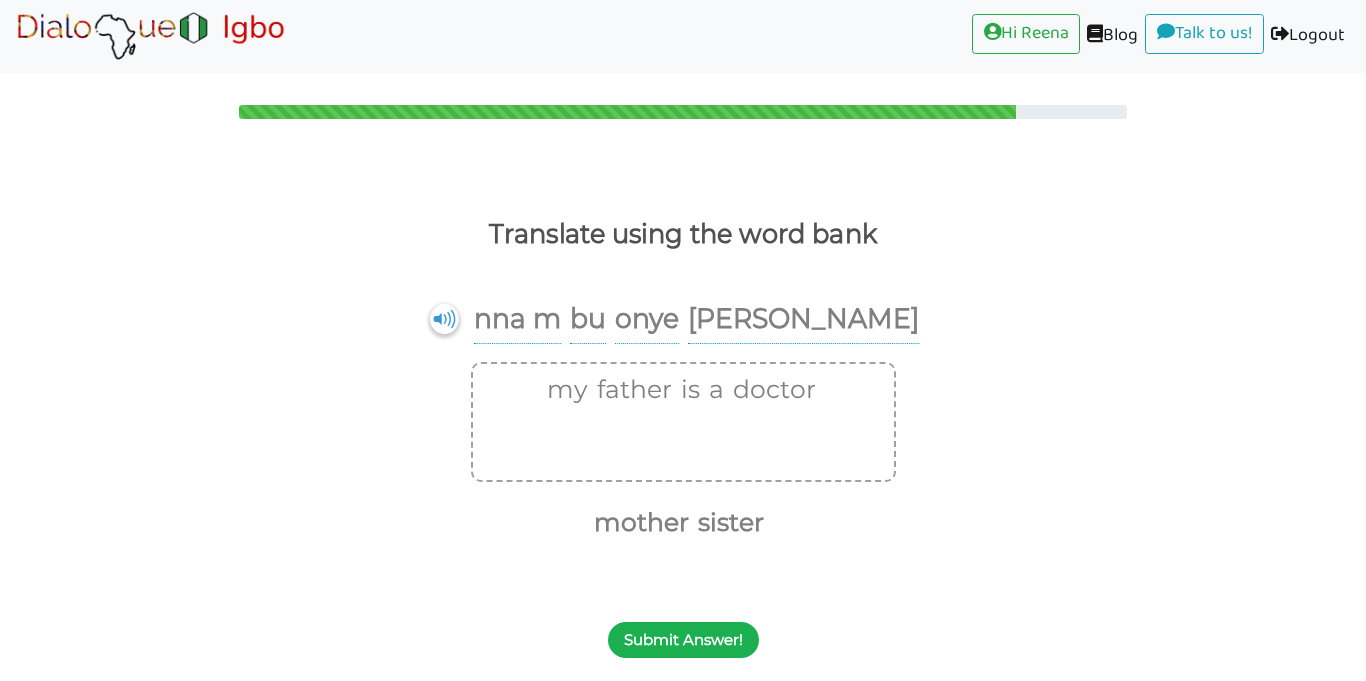 click on "Submit Answer!" at bounding box center [683, 640] 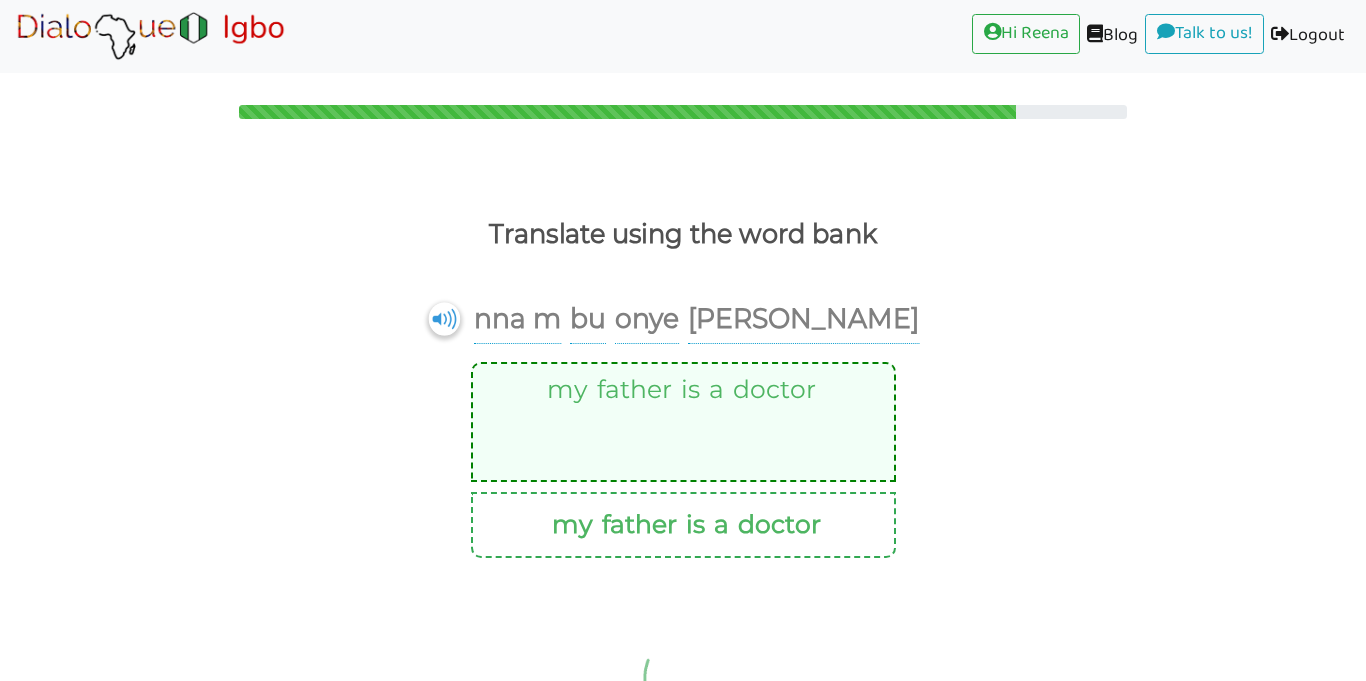 click at bounding box center (443, 318) 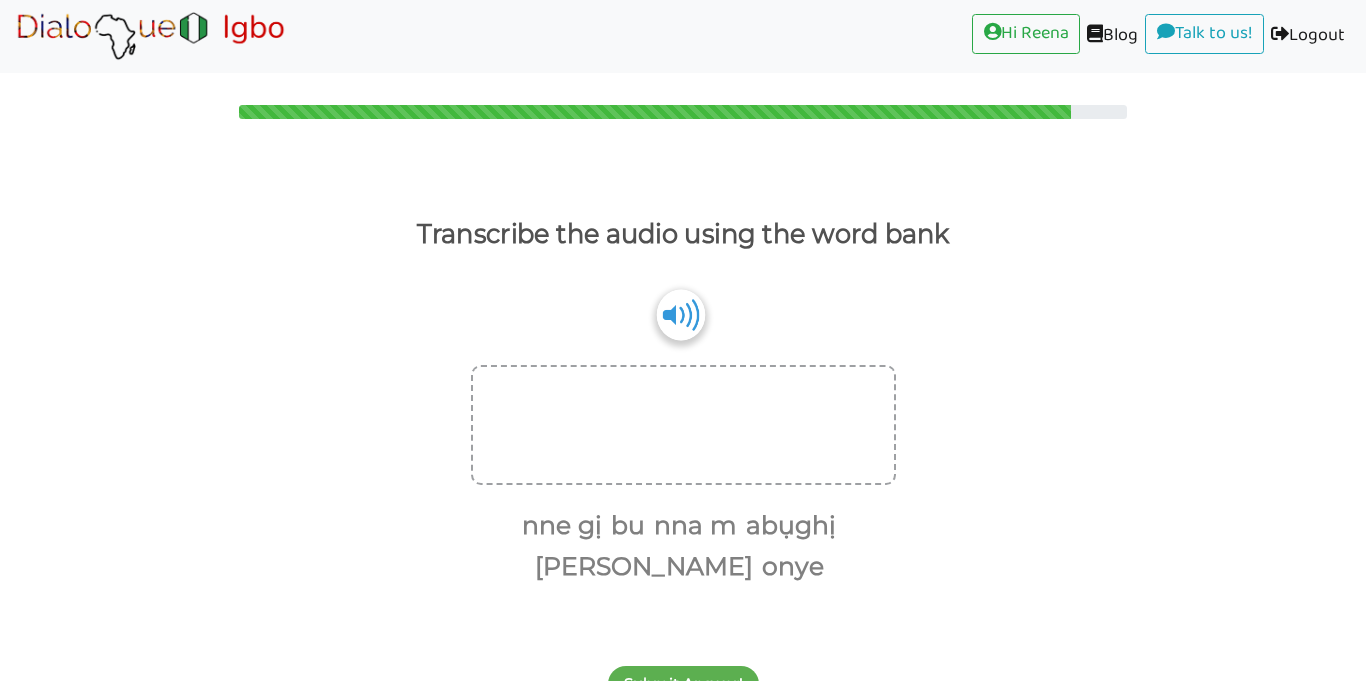 click at bounding box center [680, 314] 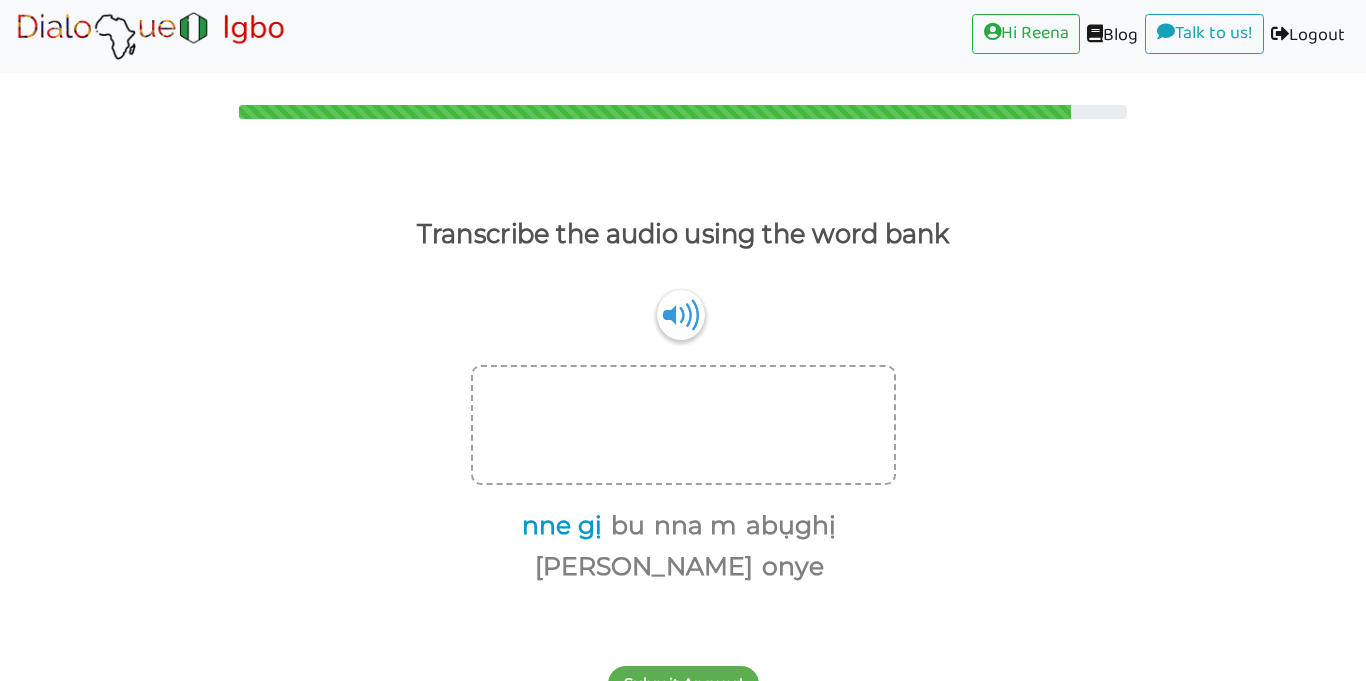 click on "nne gị" at bounding box center [558, 526] 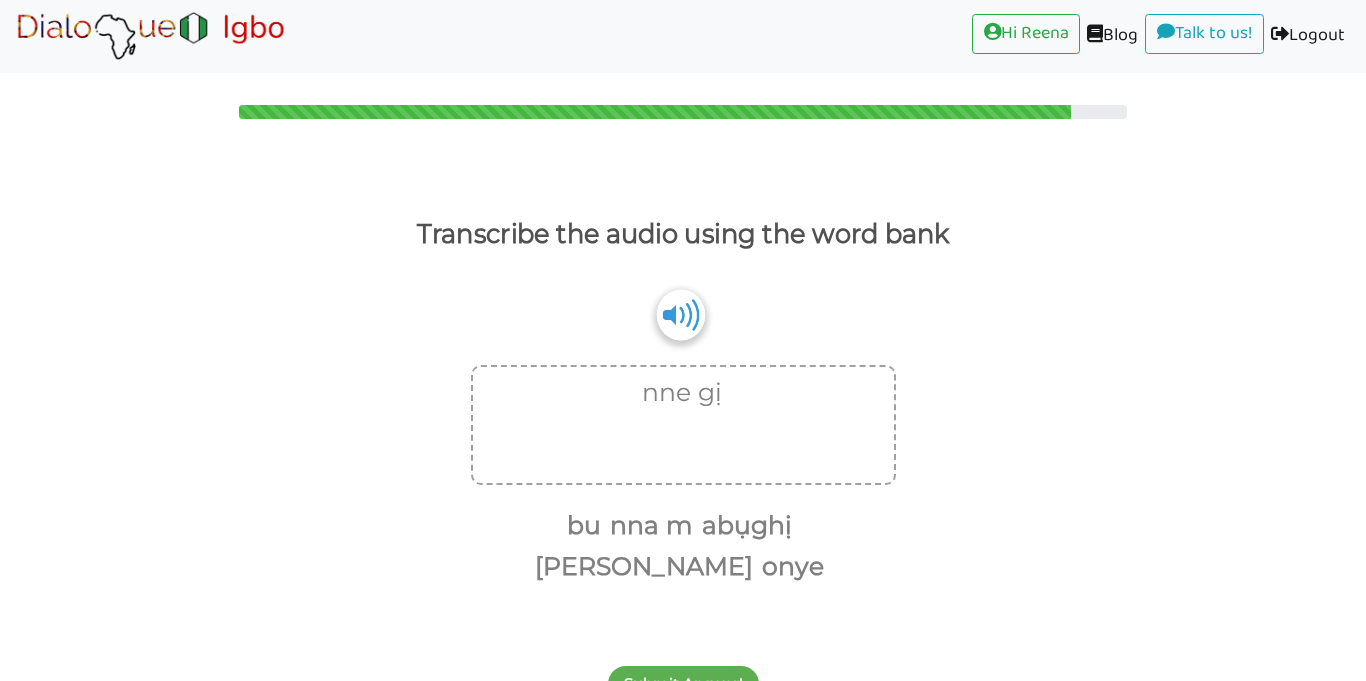 click at bounding box center [680, 314] 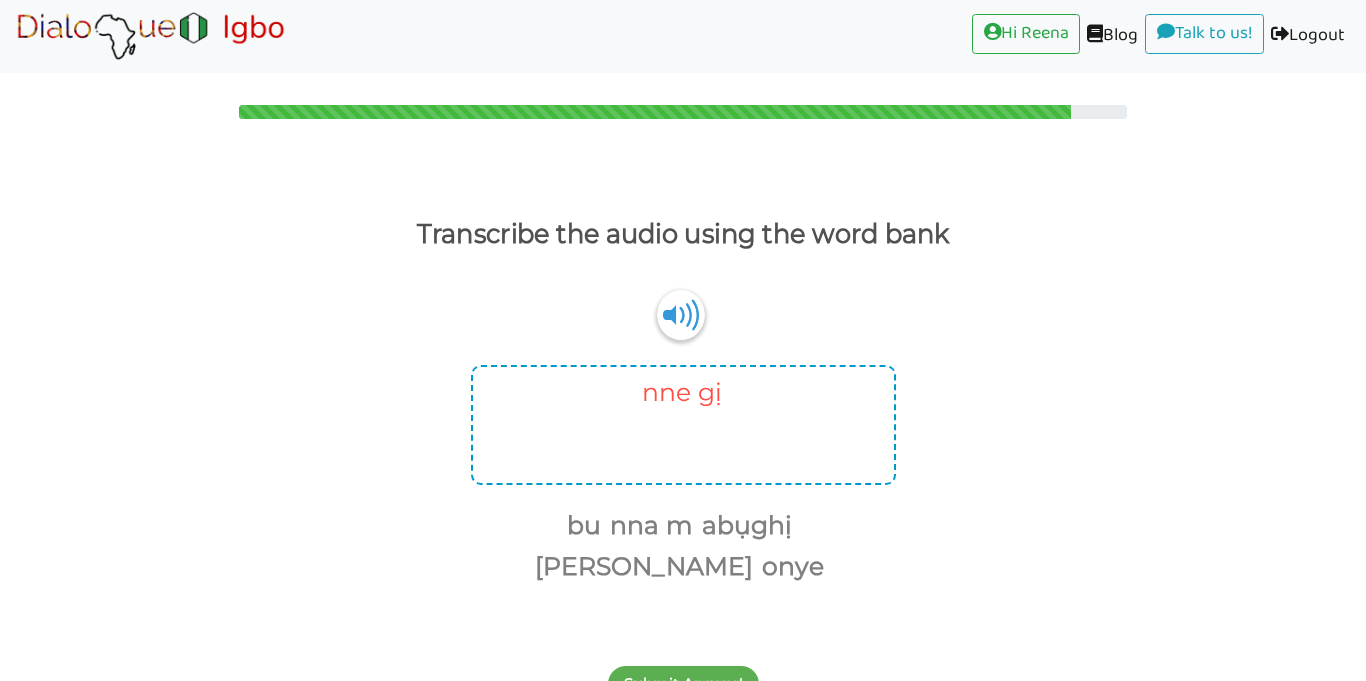 click on "nne gị" at bounding box center (678, 393) 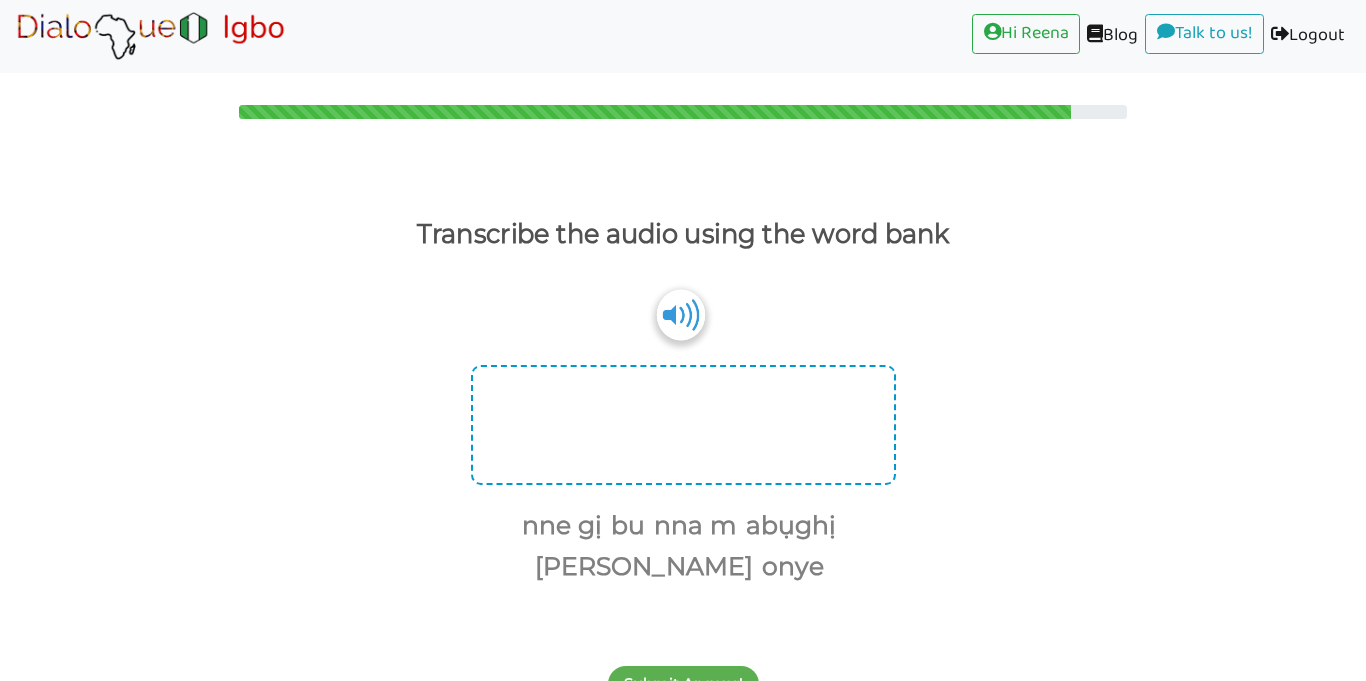 click at bounding box center (680, 314) 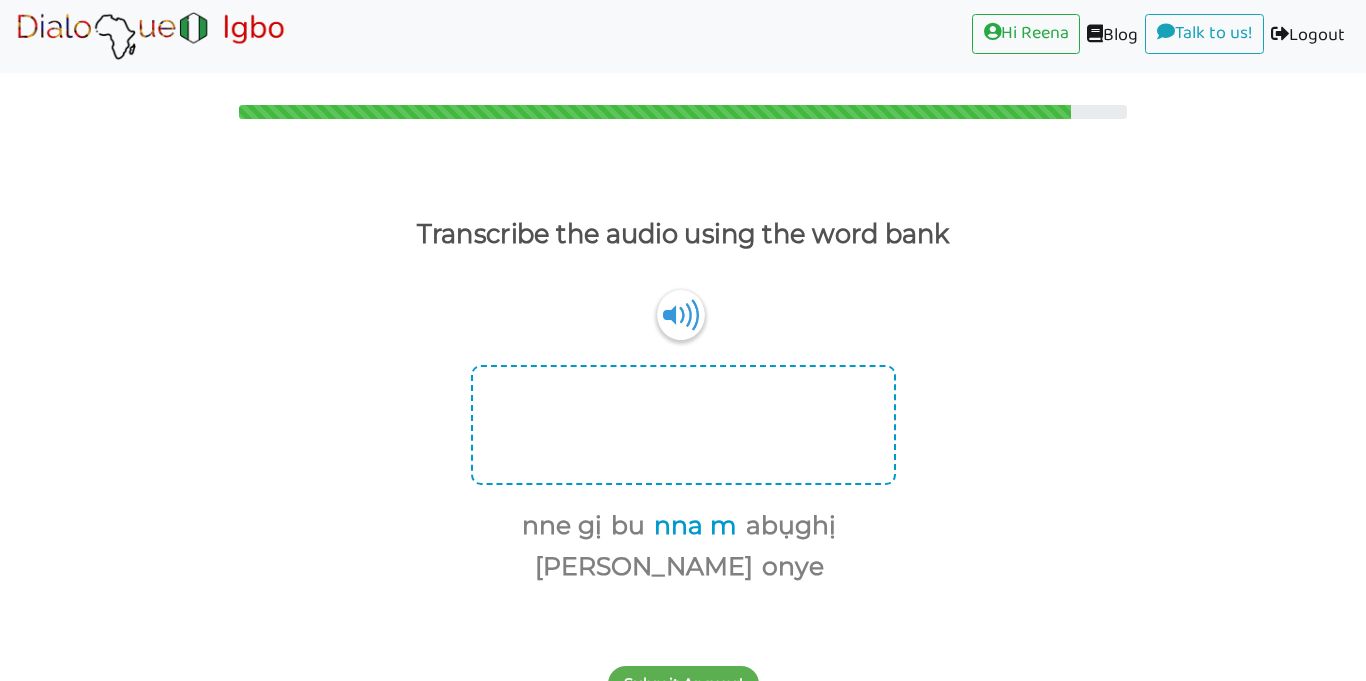 click on "nna m" at bounding box center [692, 526] 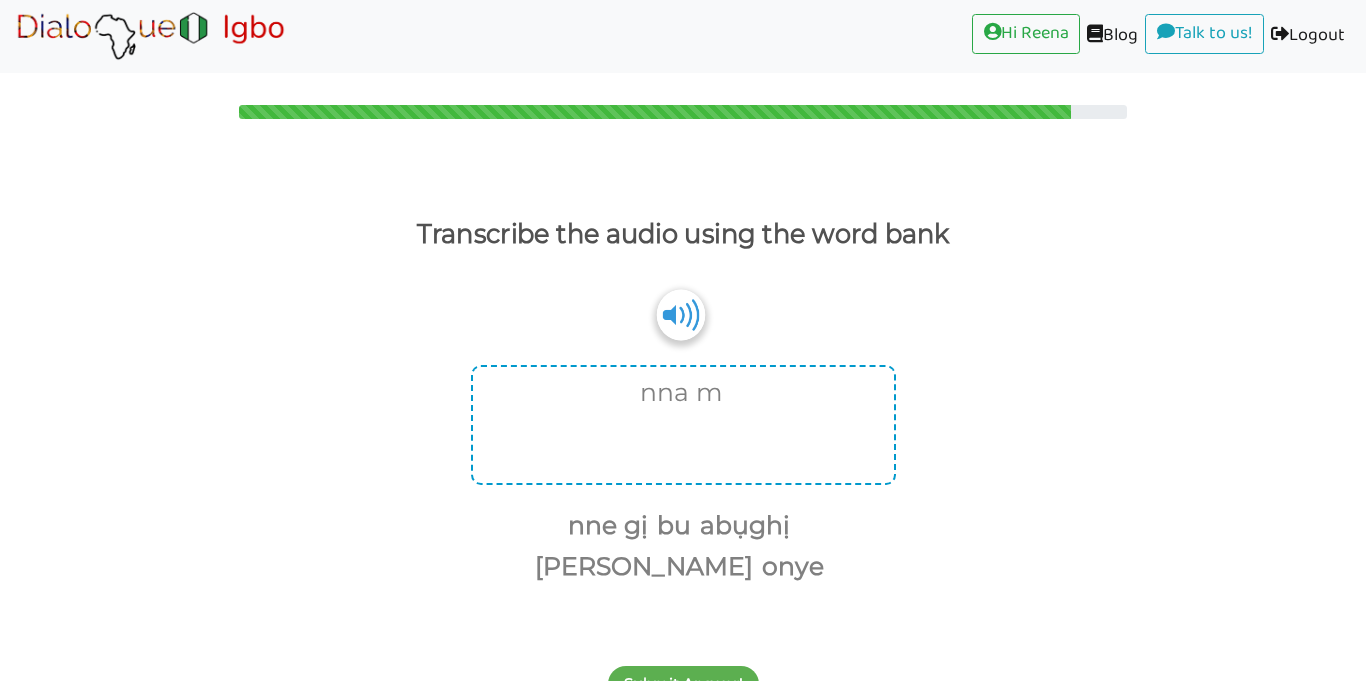 click at bounding box center [680, 314] 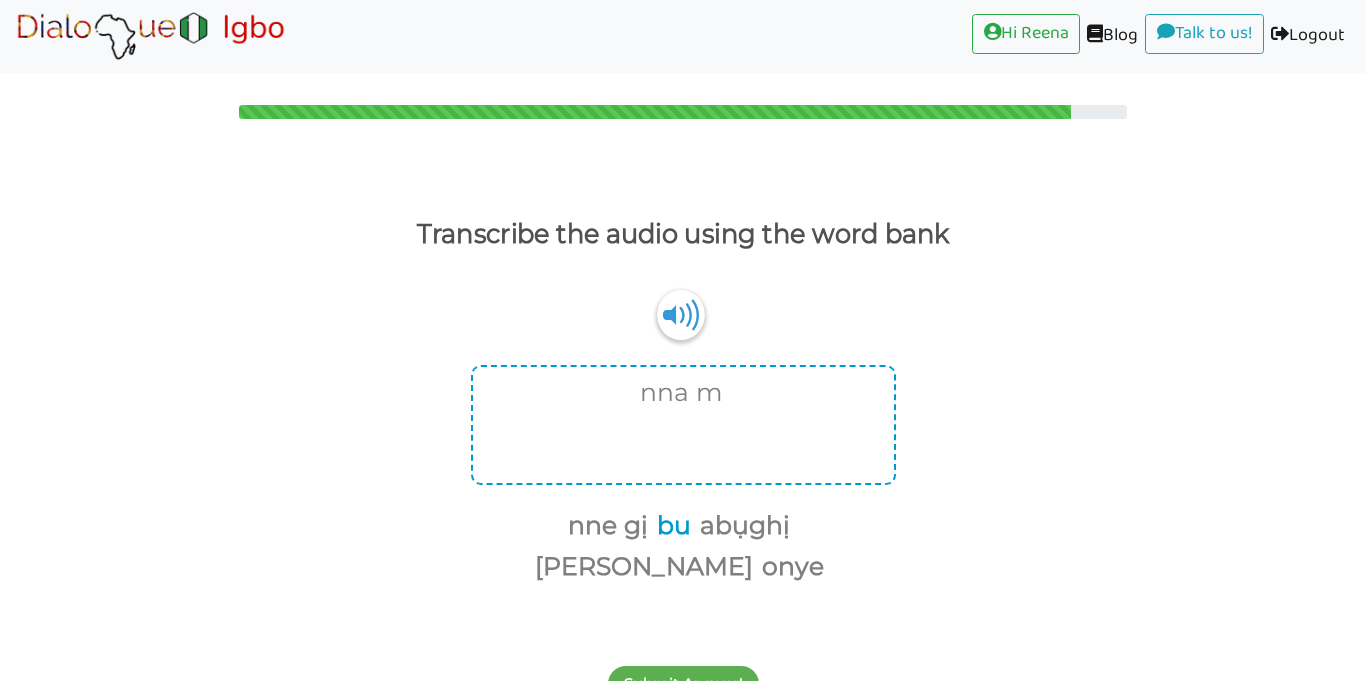 click on "bu" at bounding box center (670, 526) 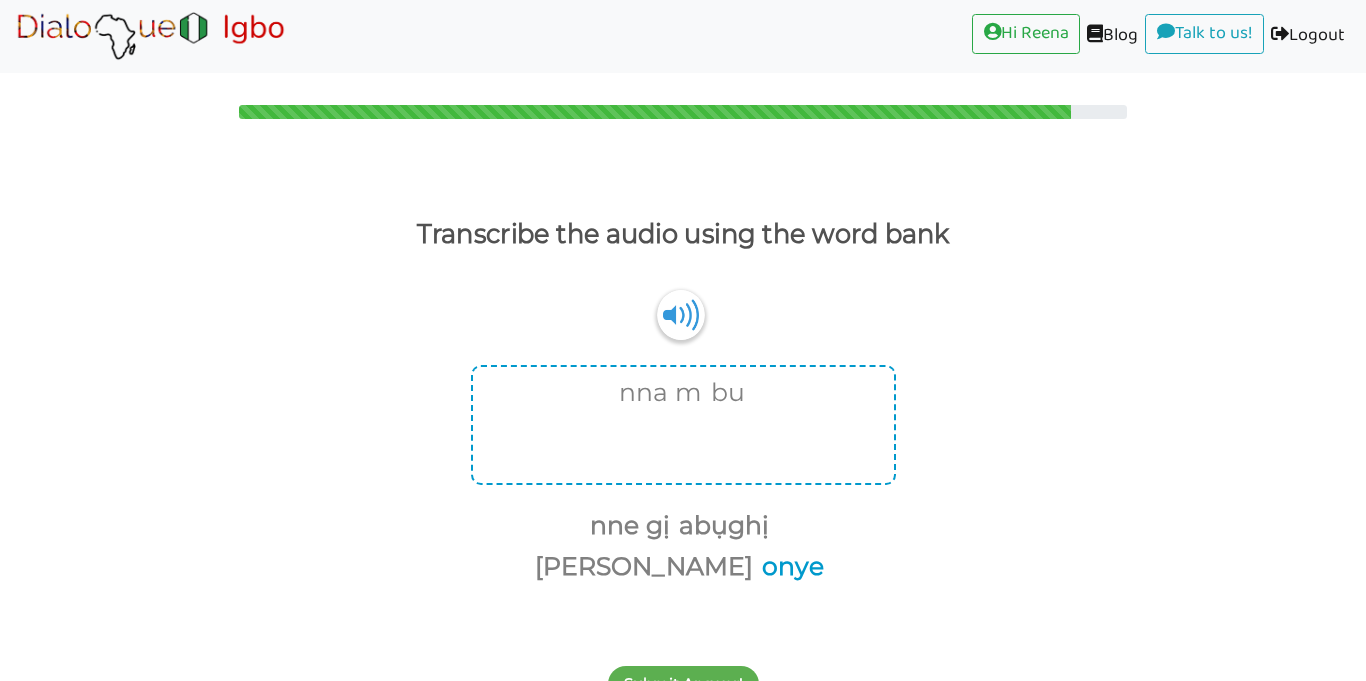 click on "onye" at bounding box center (789, 567) 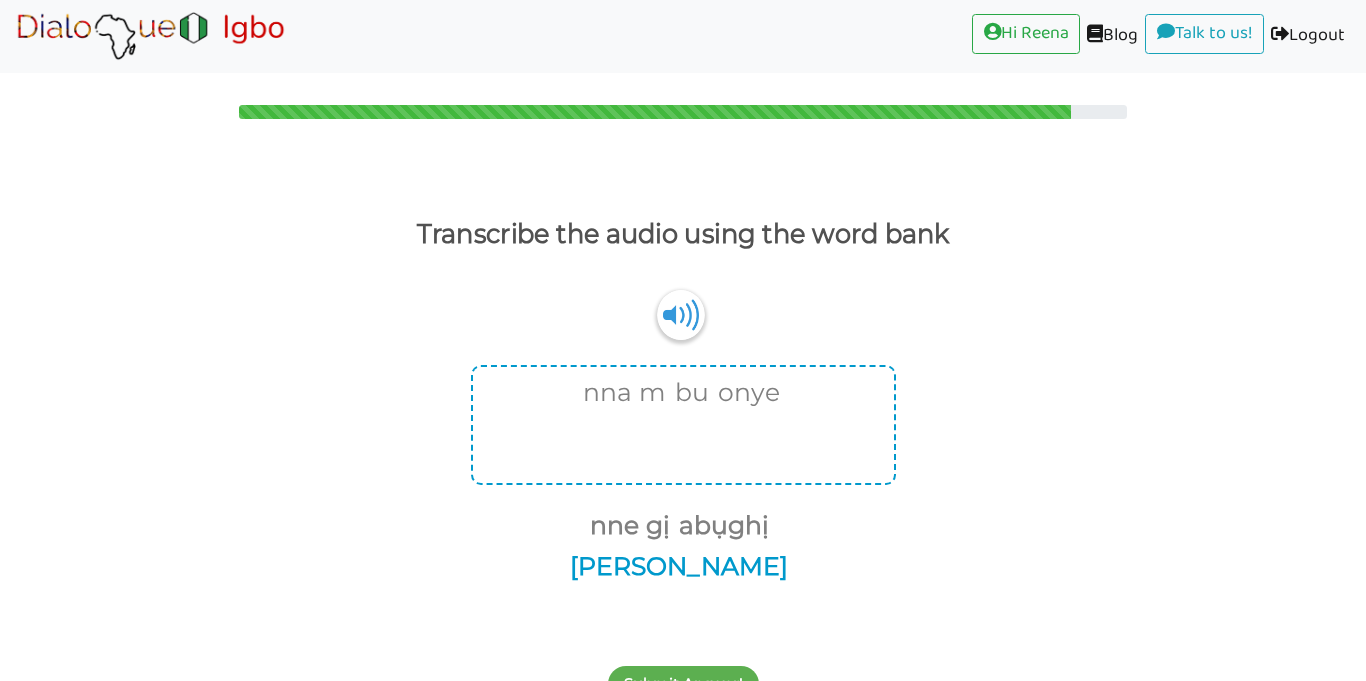 click on "ọgwọ ọrịa" at bounding box center [675, 567] 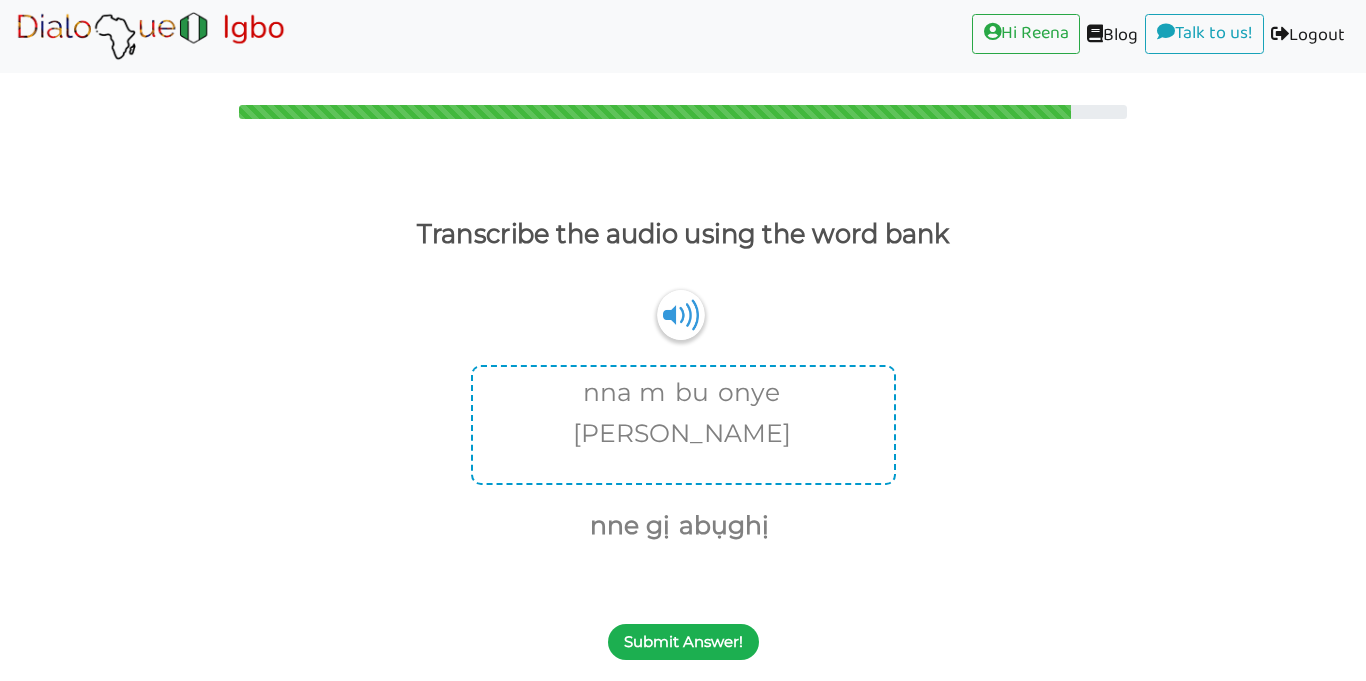 click on "Submit Answer!" at bounding box center (683, 642) 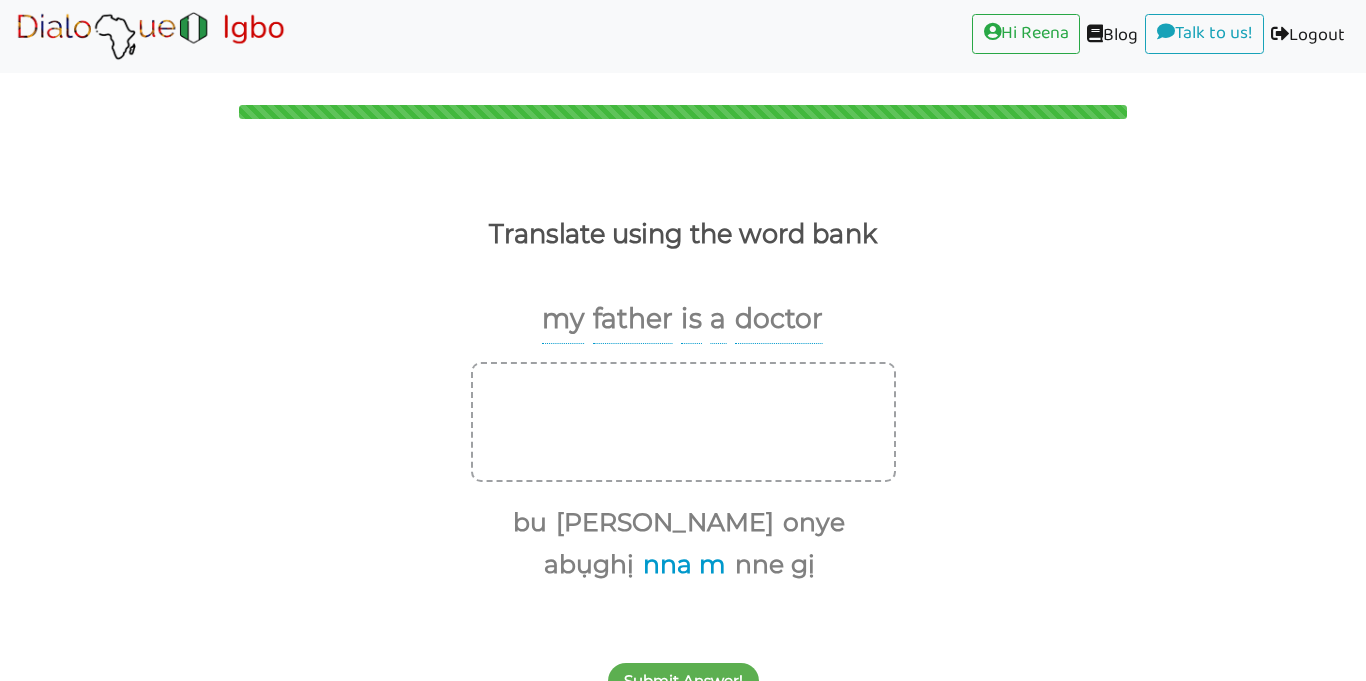 click on "nna m" at bounding box center (681, 565) 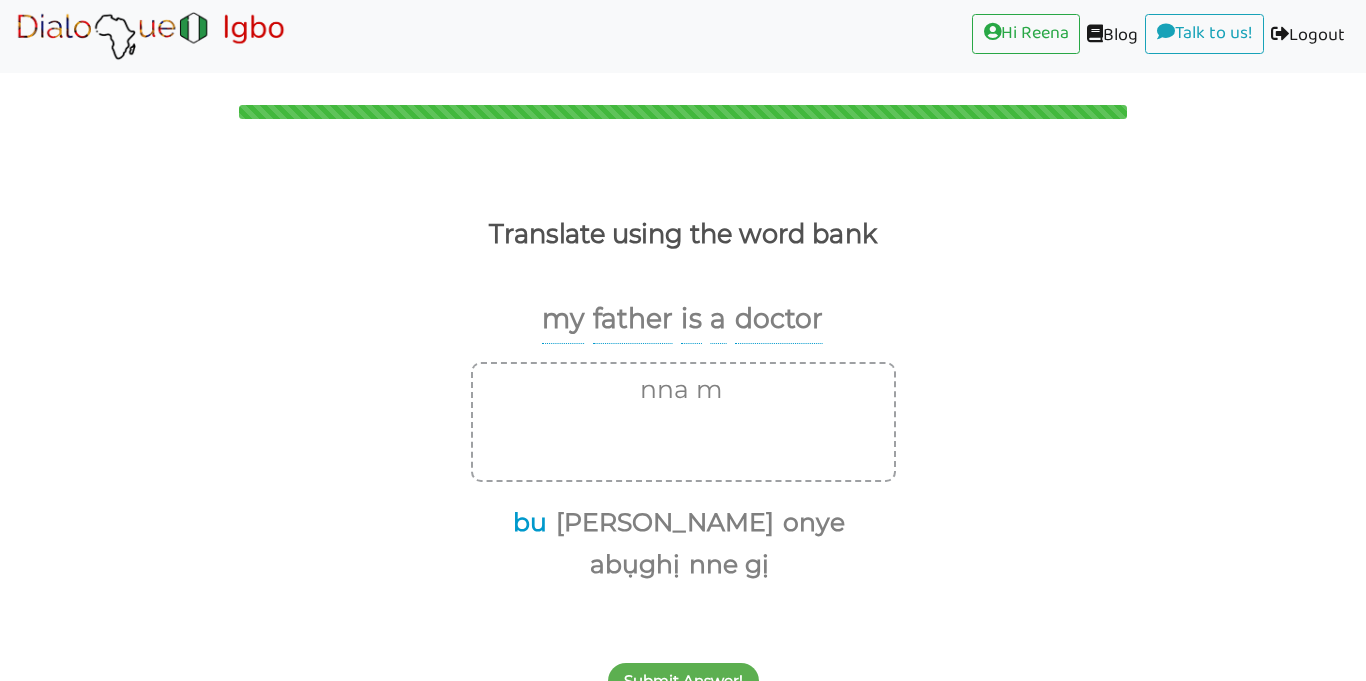 click on "bu" at bounding box center [526, 523] 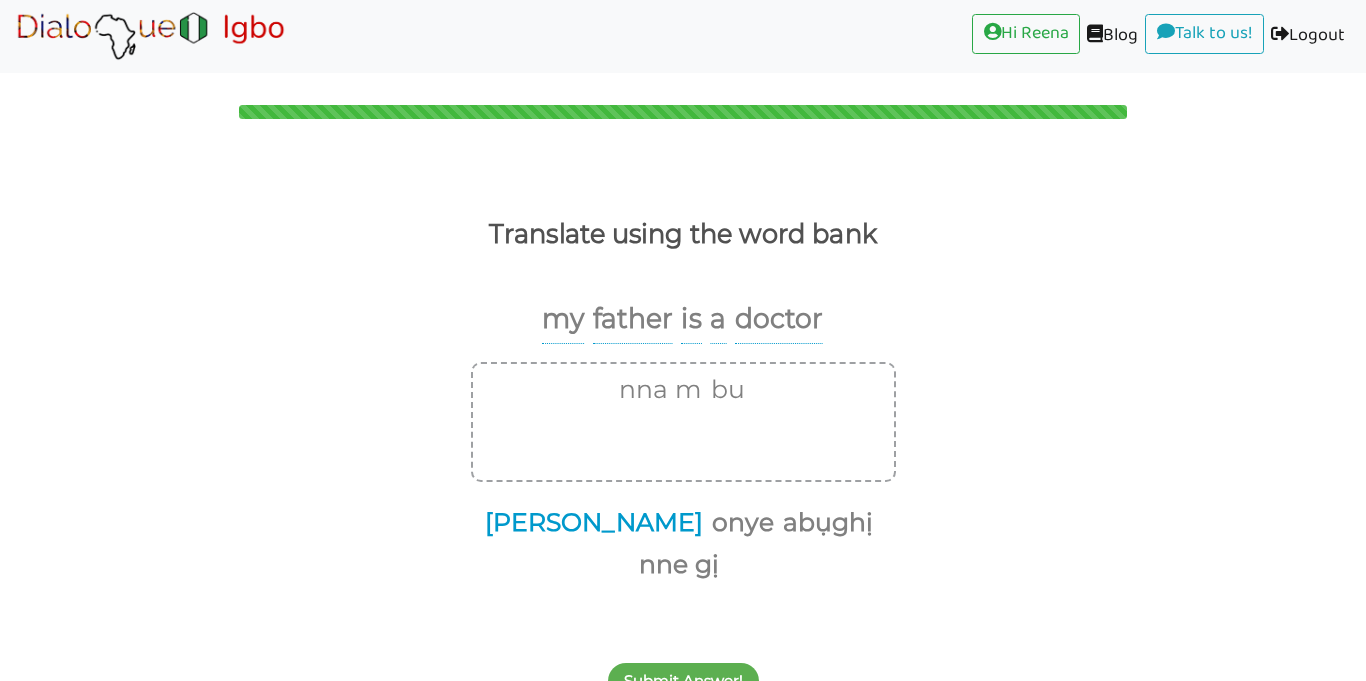 click on "ọgwọ ọrịa" at bounding box center (590, 523) 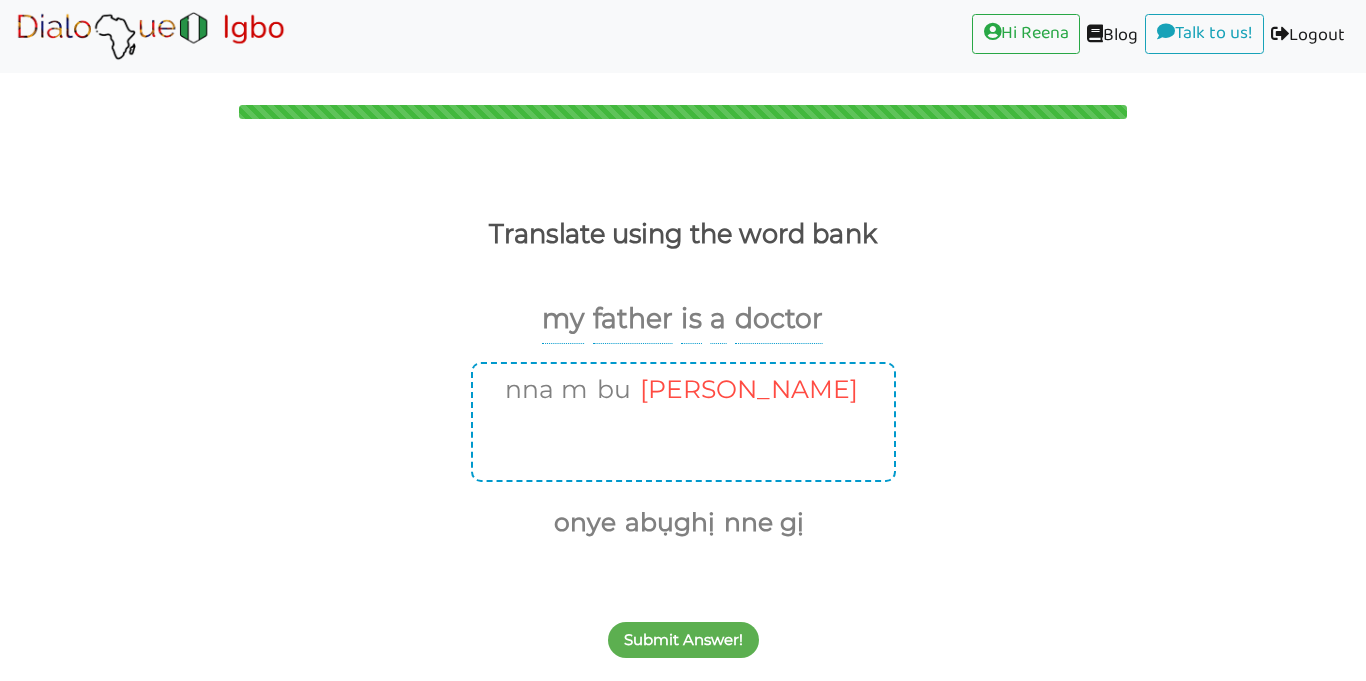 click on "ọgwọ ọrịa" at bounding box center [745, 390] 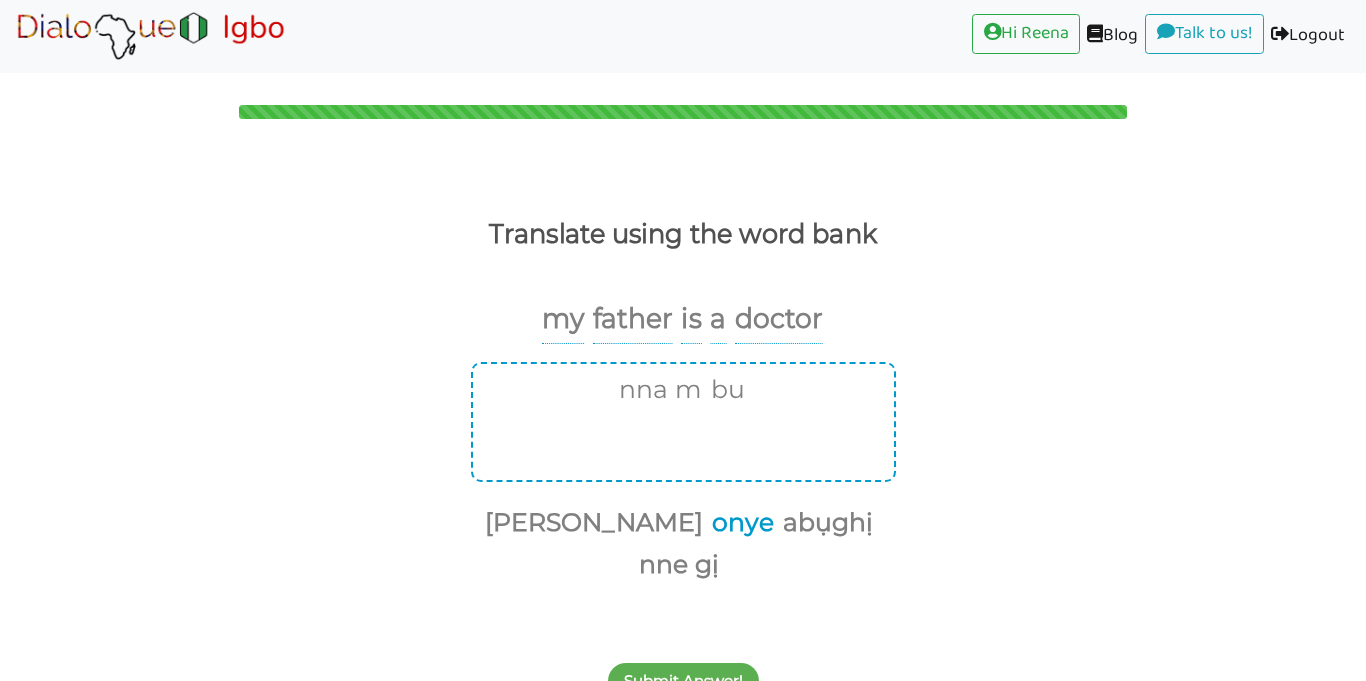 click on "onye" at bounding box center (739, 523) 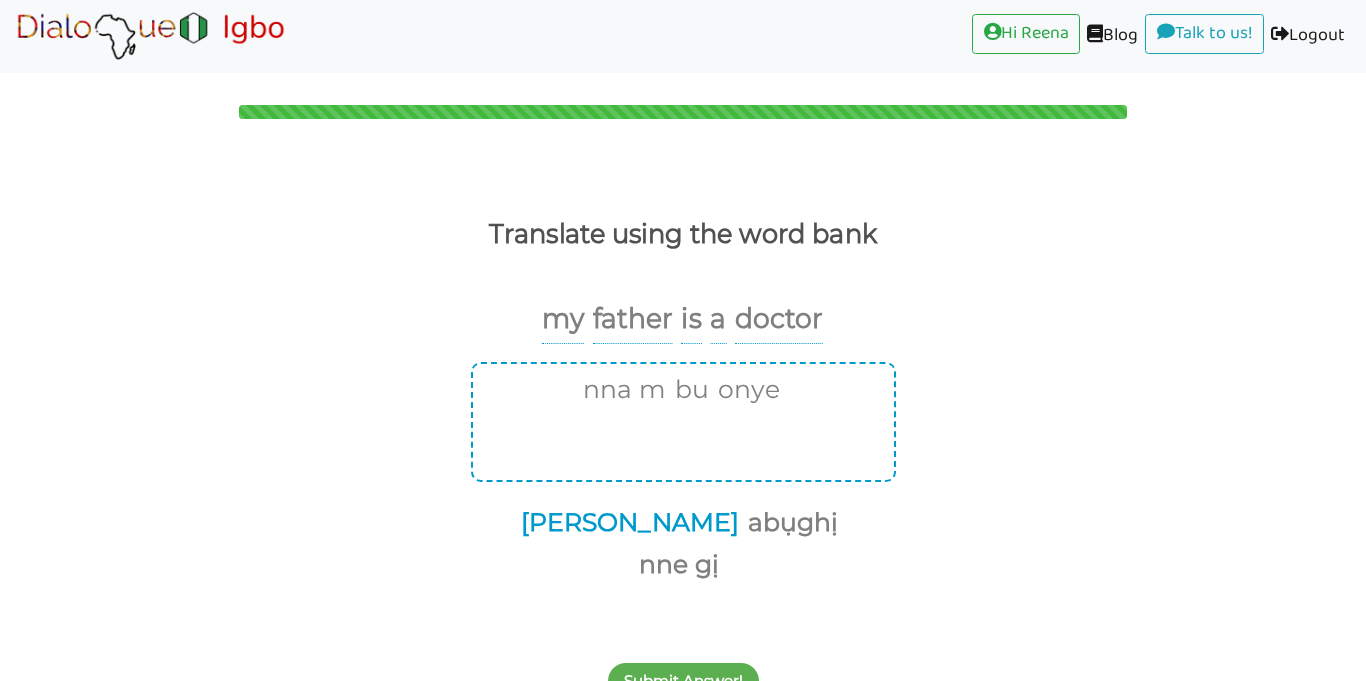 click on "ọgwọ ọrịa" at bounding box center (626, 523) 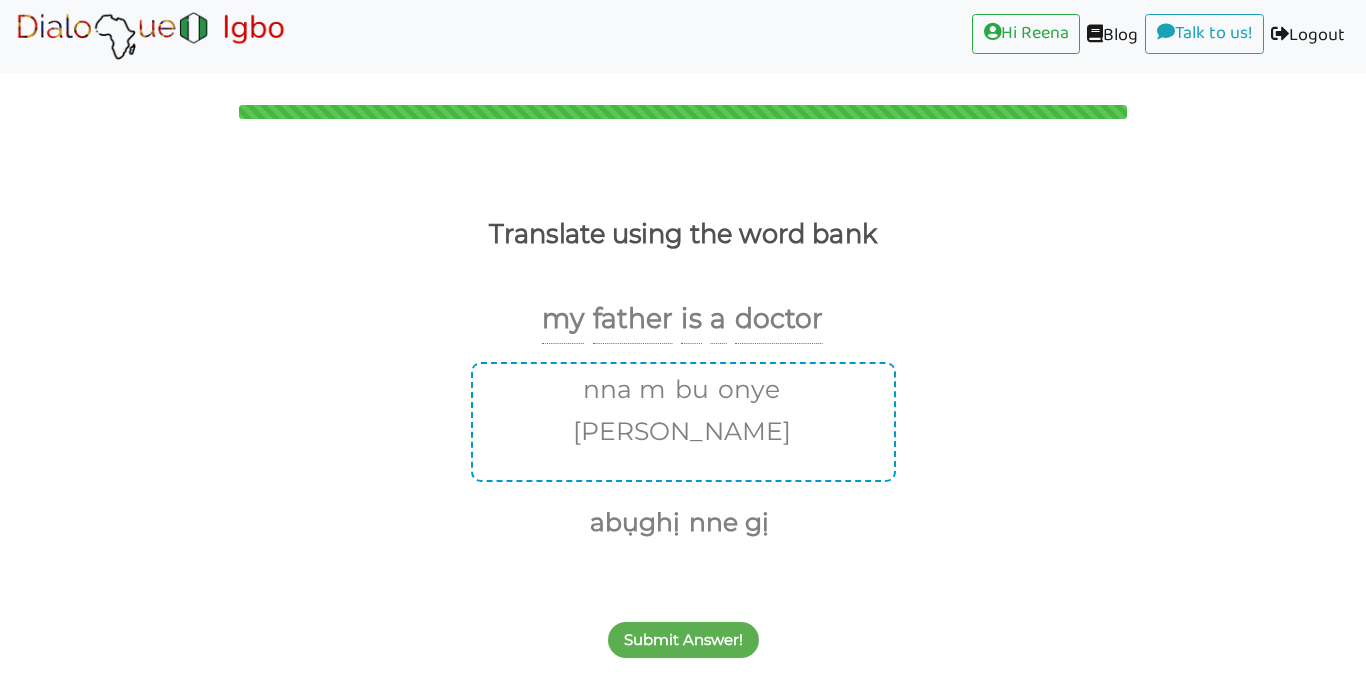 click on "Submit Answer!" at bounding box center [683, 628] 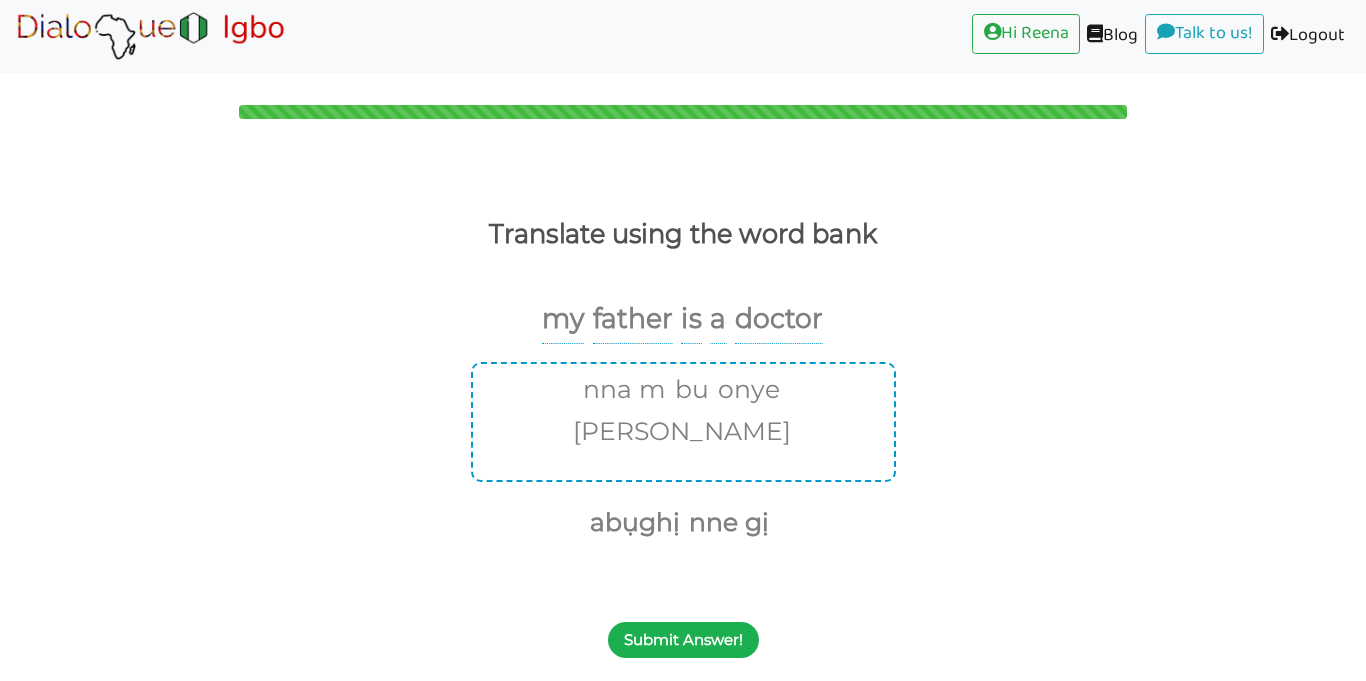 click on "Submit Answer!" at bounding box center [683, 640] 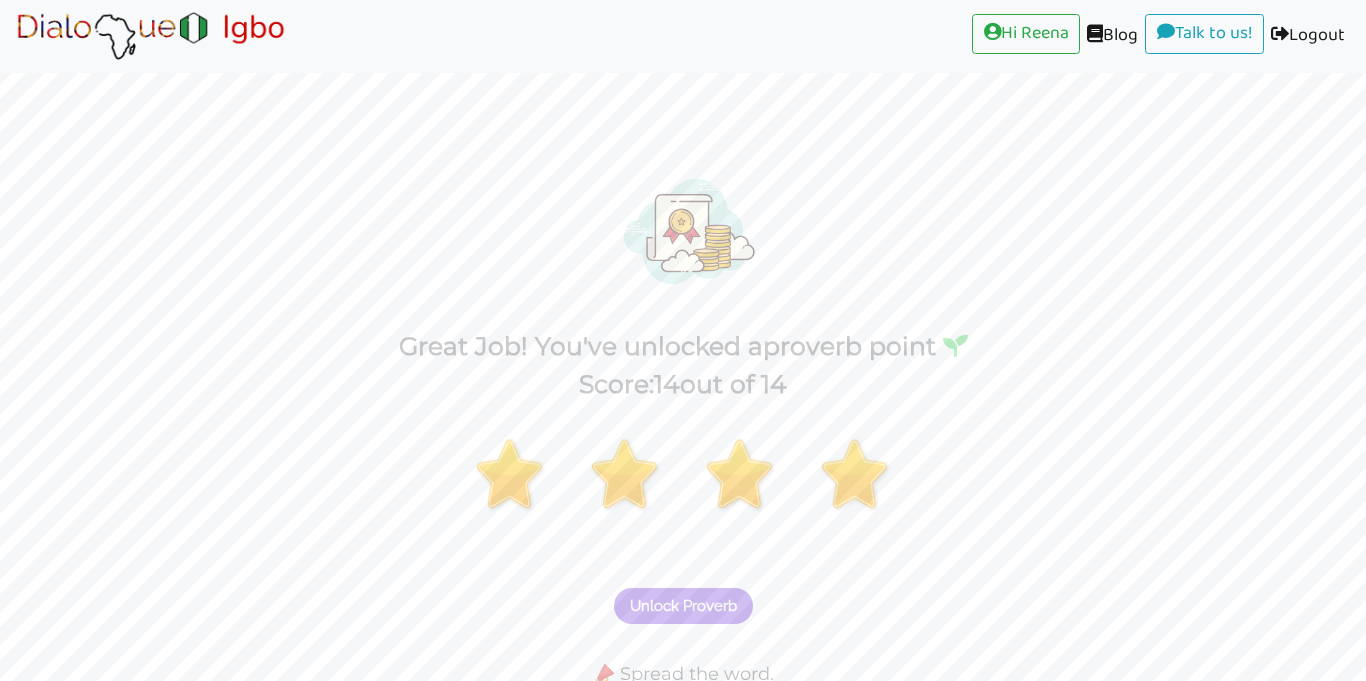 click on "Unlock Proverb" at bounding box center [683, 606] 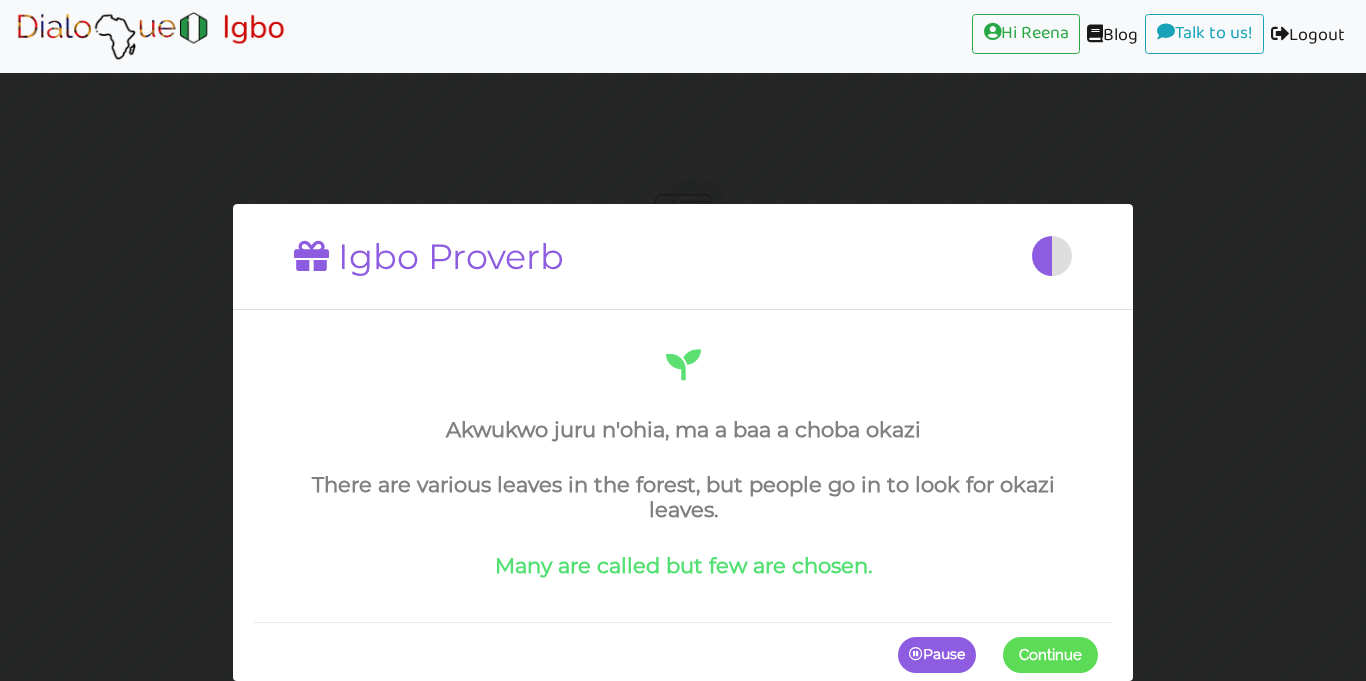 click on "Akwukwo juru n'ohia, ma a baa a choba okazi" at bounding box center [683, 429] 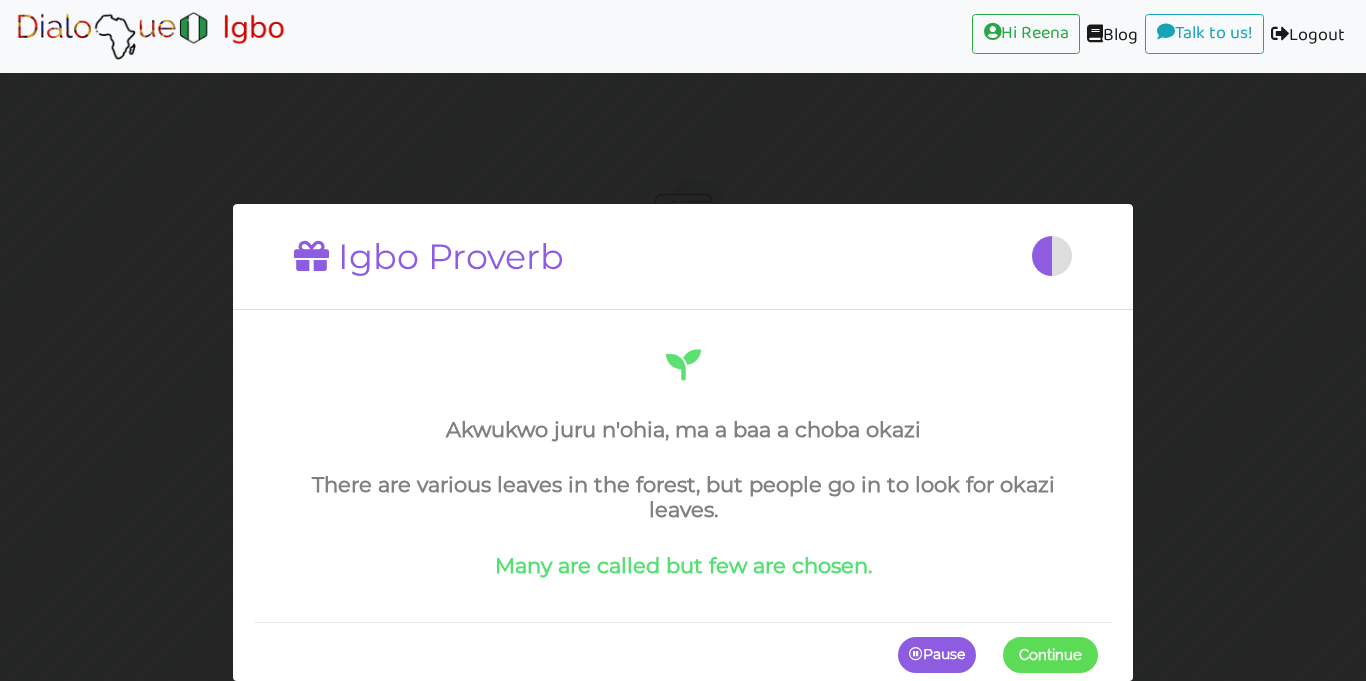 click on "Akwukwo juru n'ohia, ma a baa a choba okazi" at bounding box center [683, 429] 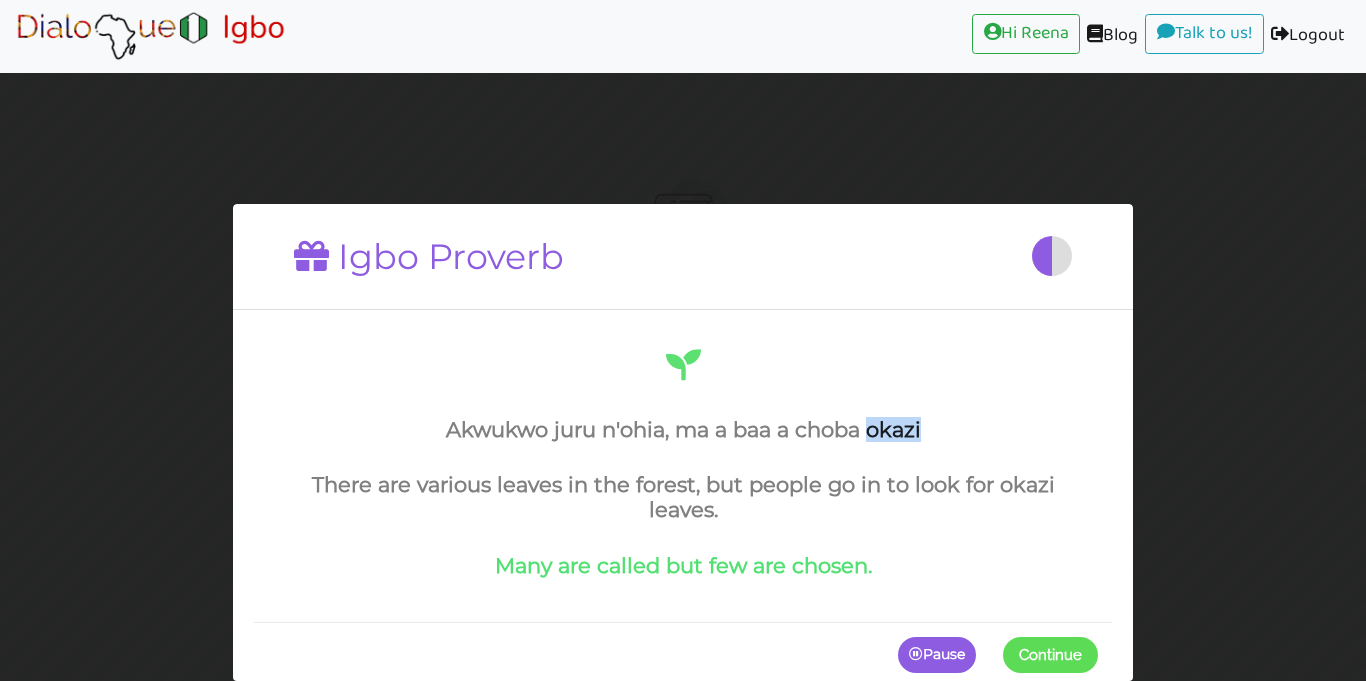 click on "Akwukwo juru n'ohia, ma a baa a choba okazi" at bounding box center (683, 429) 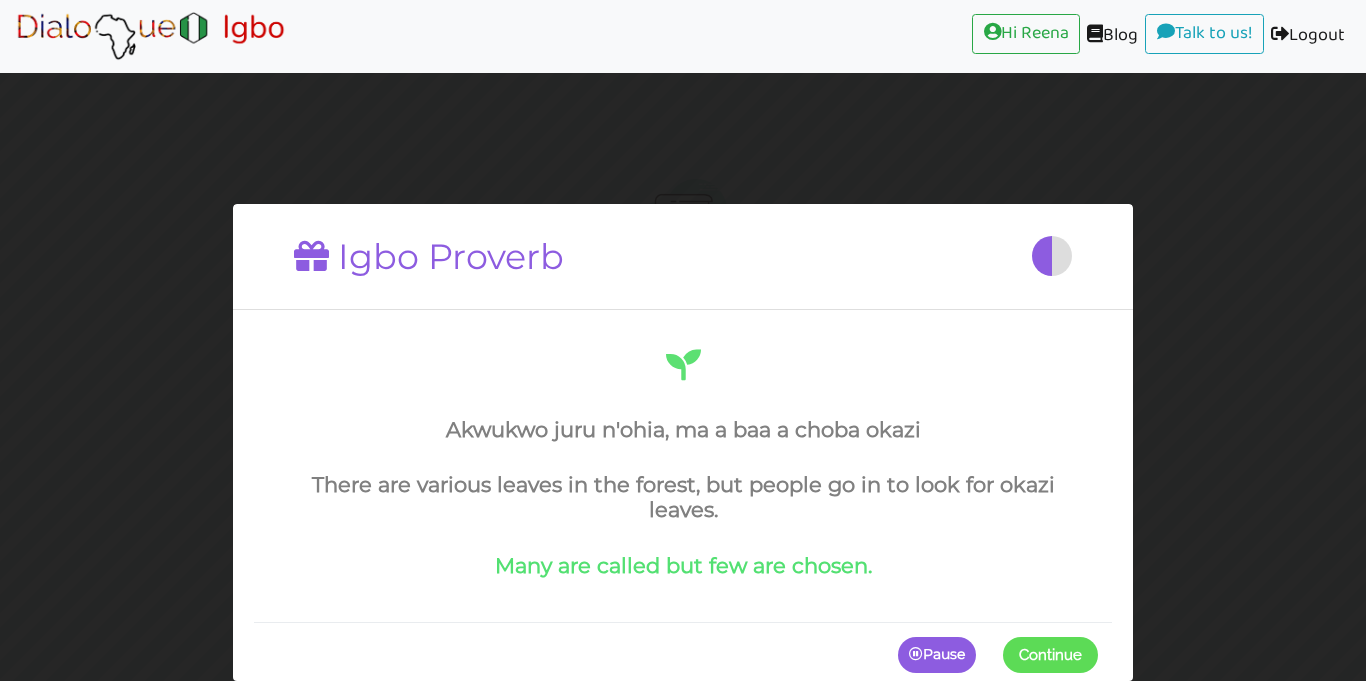click at bounding box center [1098, 655] 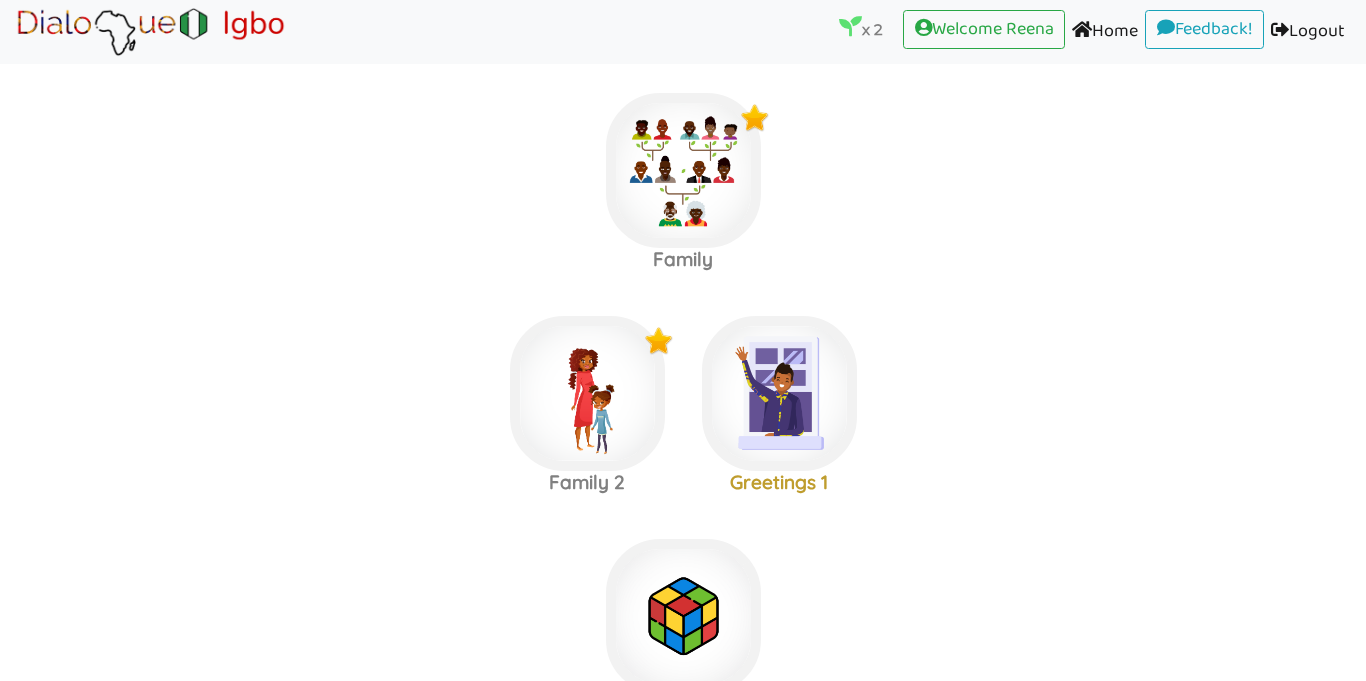 scroll, scrollTop: 239, scrollLeft: 0, axis: vertical 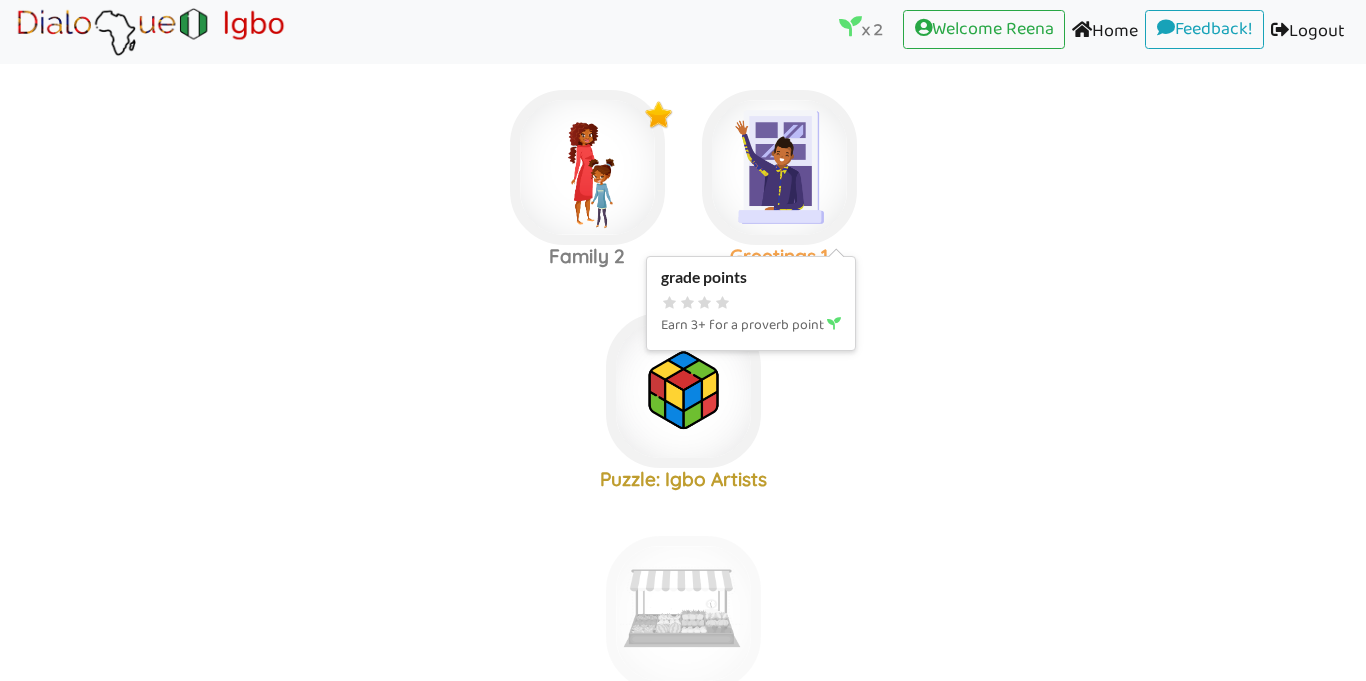 click at bounding box center (683, -56) 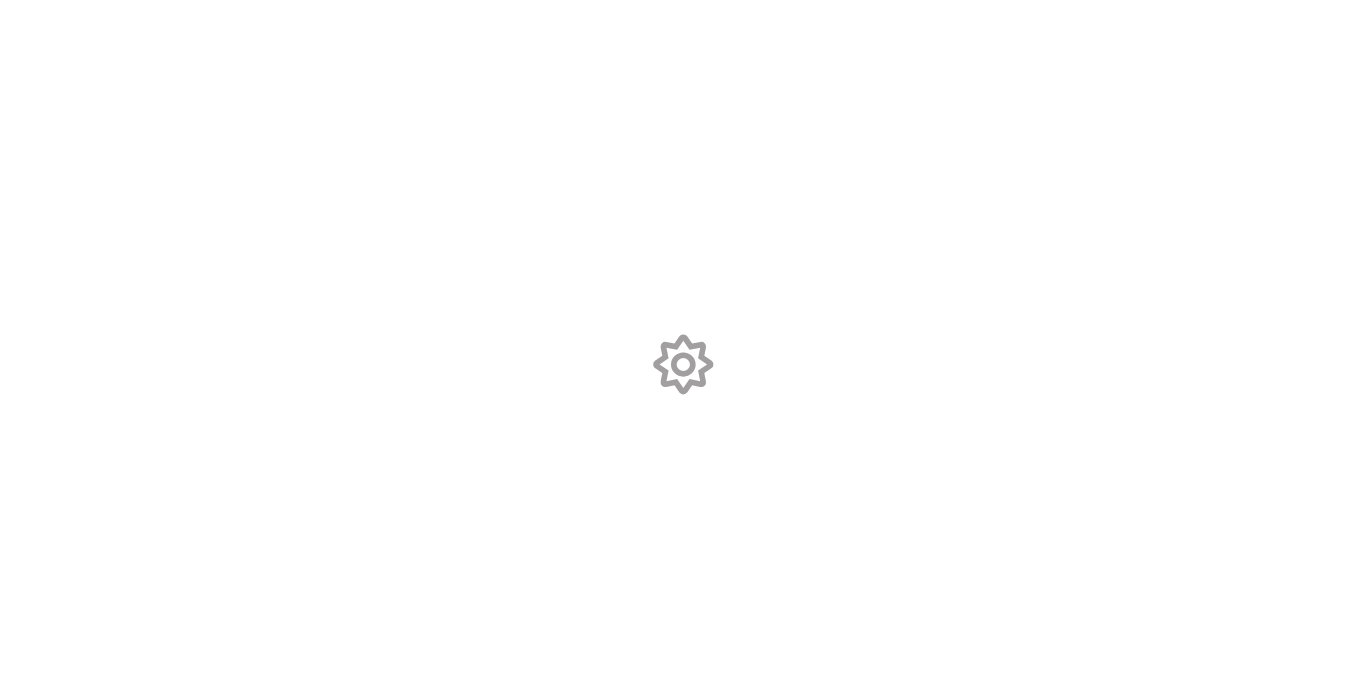 scroll, scrollTop: 0, scrollLeft: 0, axis: both 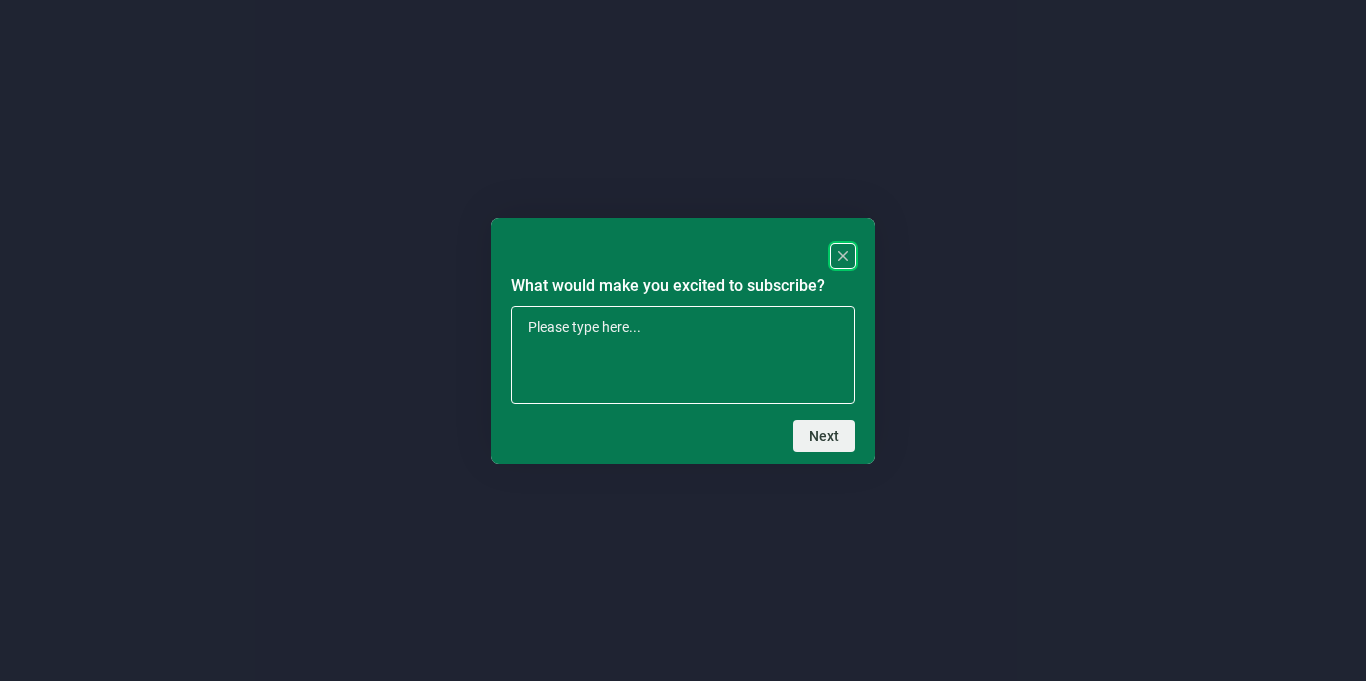 click 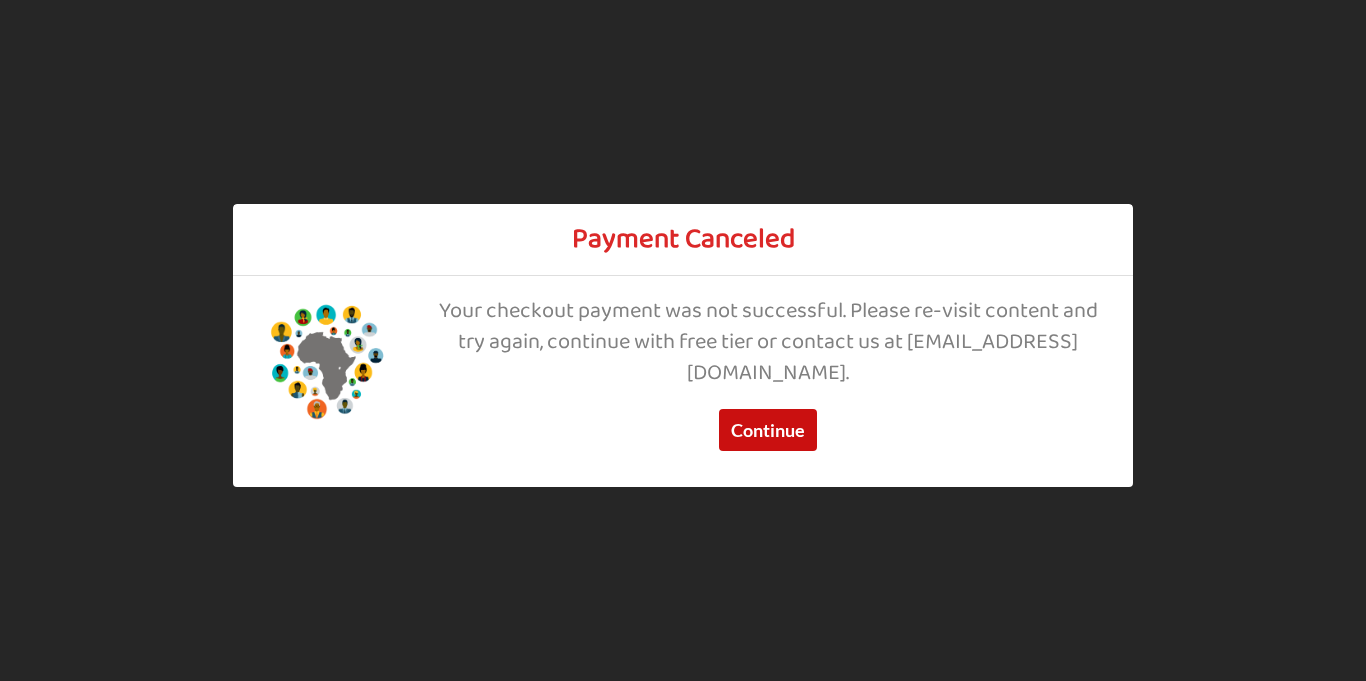 click on "Continue" at bounding box center (768, 431) 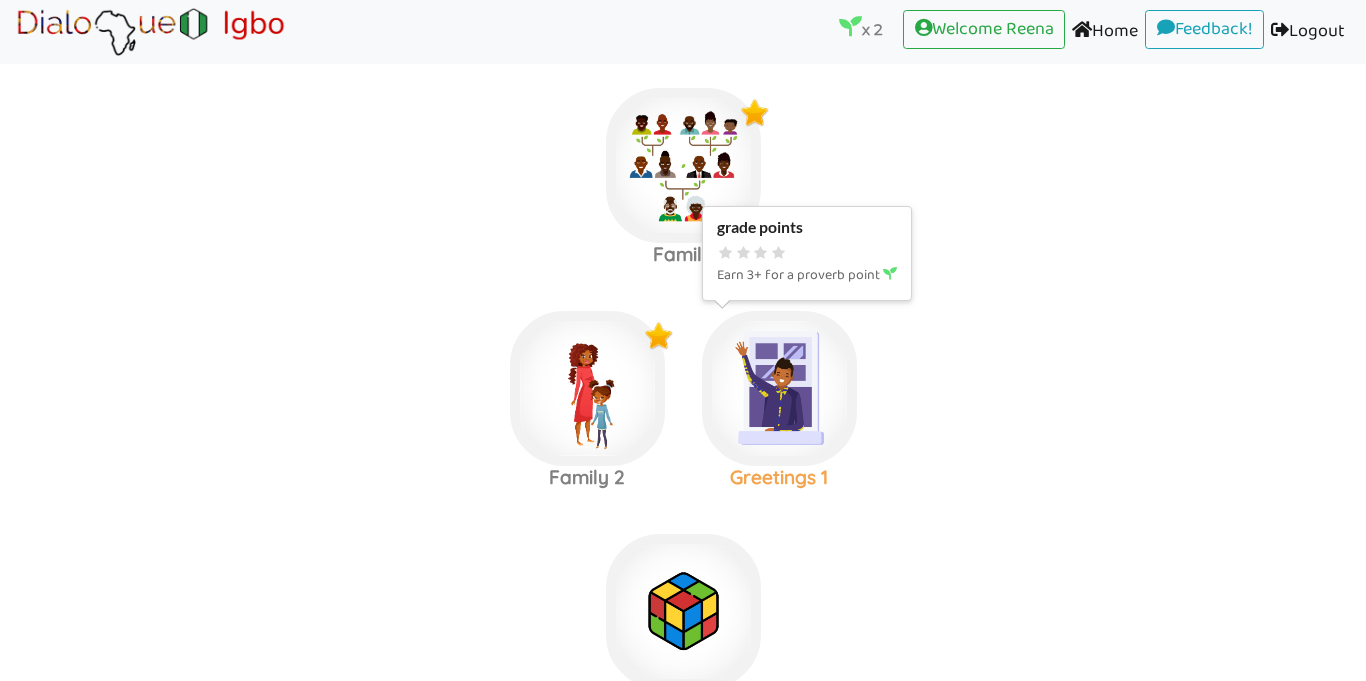 scroll, scrollTop: 23, scrollLeft: 0, axis: vertical 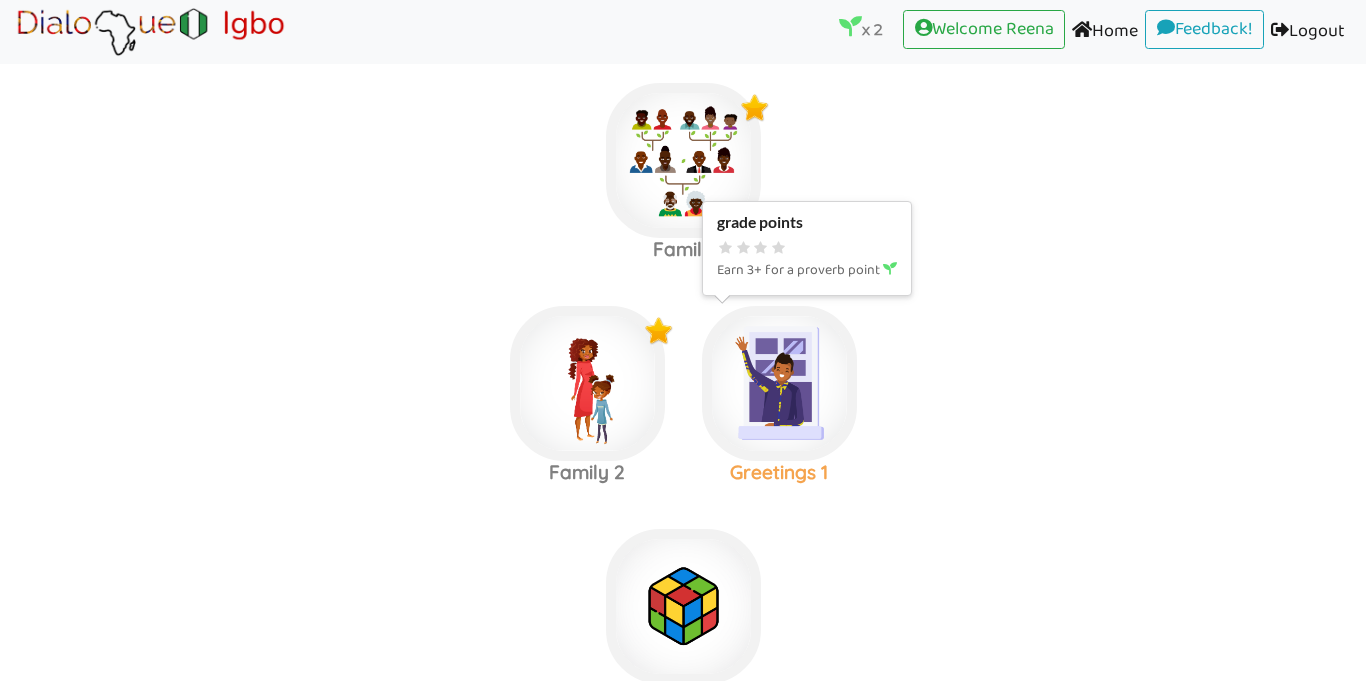 click at bounding box center (683, 160) 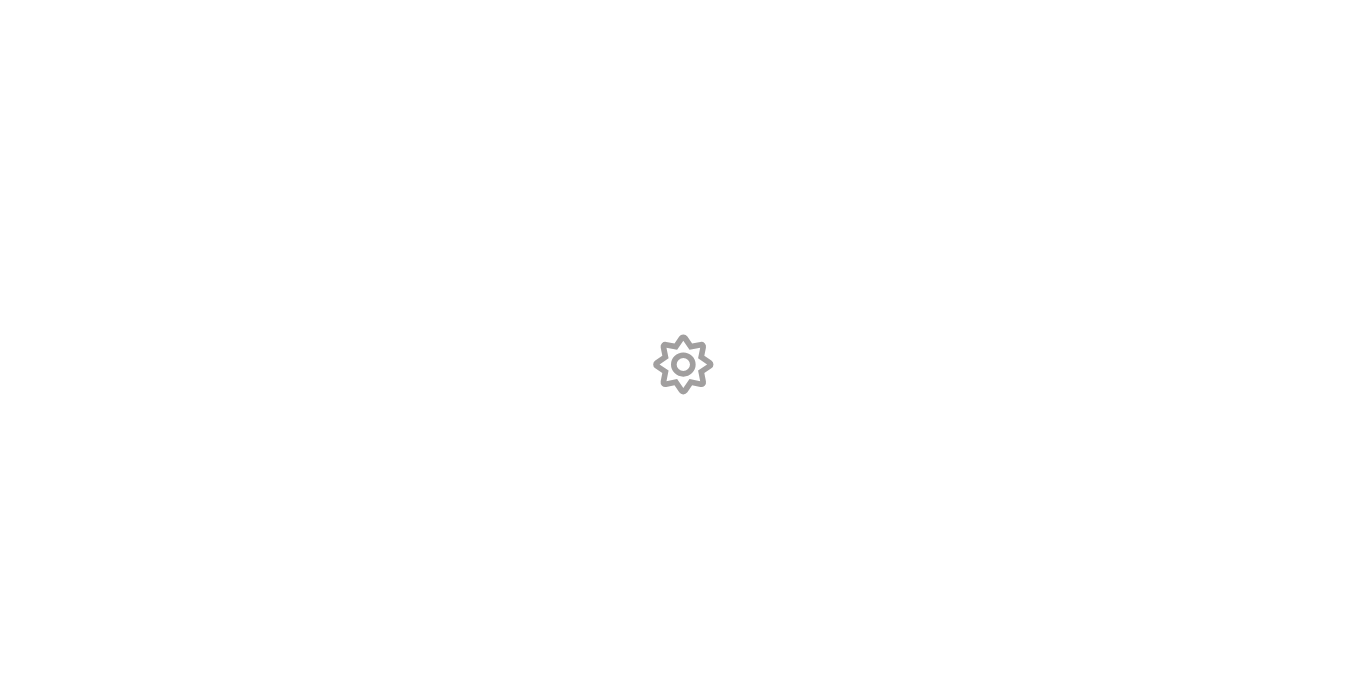 scroll, scrollTop: 0, scrollLeft: 0, axis: both 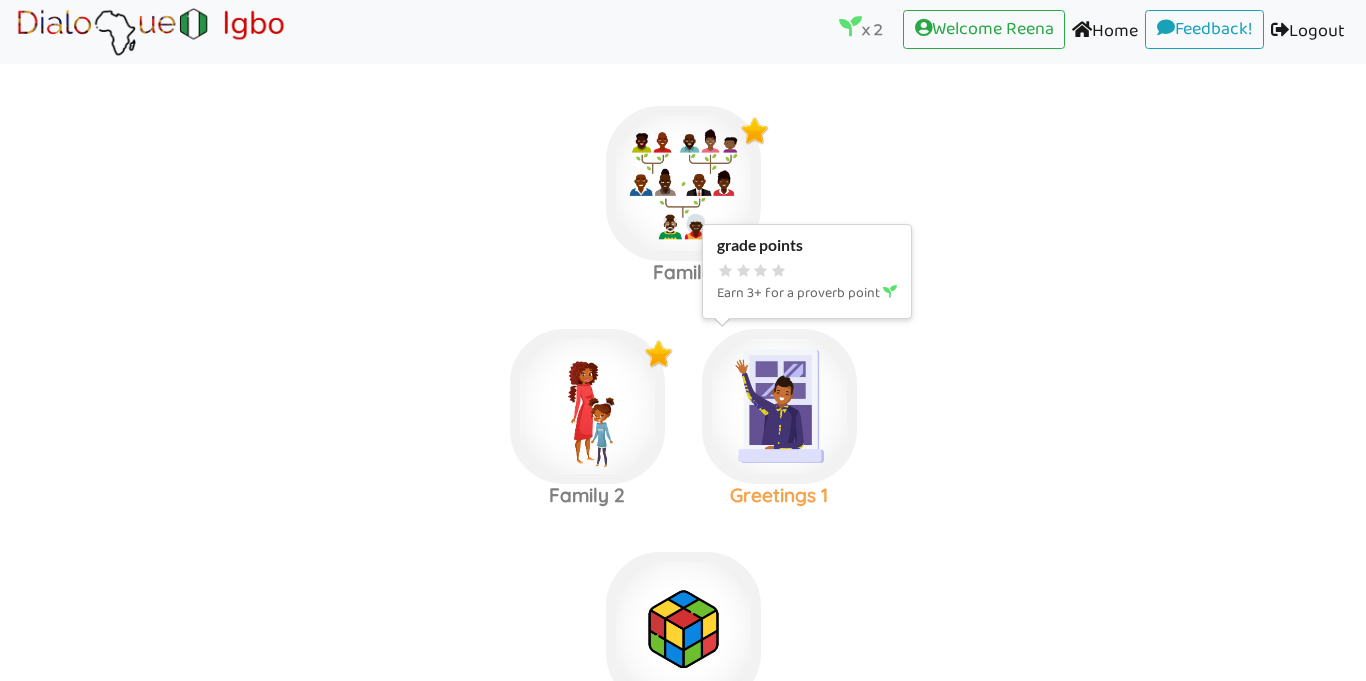 click at bounding box center [683, 183] 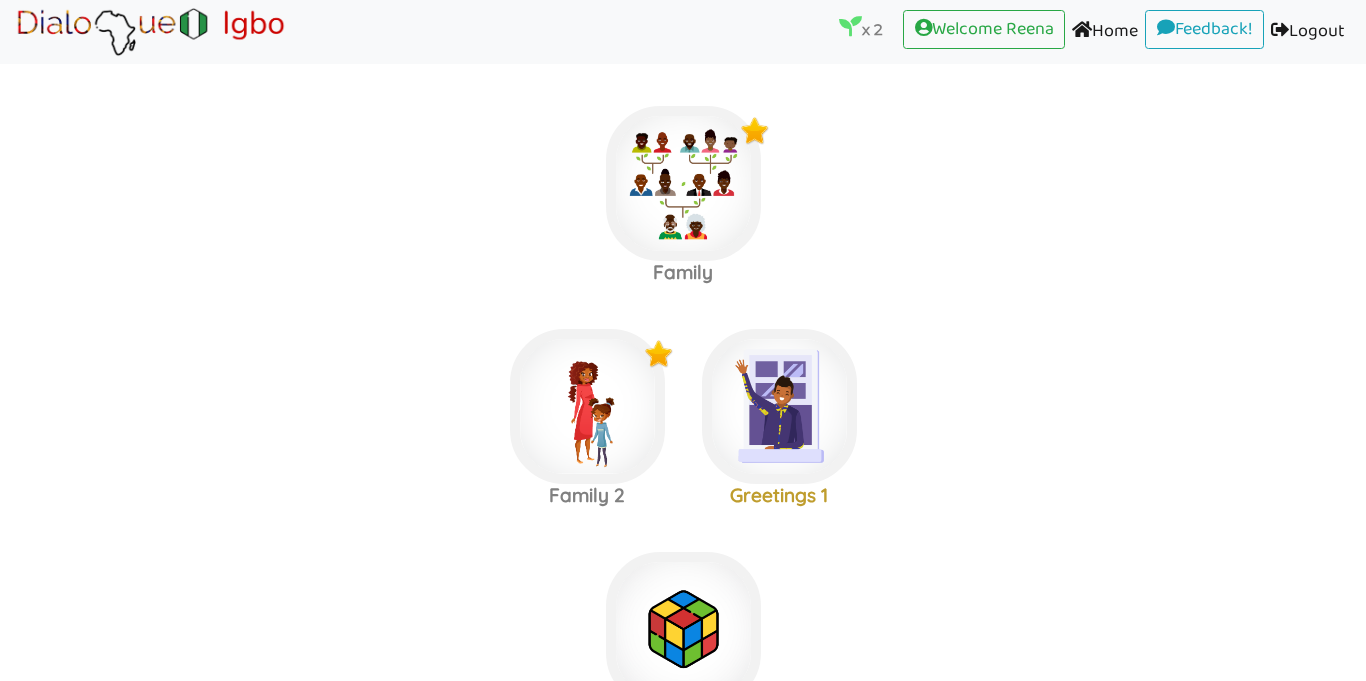 scroll, scrollTop: 16, scrollLeft: 0, axis: vertical 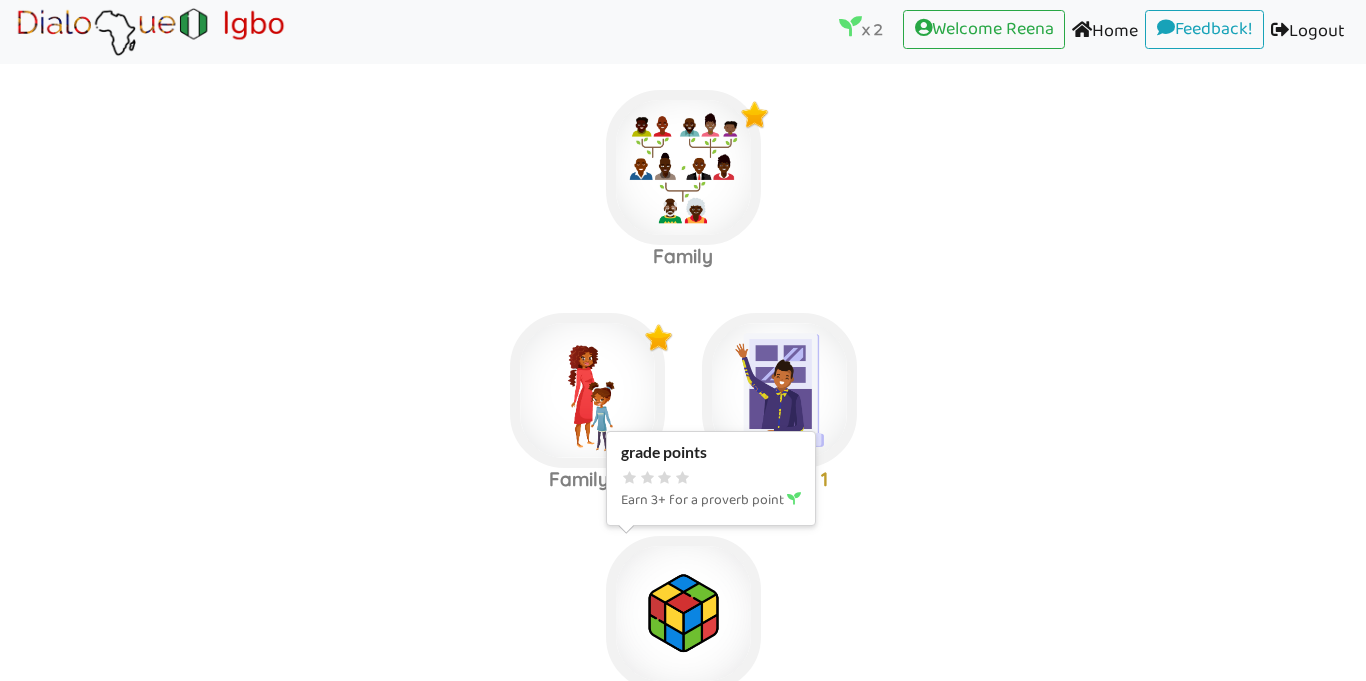 click at bounding box center (683, 167) 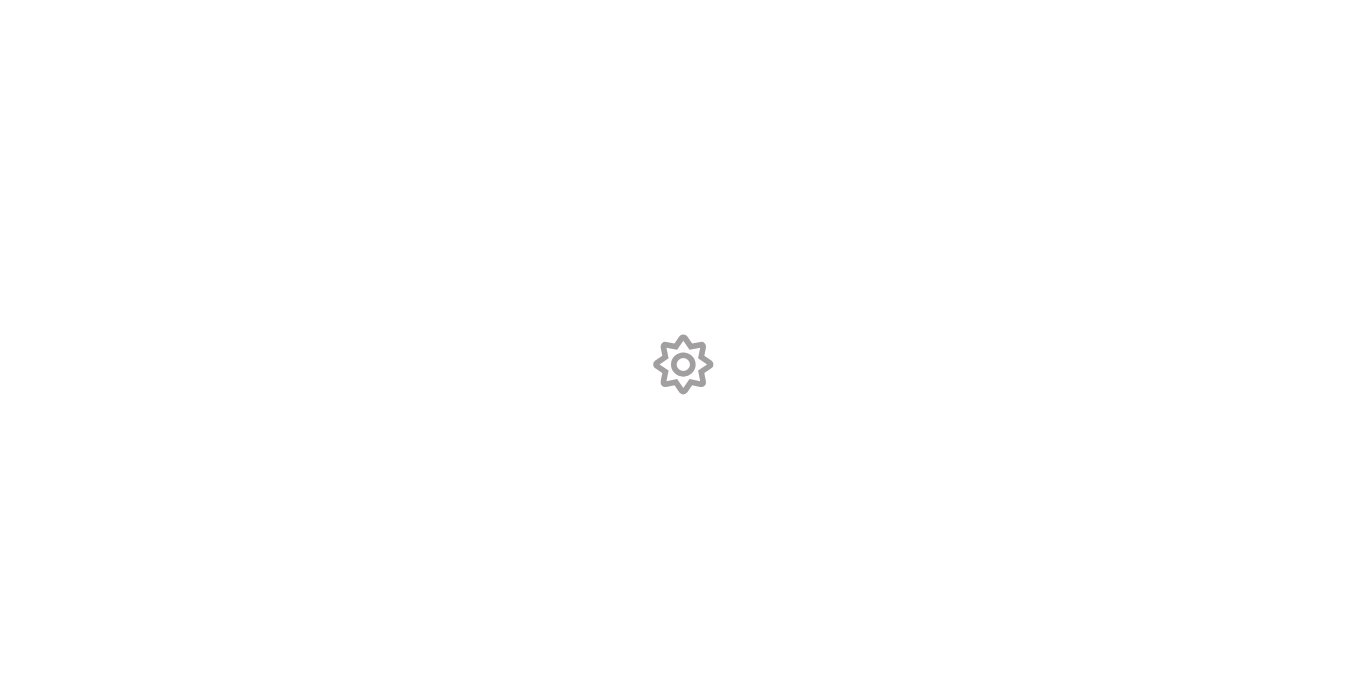 scroll, scrollTop: 0, scrollLeft: 0, axis: both 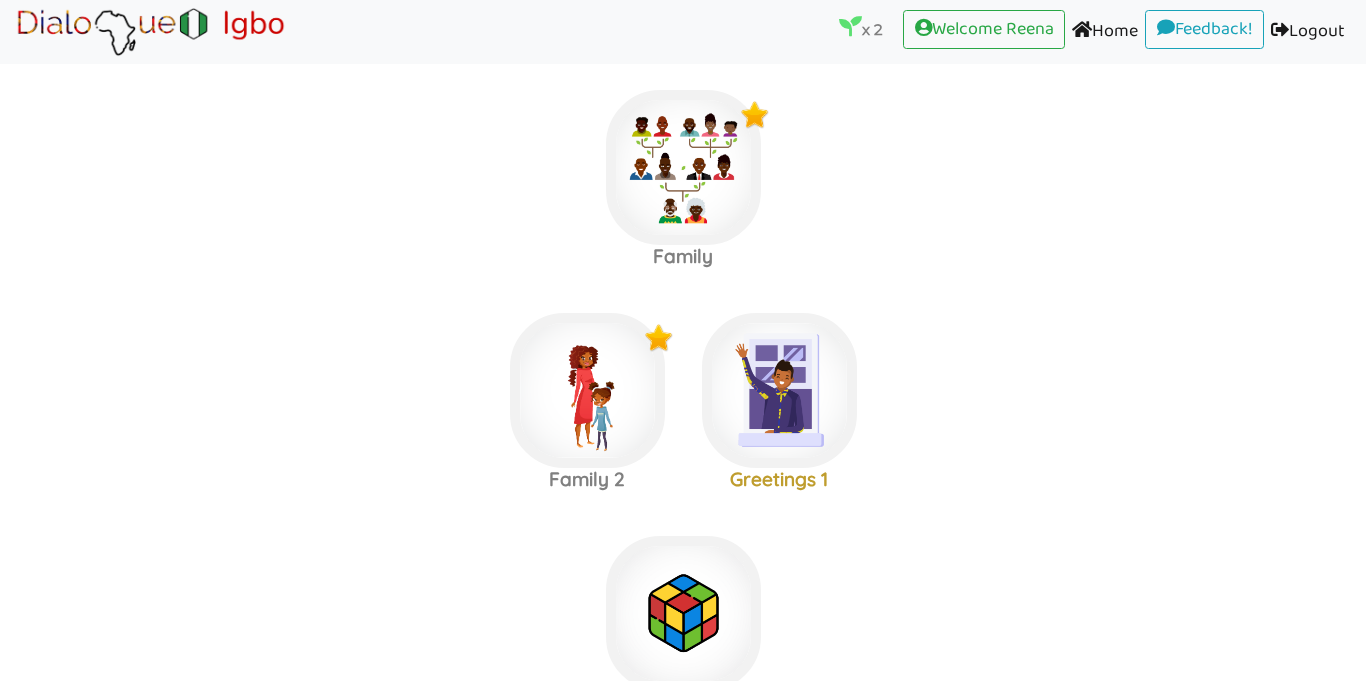 click at bounding box center [14, 57] 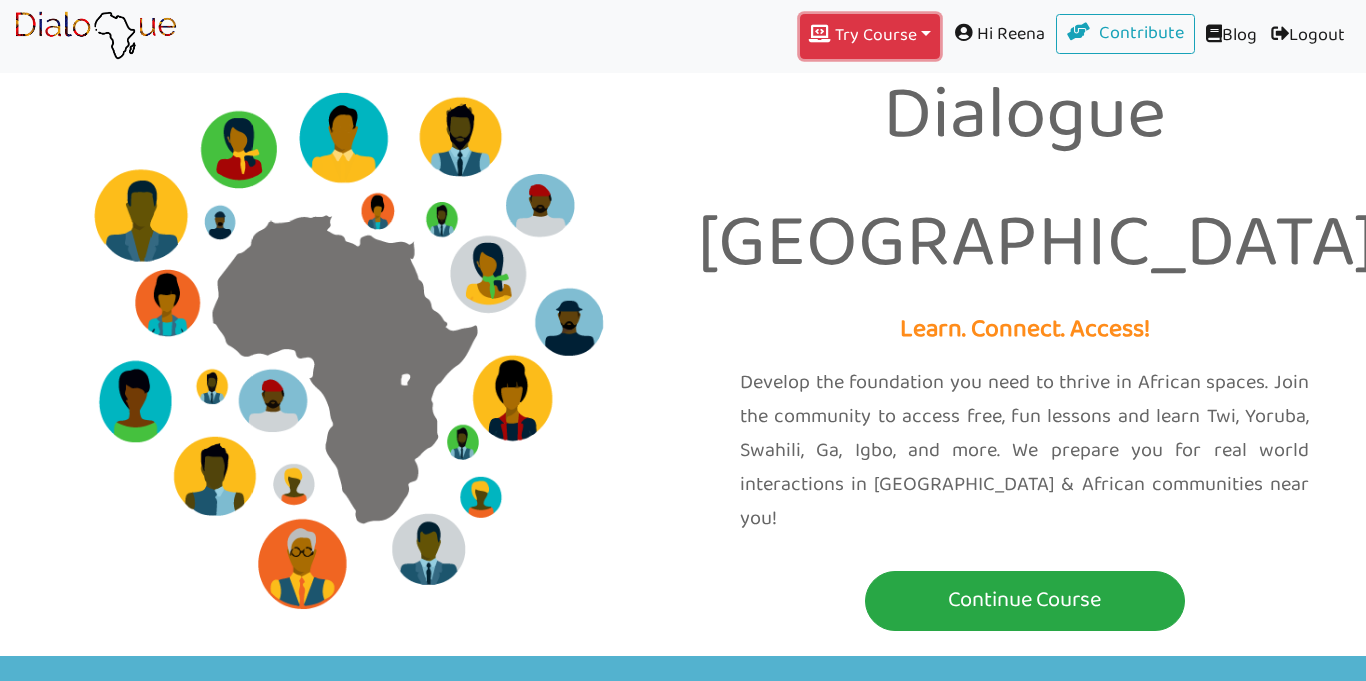 click on "Try Course        Toggle Dropdown" at bounding box center [870, 36] 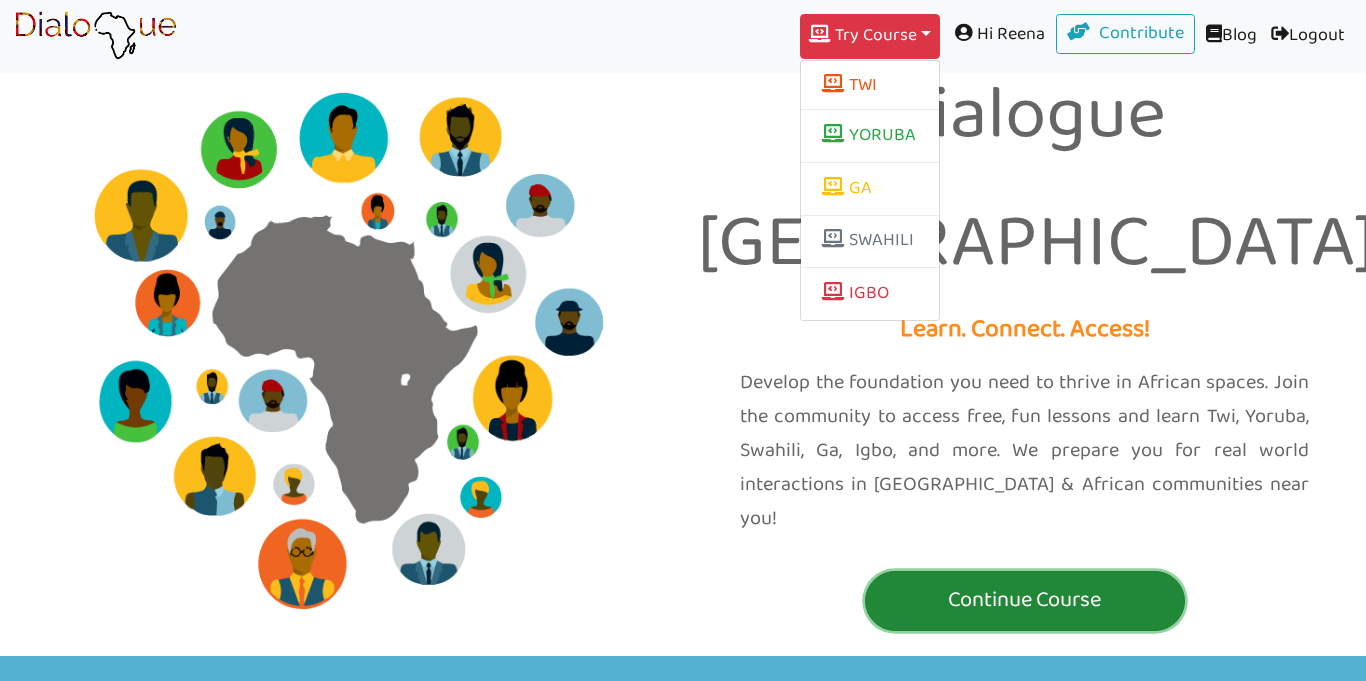 click on "Continue Course" at bounding box center (1025, 600) 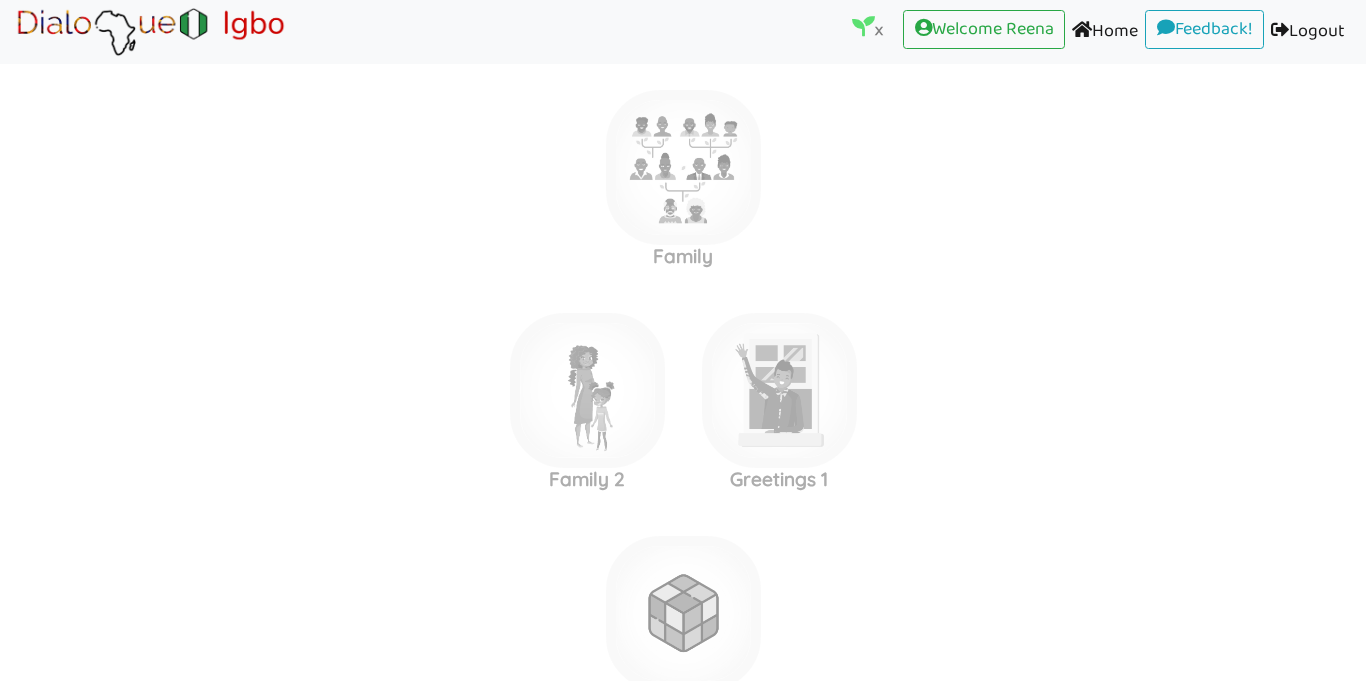 scroll, scrollTop: 0, scrollLeft: 0, axis: both 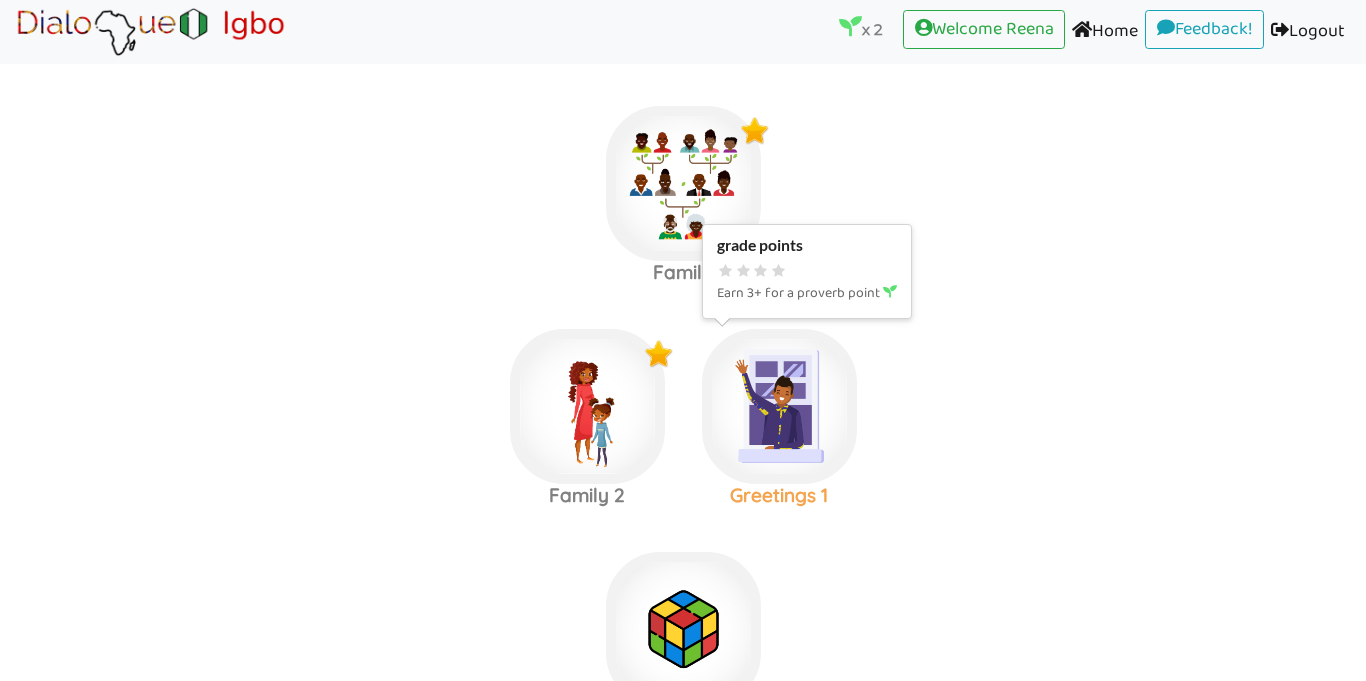 click at bounding box center (683, 183) 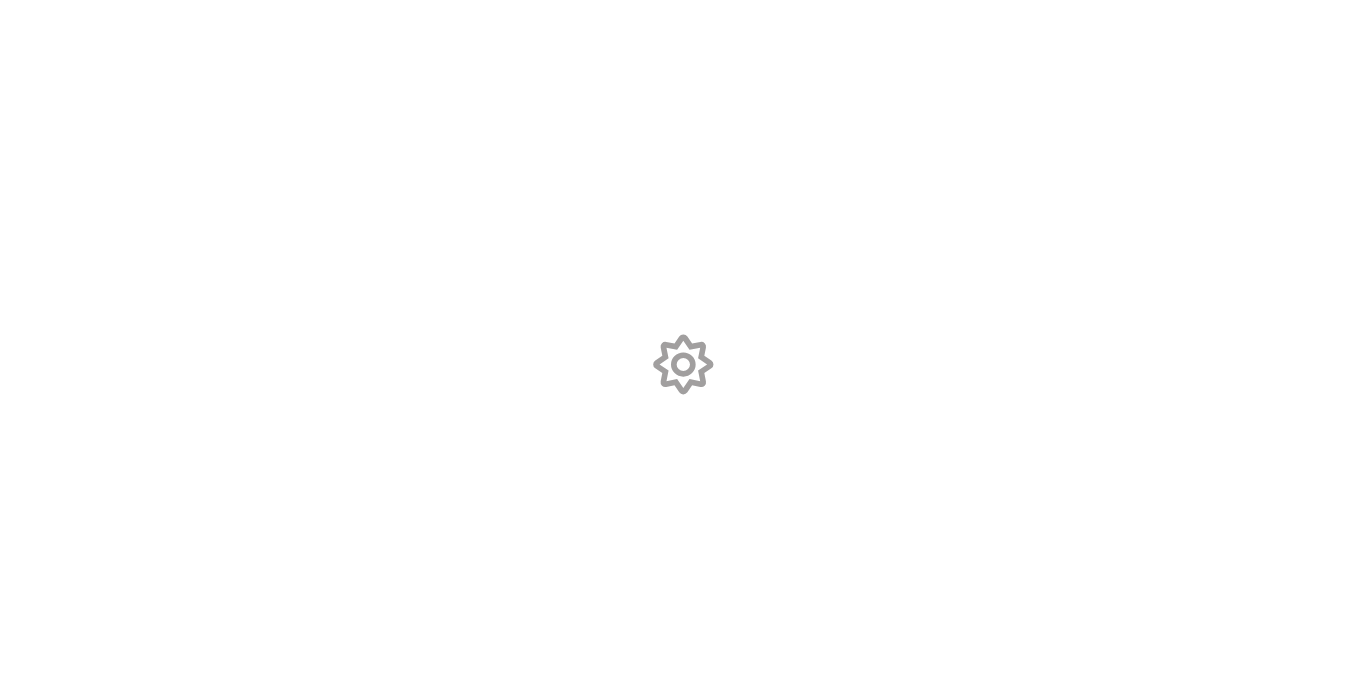 scroll, scrollTop: 0, scrollLeft: 0, axis: both 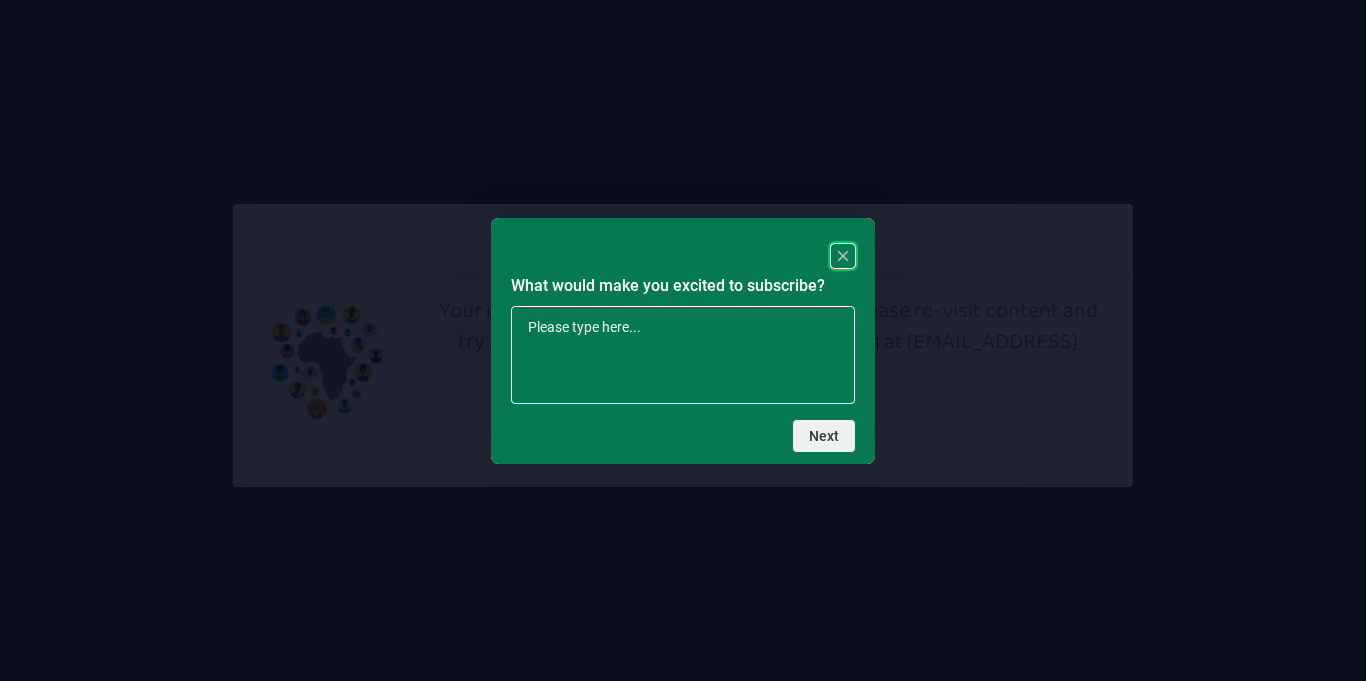 click 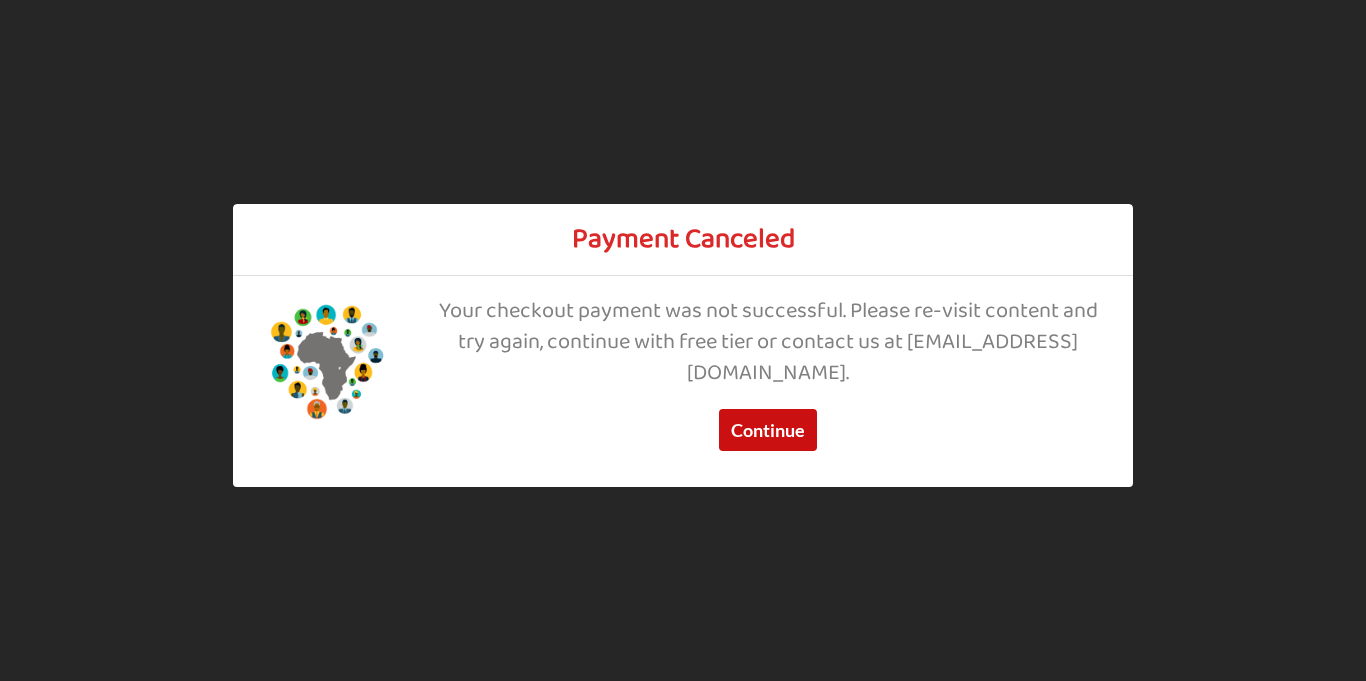 click on "Continue" at bounding box center [768, 431] 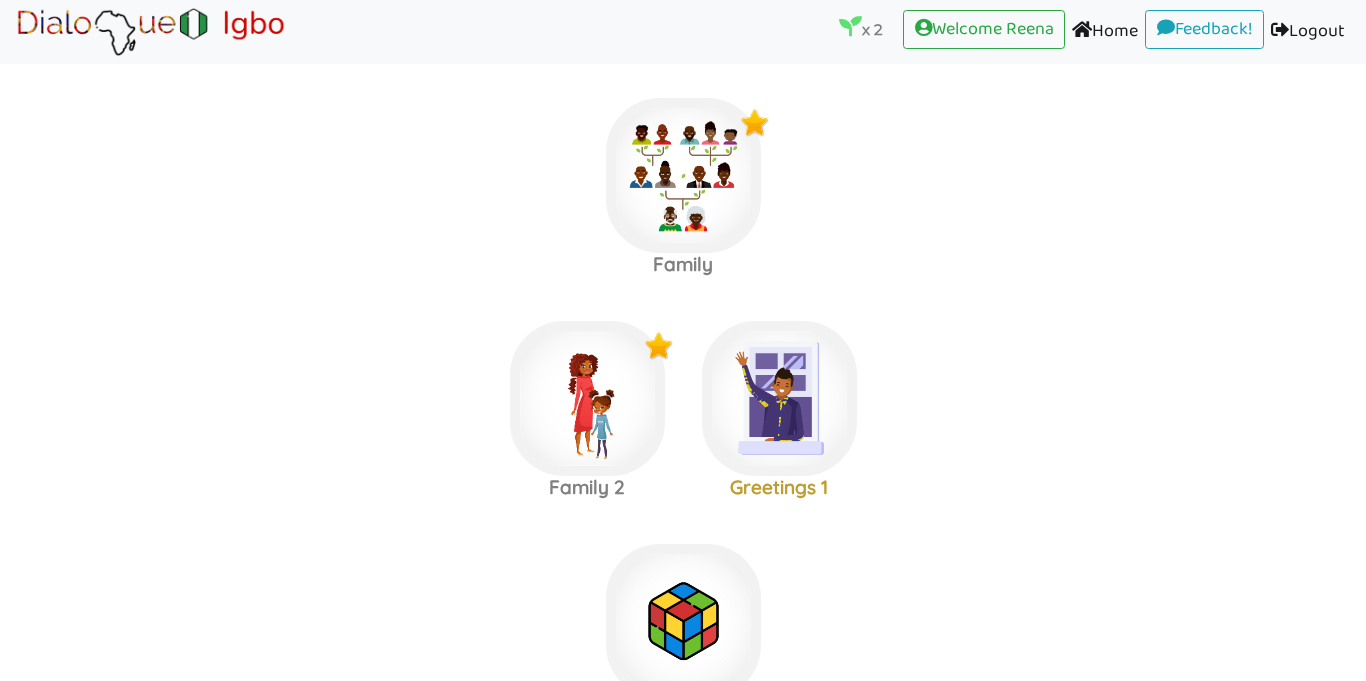 scroll, scrollTop: 17, scrollLeft: 0, axis: vertical 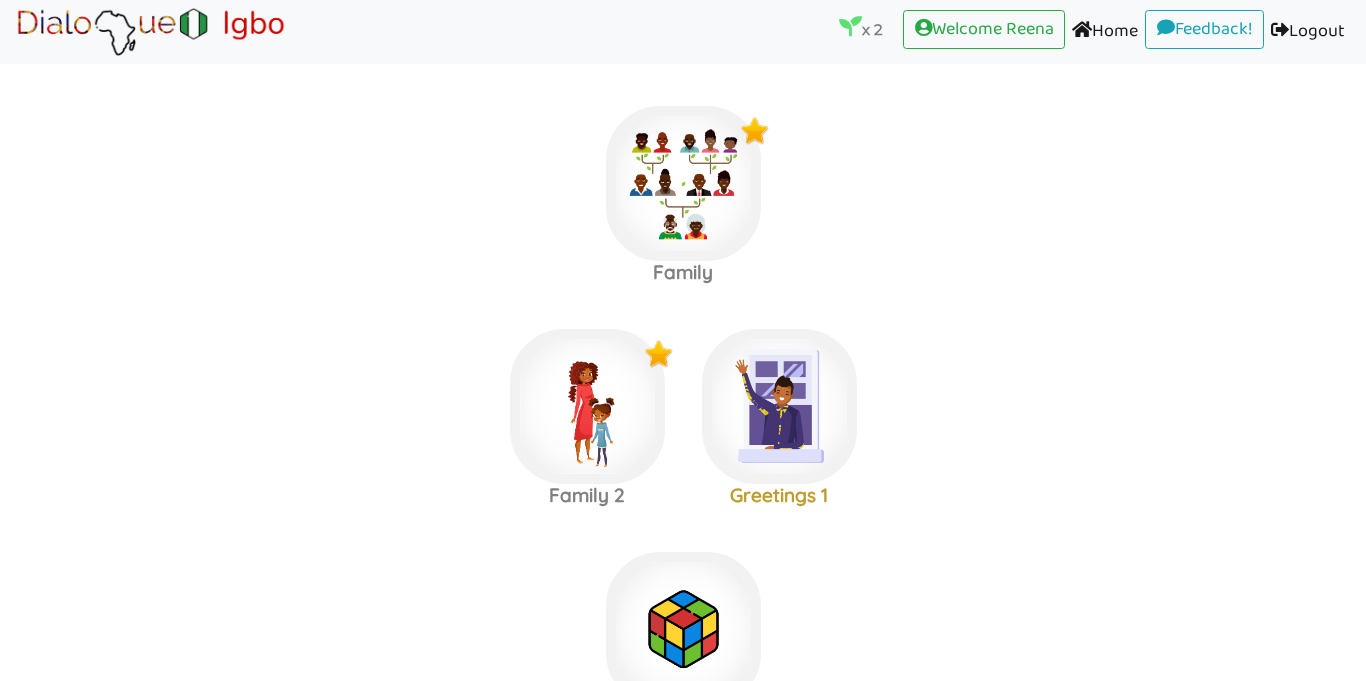 click on "Home    (current)" at bounding box center (1105, 32) 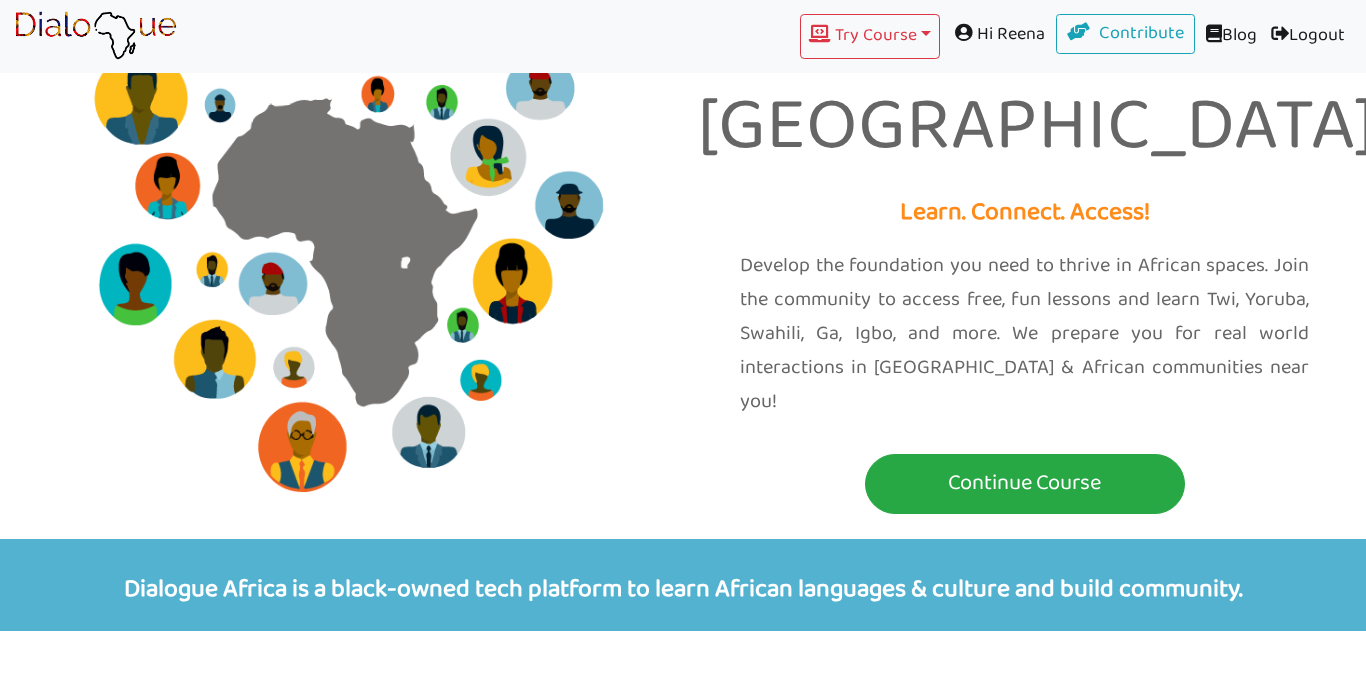 scroll, scrollTop: 0, scrollLeft: 0, axis: both 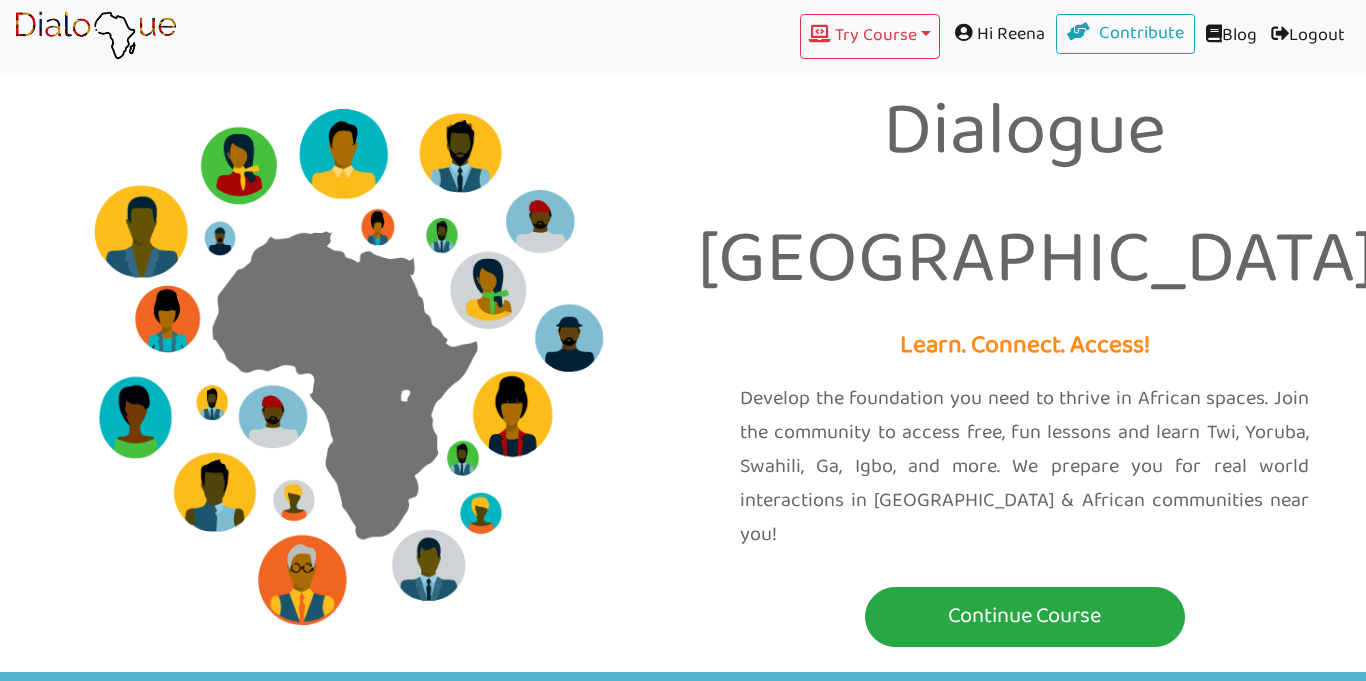 click on "Dialogue Africa   Learn. Connect. Access! Develop the foundation you need to thrive in African spaces. Join the community to access free, fun lessons and learn Twi, Yoruba, Swahili, Ga, Igbo, and more. We prepare you for real world interactions in Africa & African communities near you!  Continue Course" at bounding box center (1024, 336) 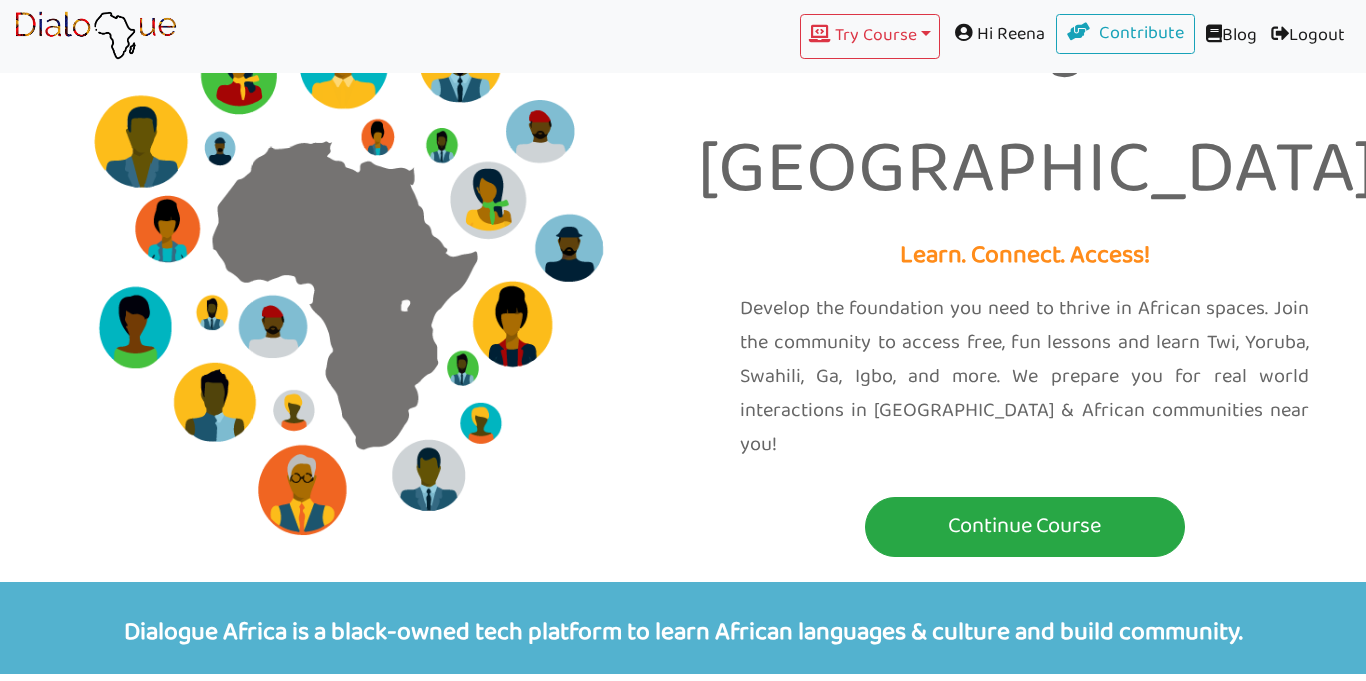scroll, scrollTop: 0, scrollLeft: 0, axis: both 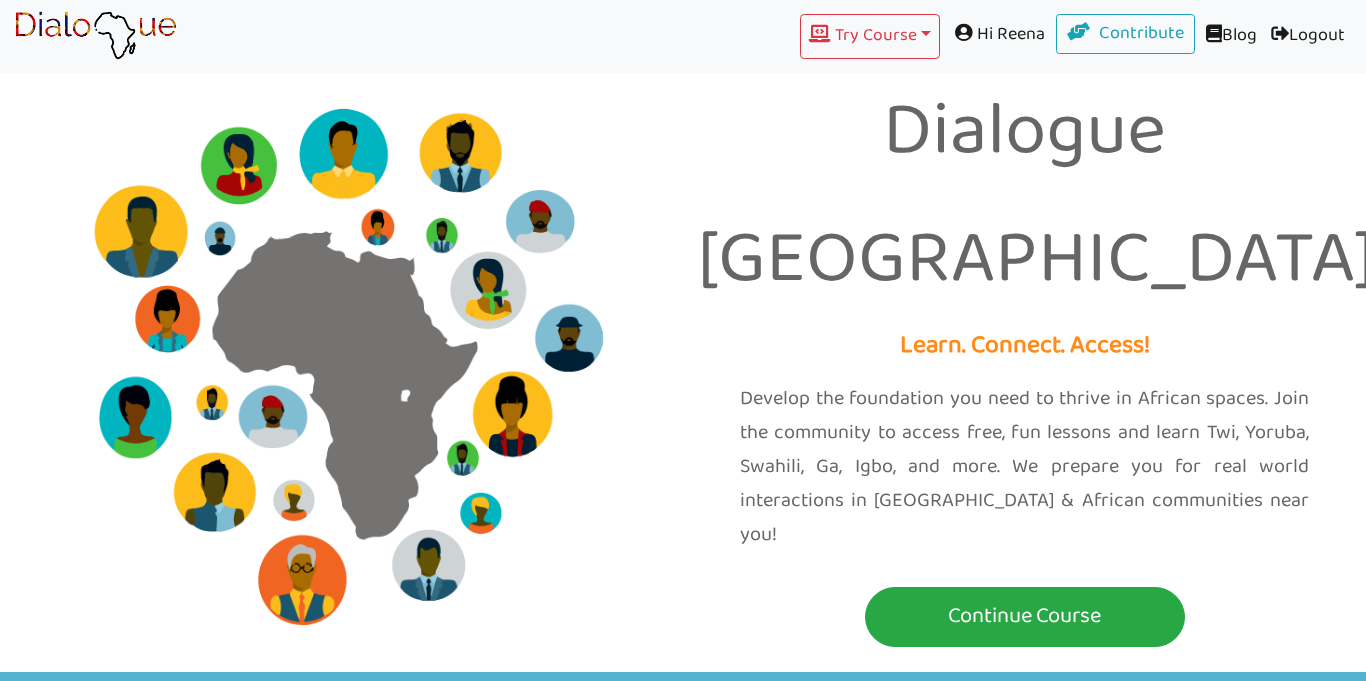 click on "Hi   Reena" at bounding box center [998, 34] 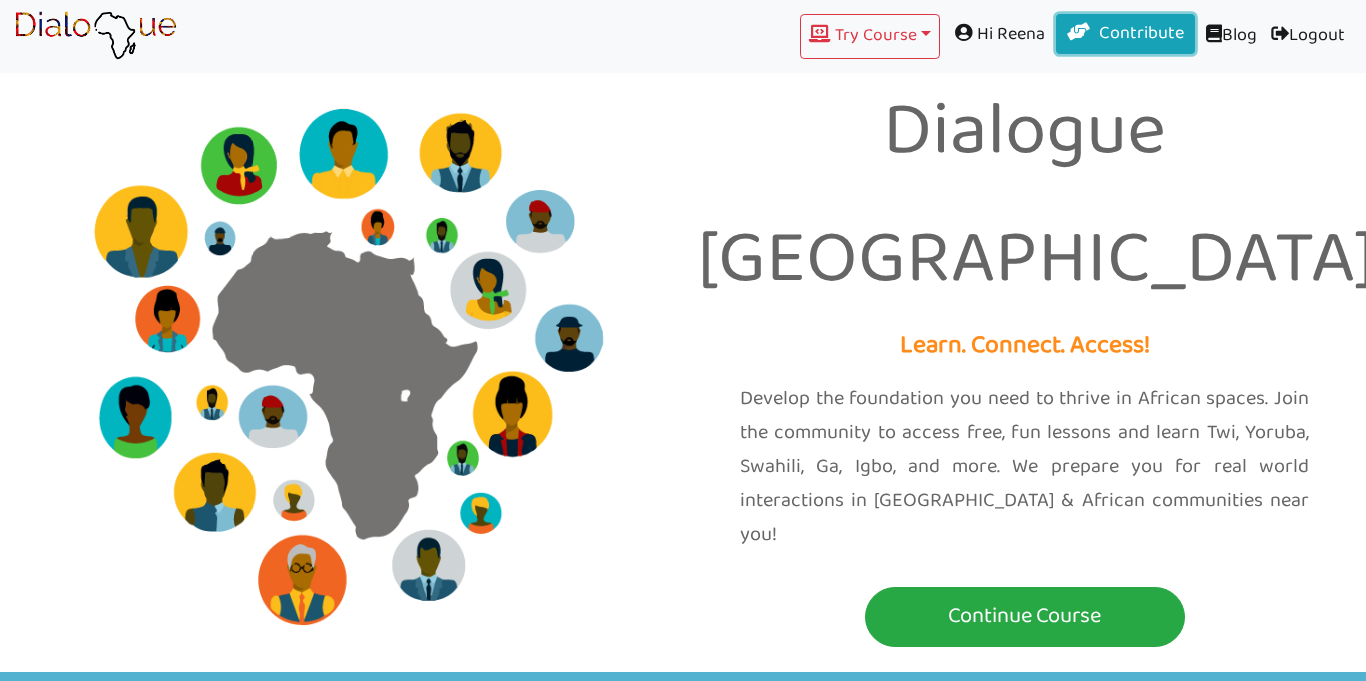 click on "Contribute" at bounding box center (1126, 34) 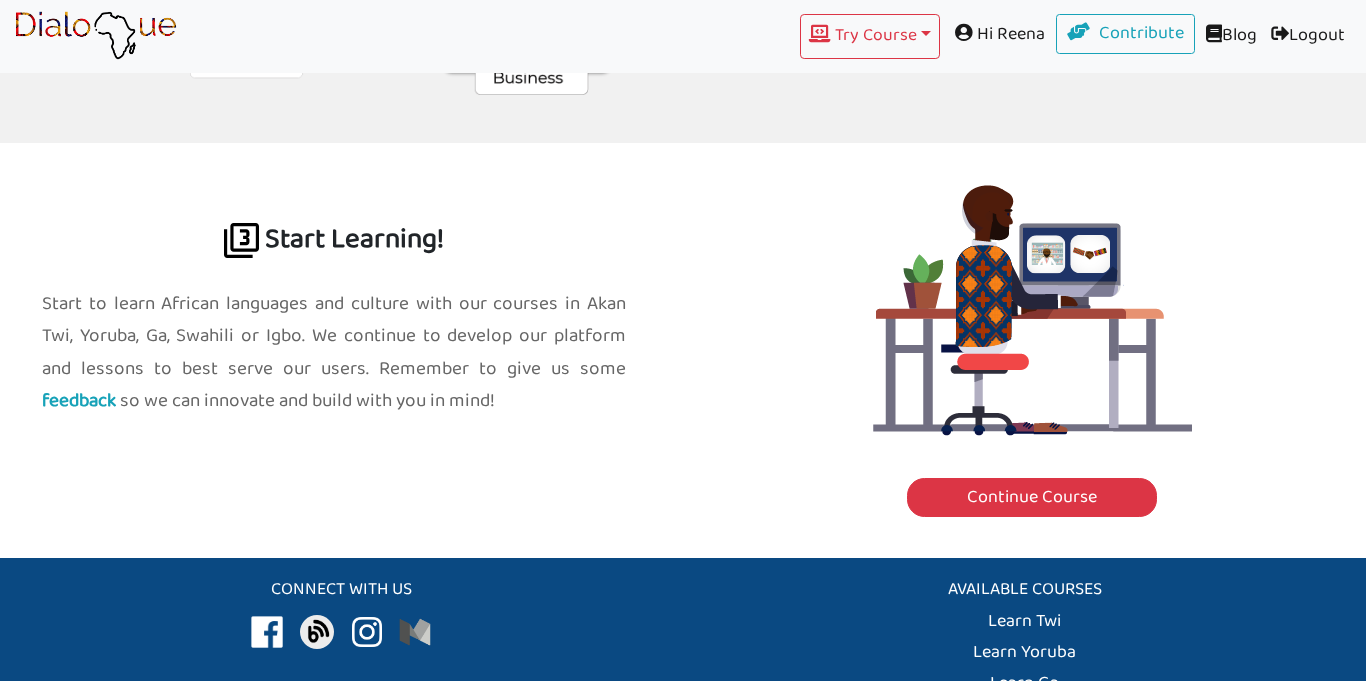 scroll, scrollTop: 2159, scrollLeft: 0, axis: vertical 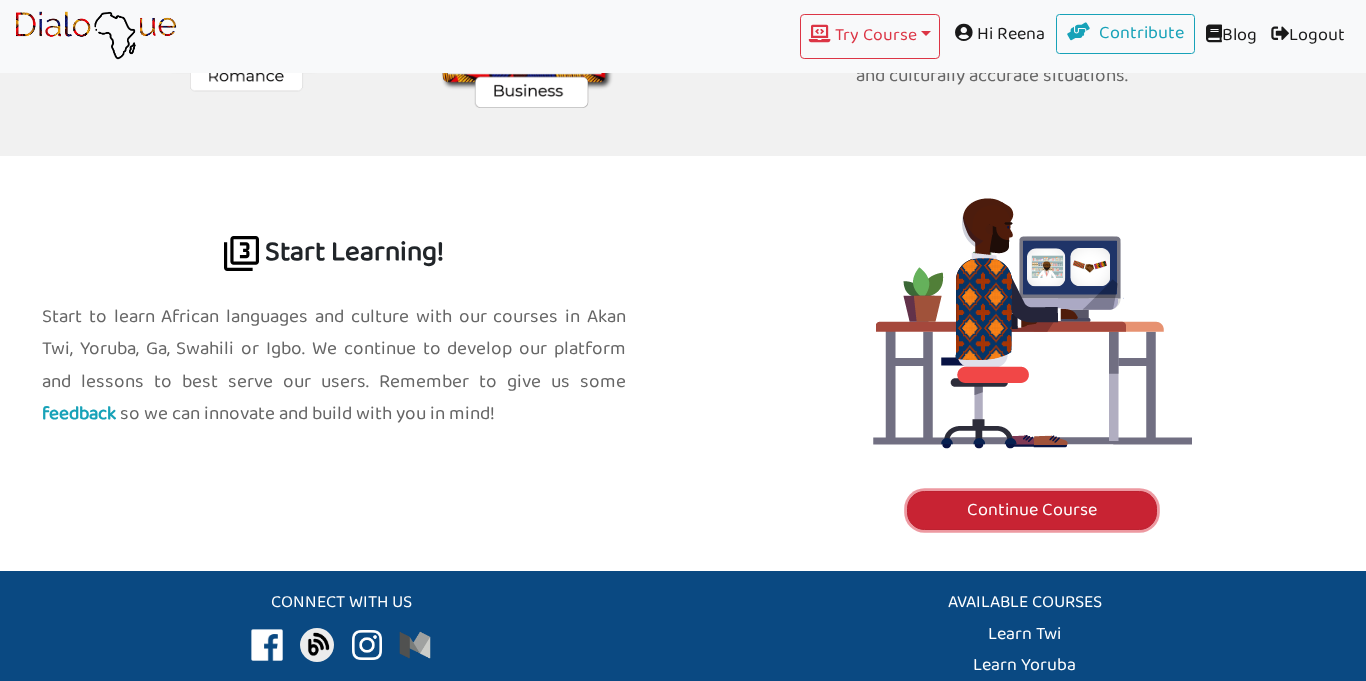 click on "Continue Course" at bounding box center (1032, 511) 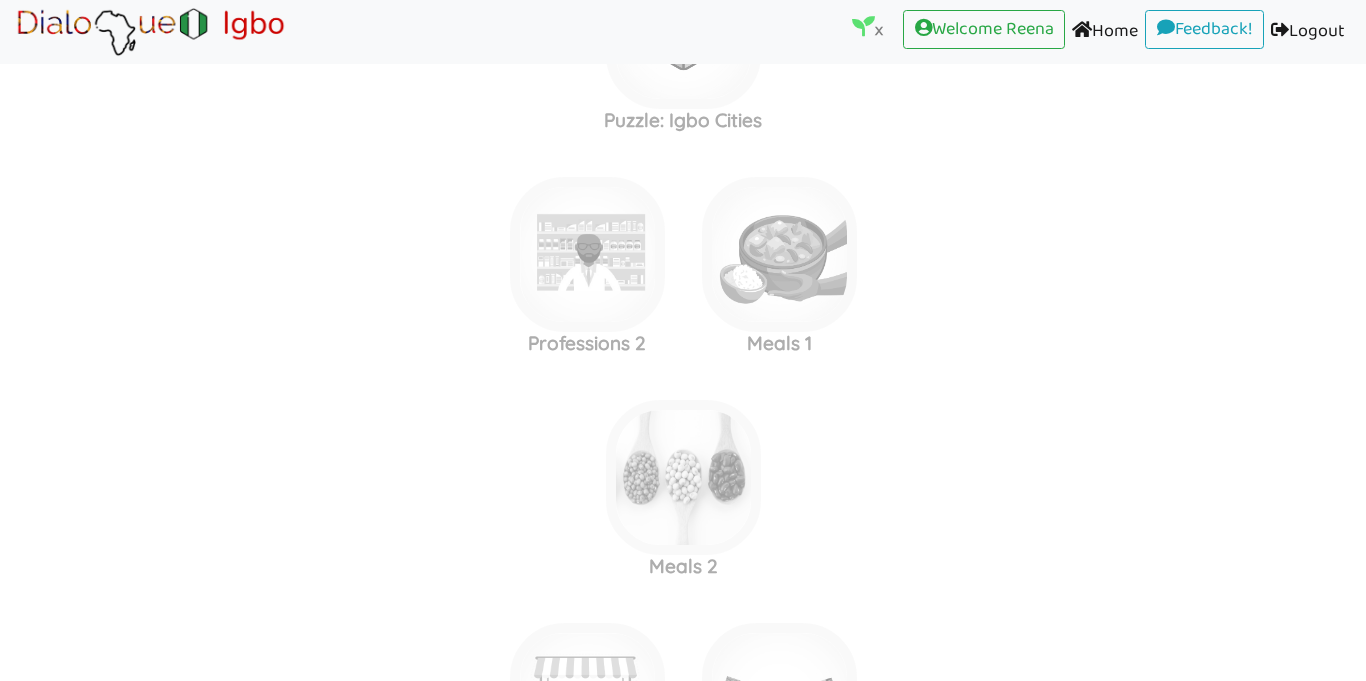 click on "Family 2 Greetings 1" at bounding box center (683, -1975) 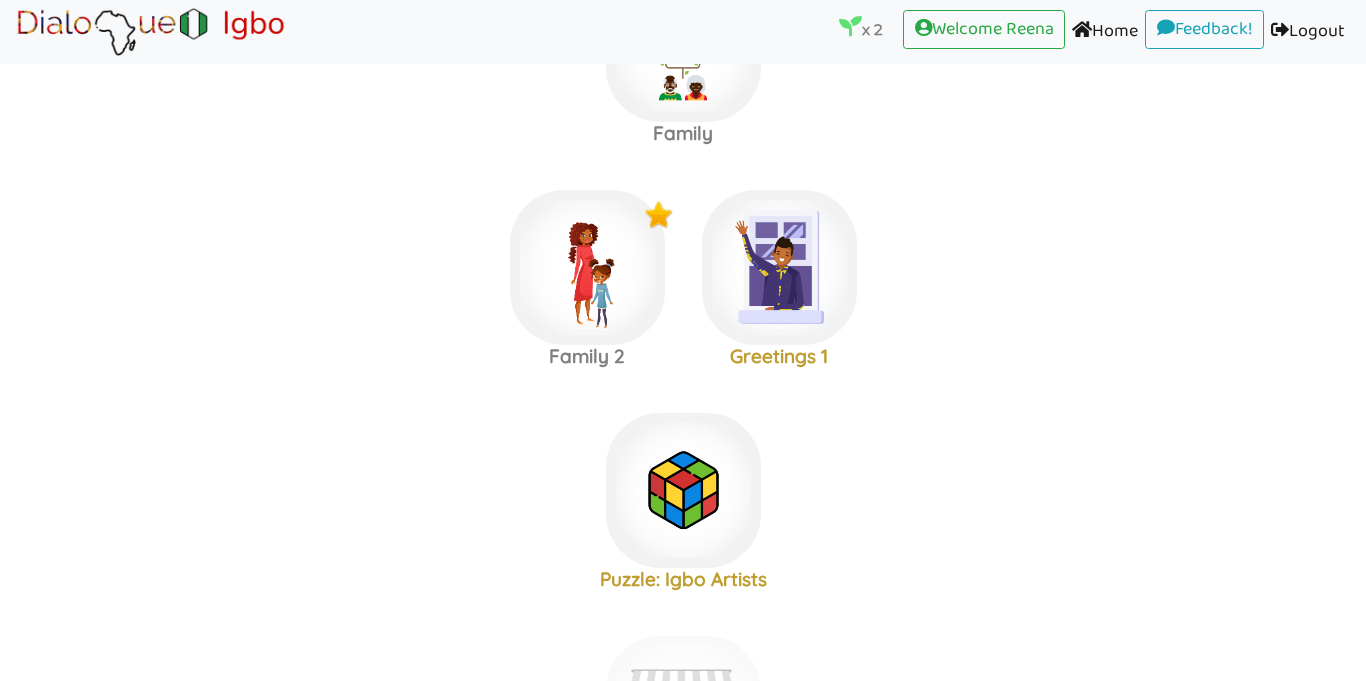 scroll, scrollTop: 1176, scrollLeft: 0, axis: vertical 